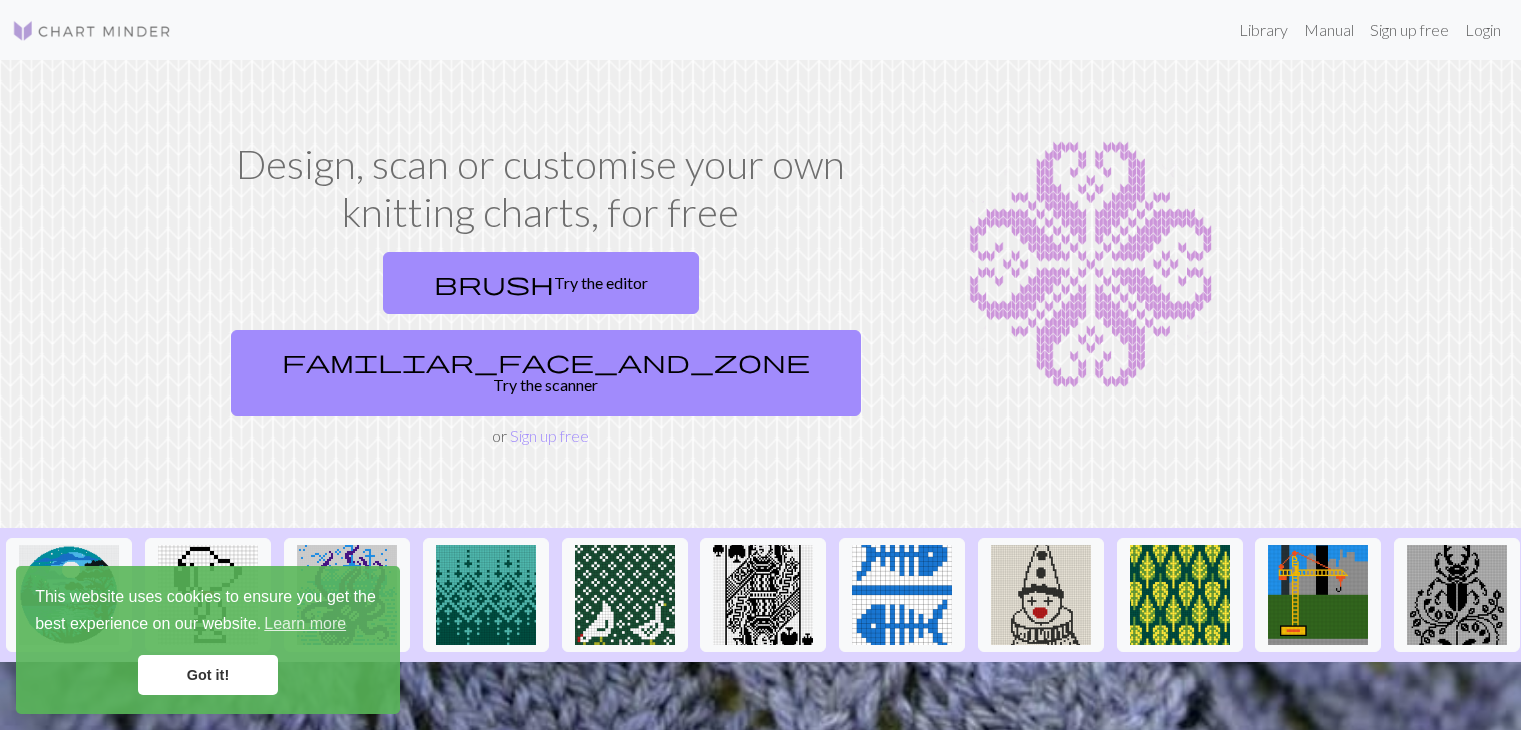 scroll, scrollTop: 0, scrollLeft: 0, axis: both 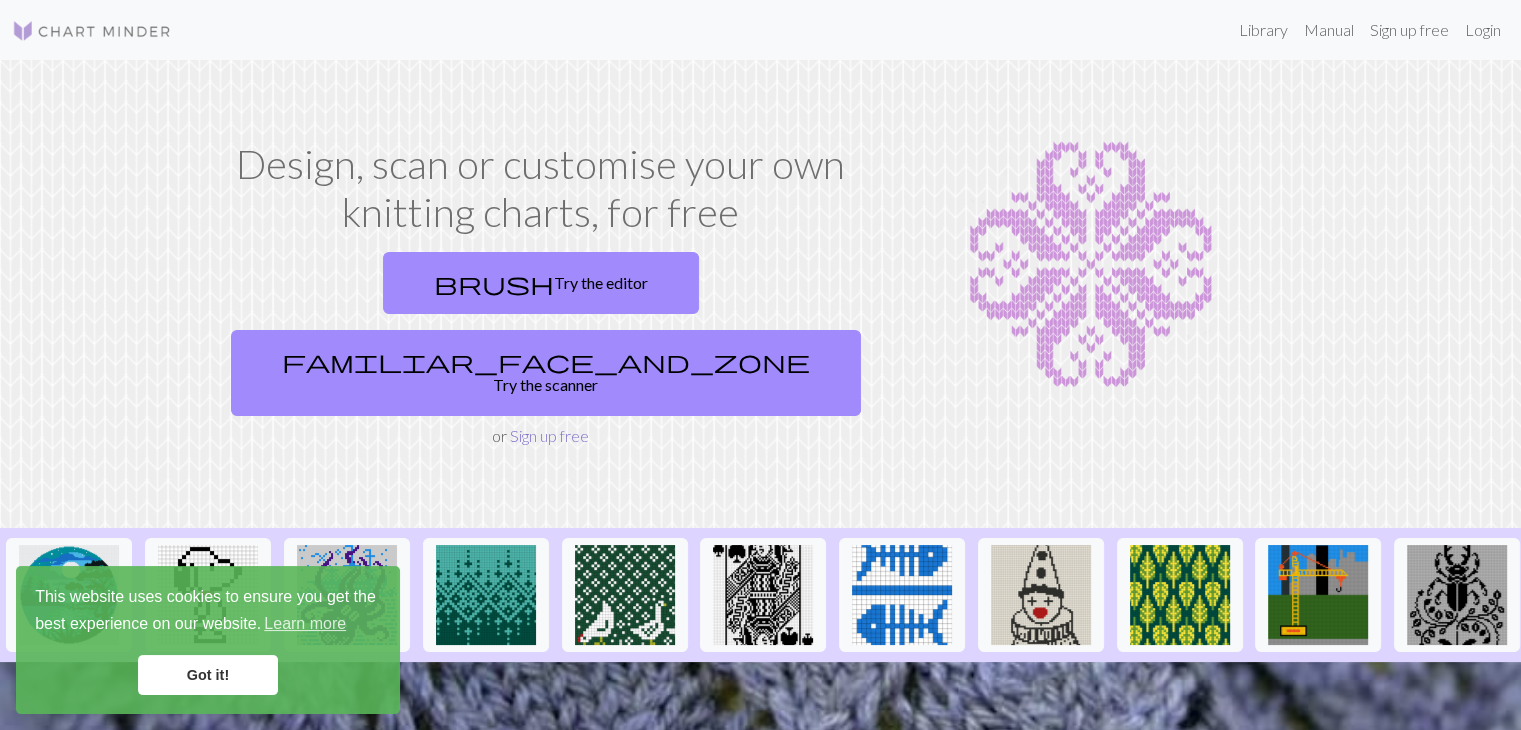 click on "Sign up free" at bounding box center [549, 435] 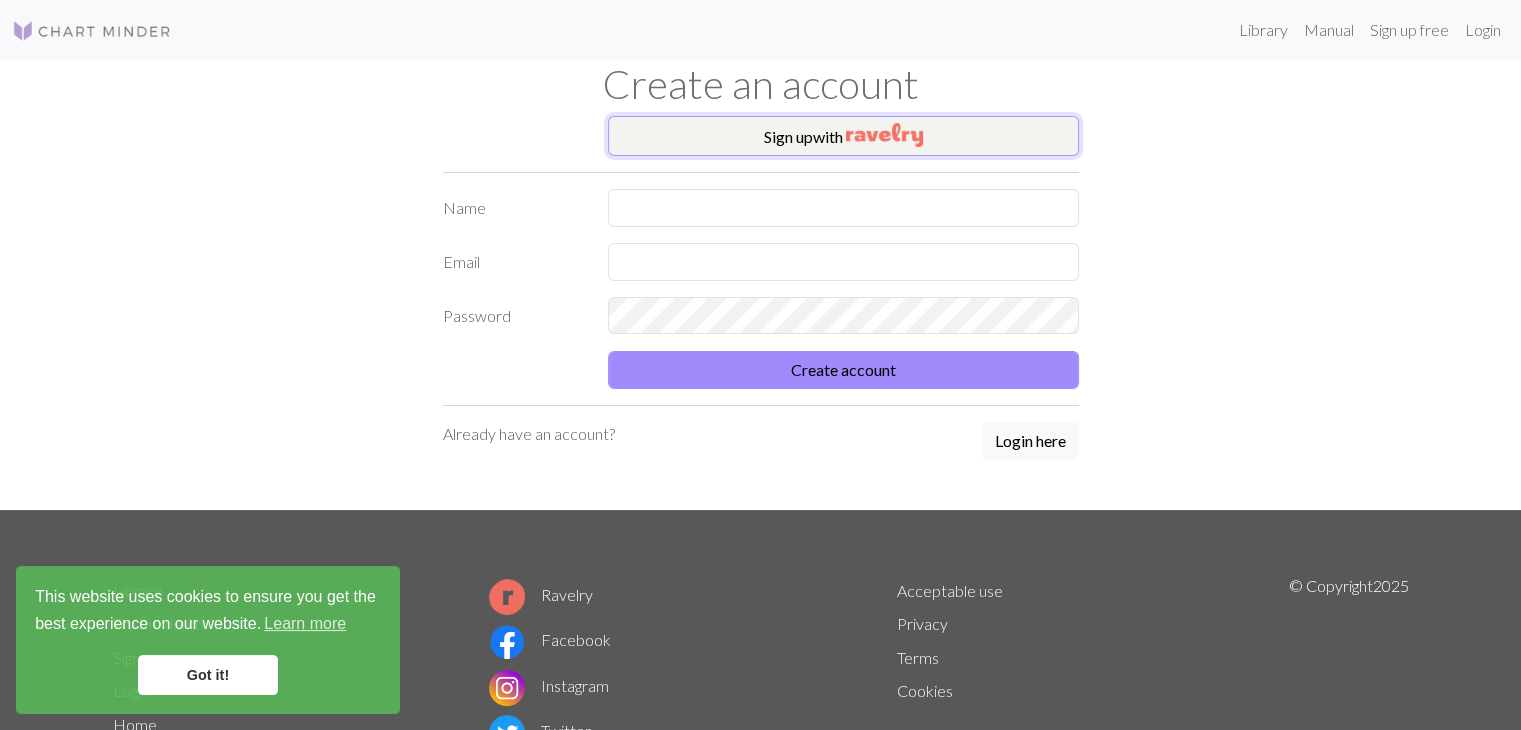 click on "Sign up  with" at bounding box center (843, 136) 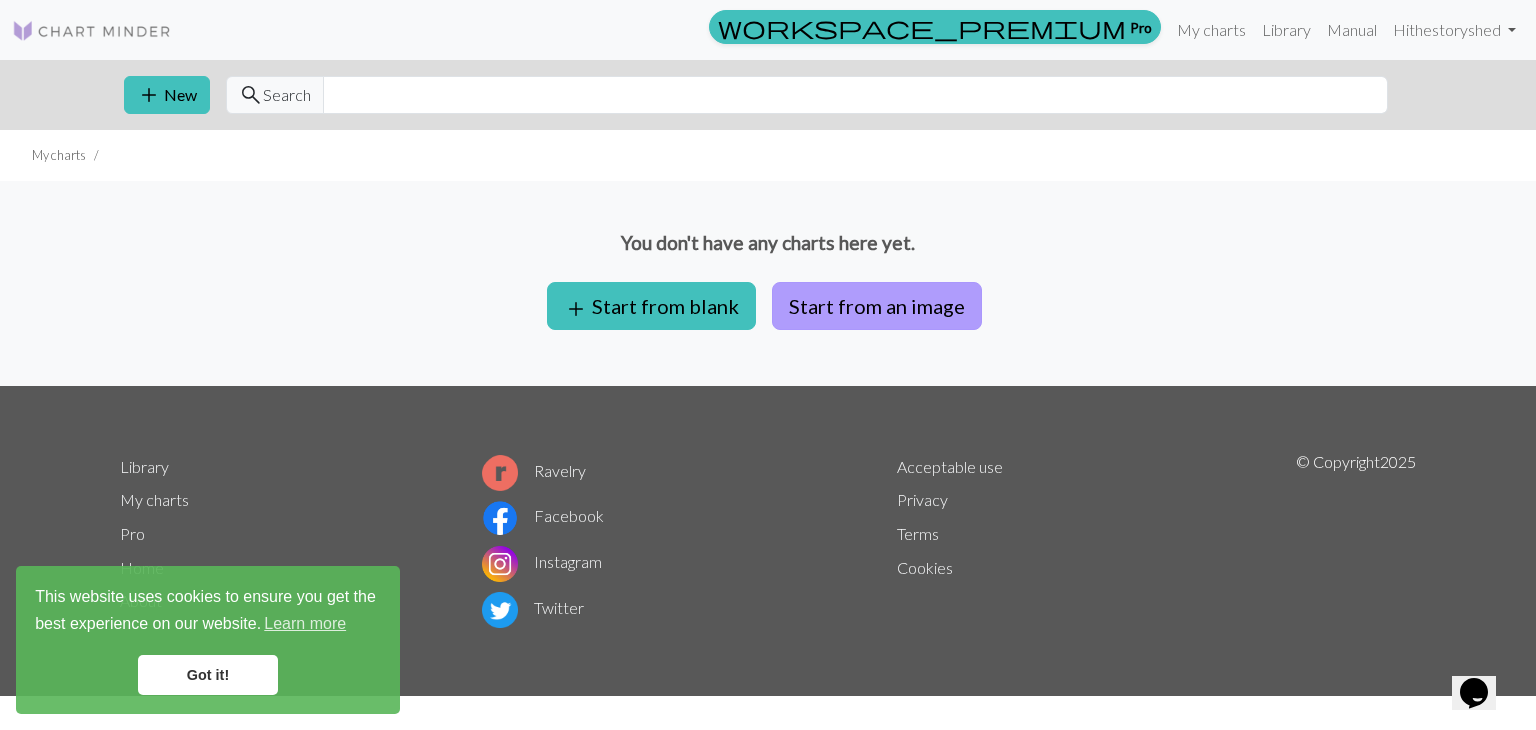 click on "Start from an image" at bounding box center (877, 306) 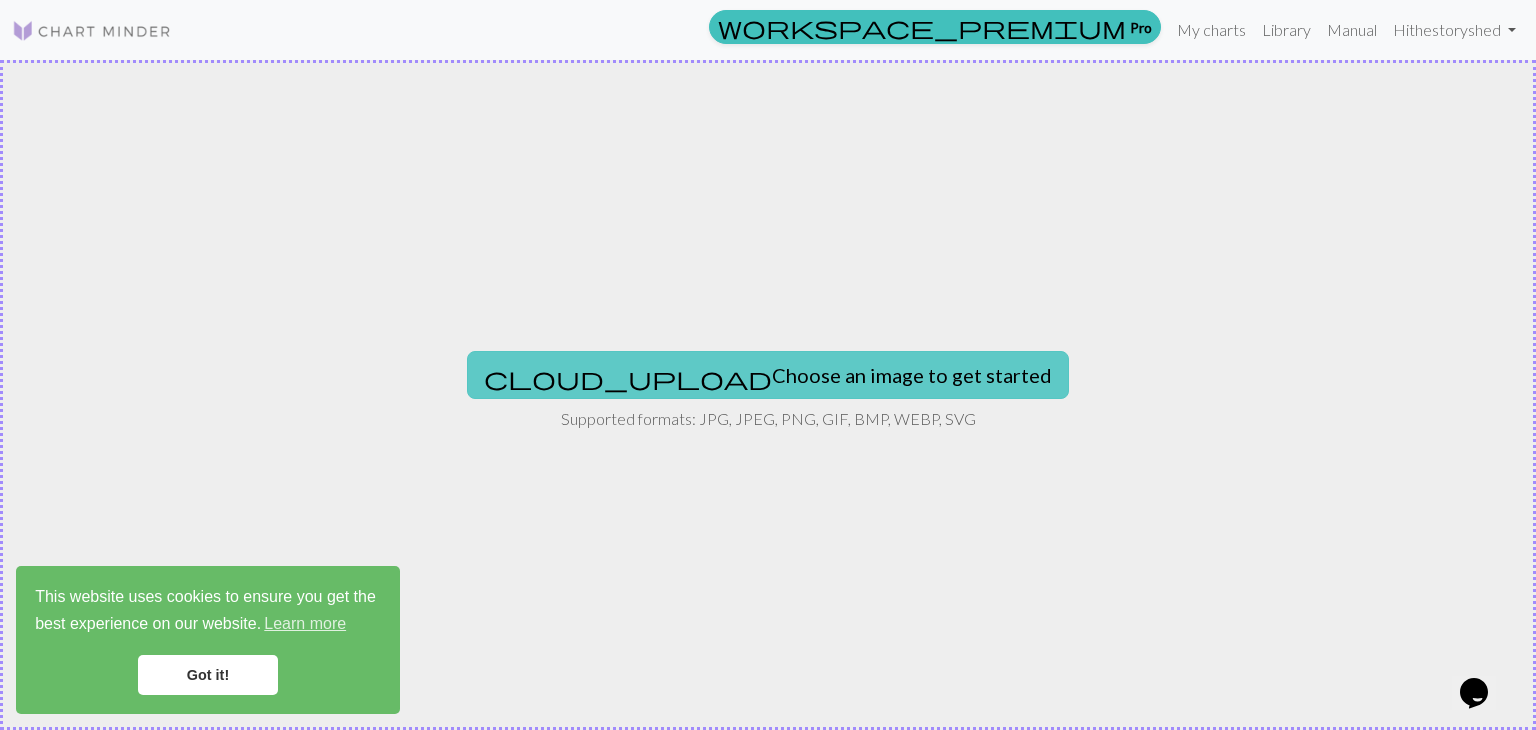 click on "cloud_upload  Choose an image to get started" at bounding box center [768, 375] 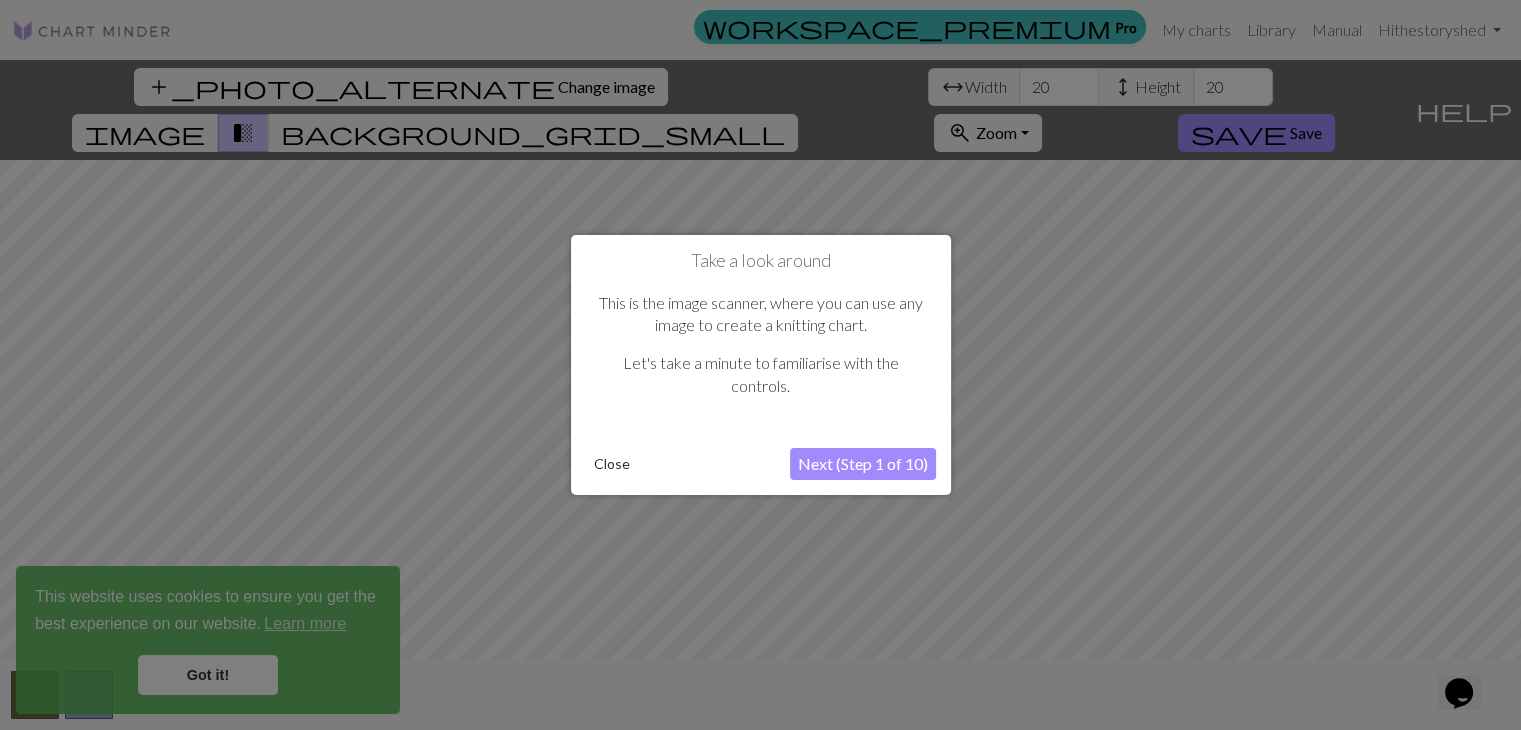 click on "Next (Step 1 of 10)" at bounding box center (863, 464) 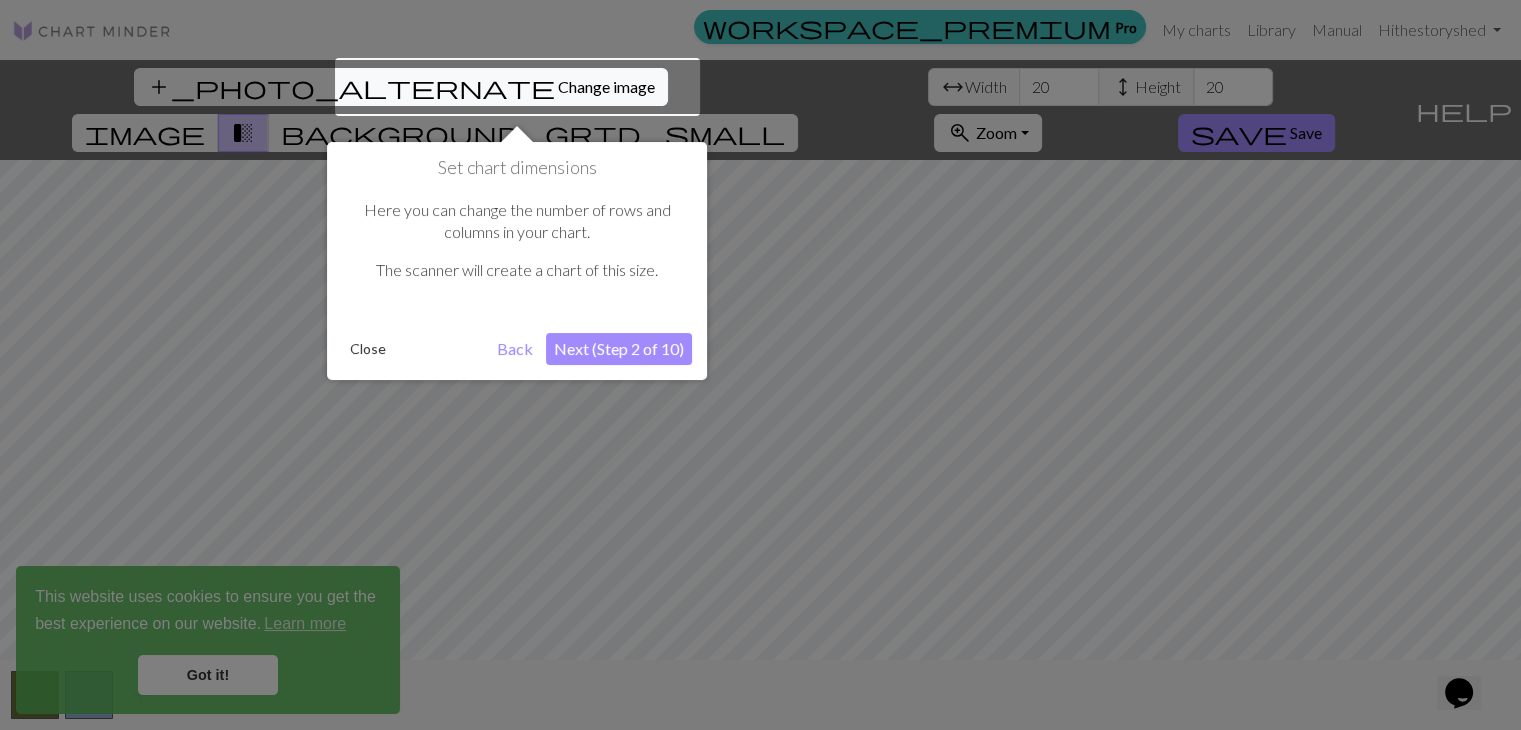 click at bounding box center [517, 87] 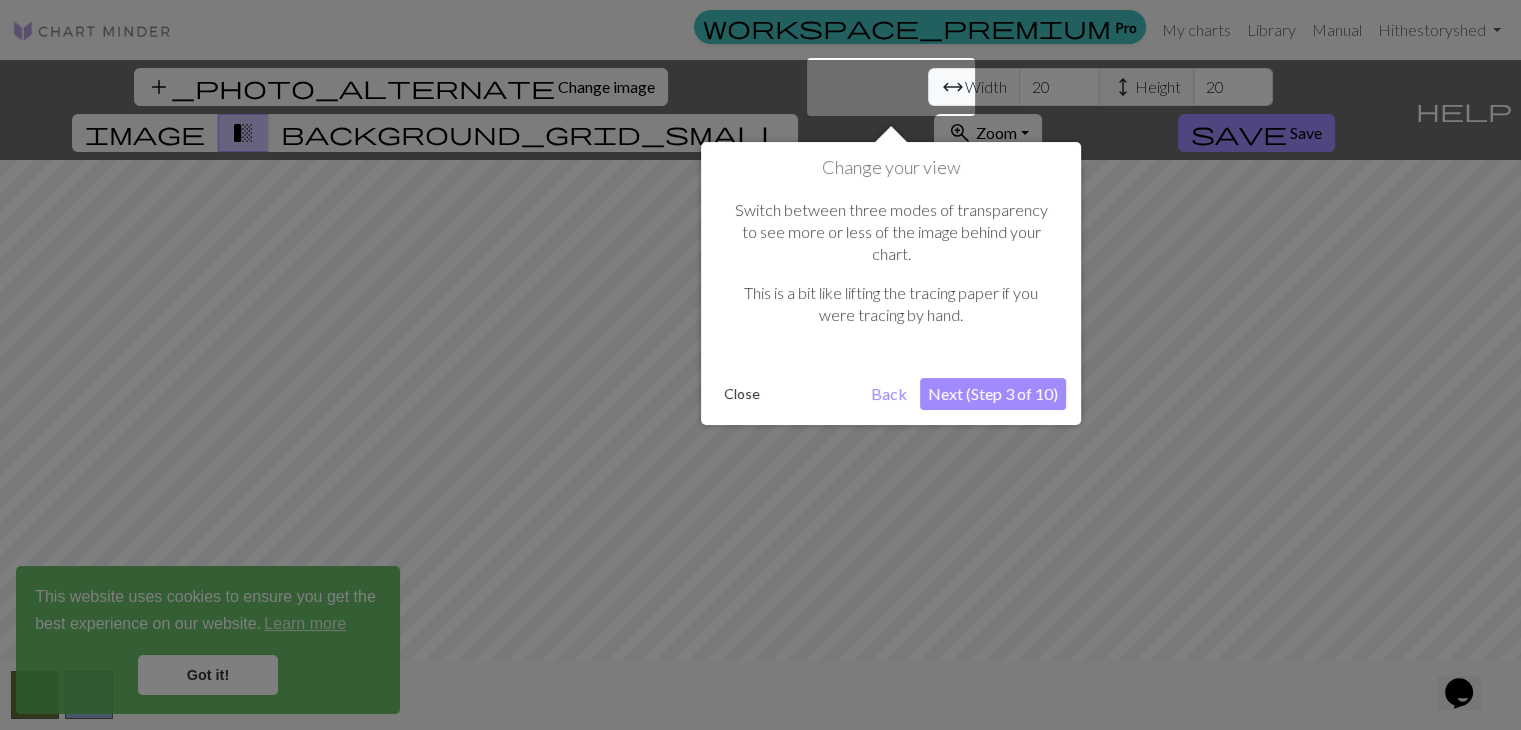 click on "Next (Step 3 of 10)" at bounding box center (993, 394) 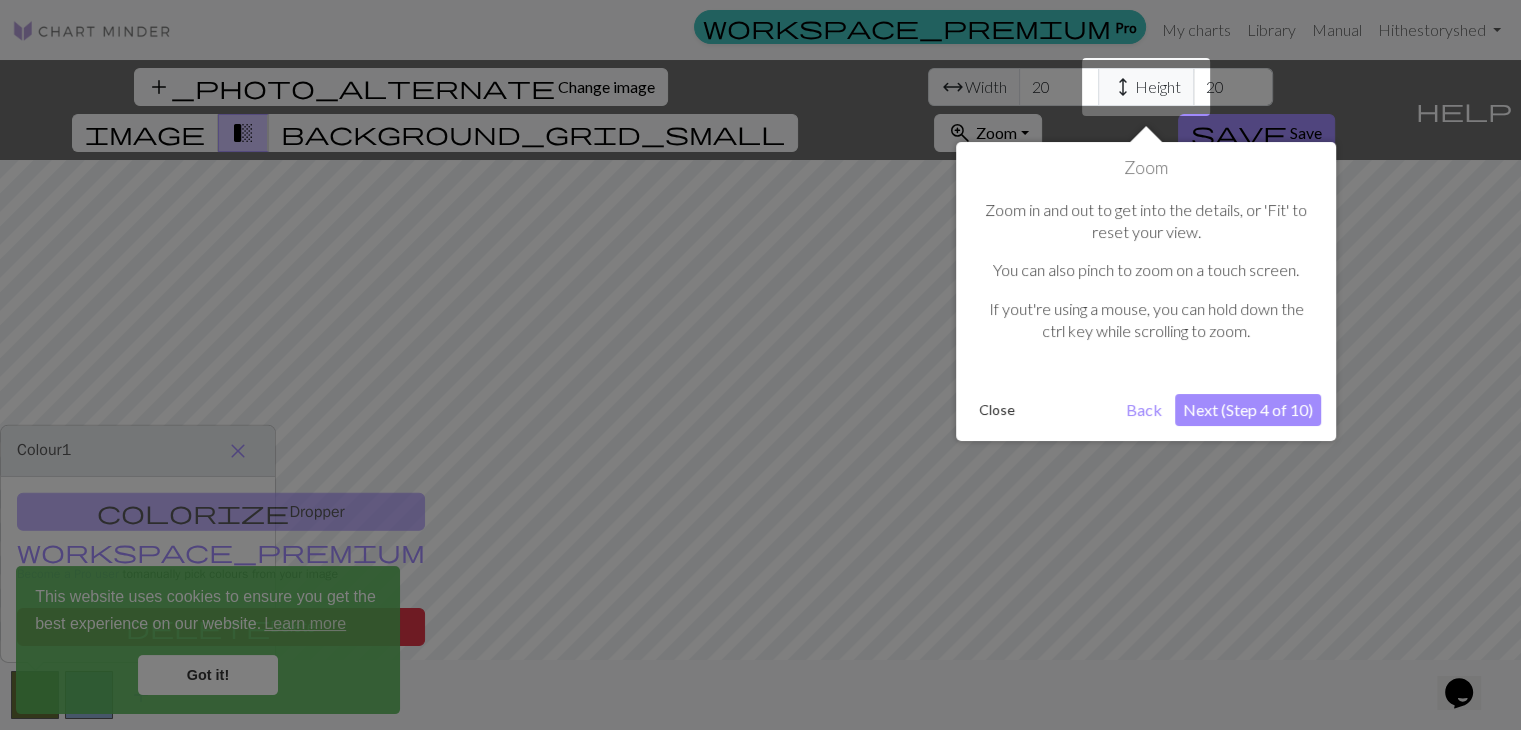 click on "Next (Step 4 of 10)" at bounding box center [1248, 410] 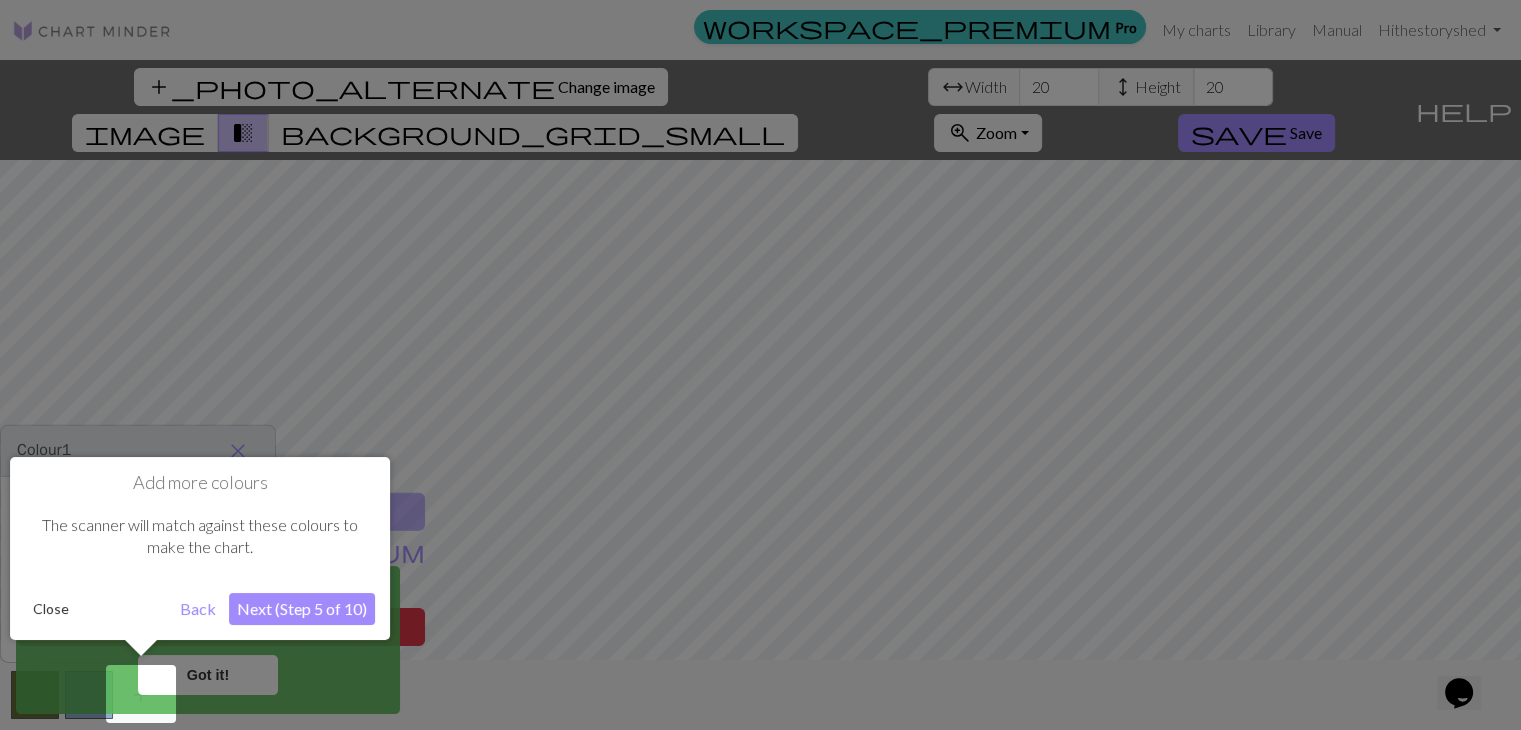 click on "Next (Step 5 of 10)" at bounding box center [302, 609] 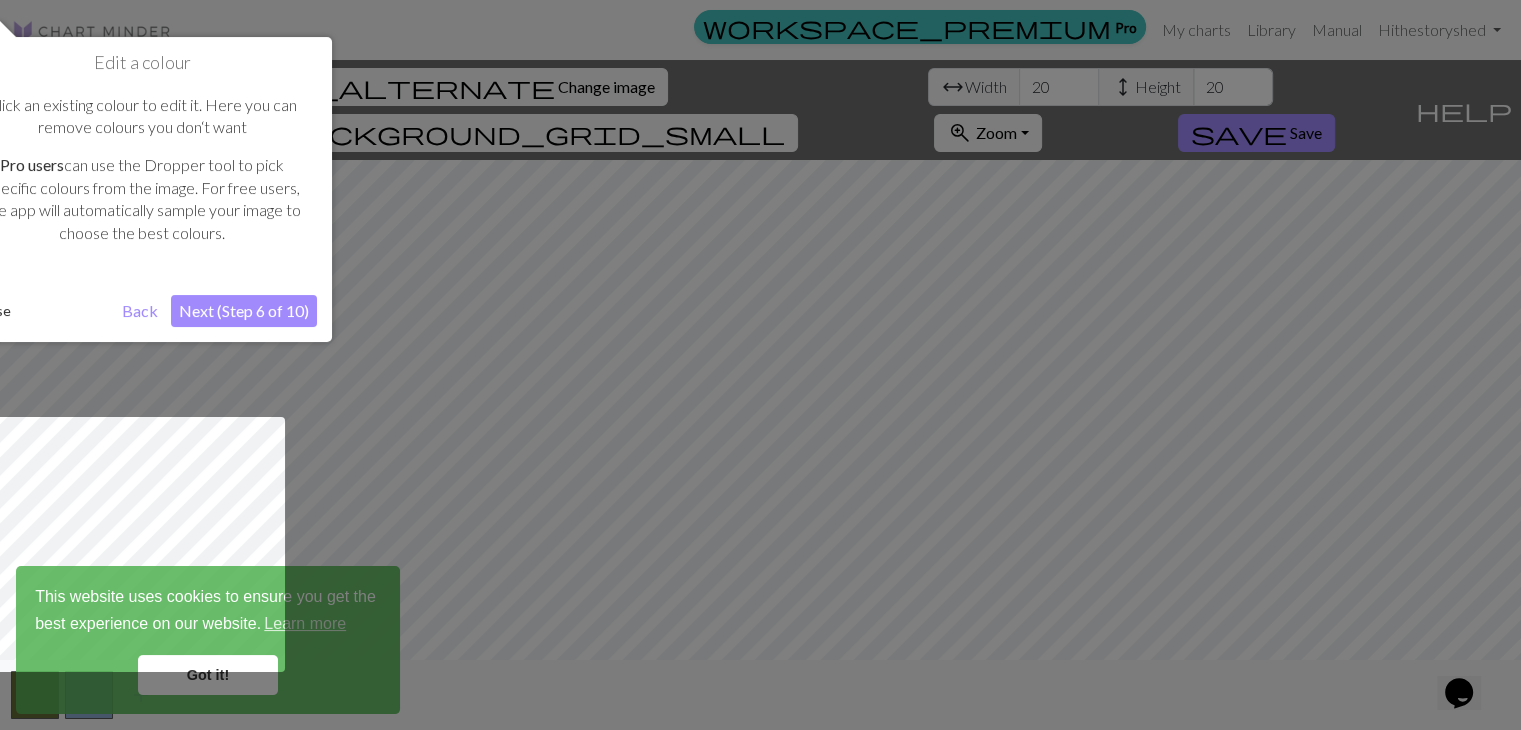 click on "Next (Step 6 of 10)" at bounding box center [244, 311] 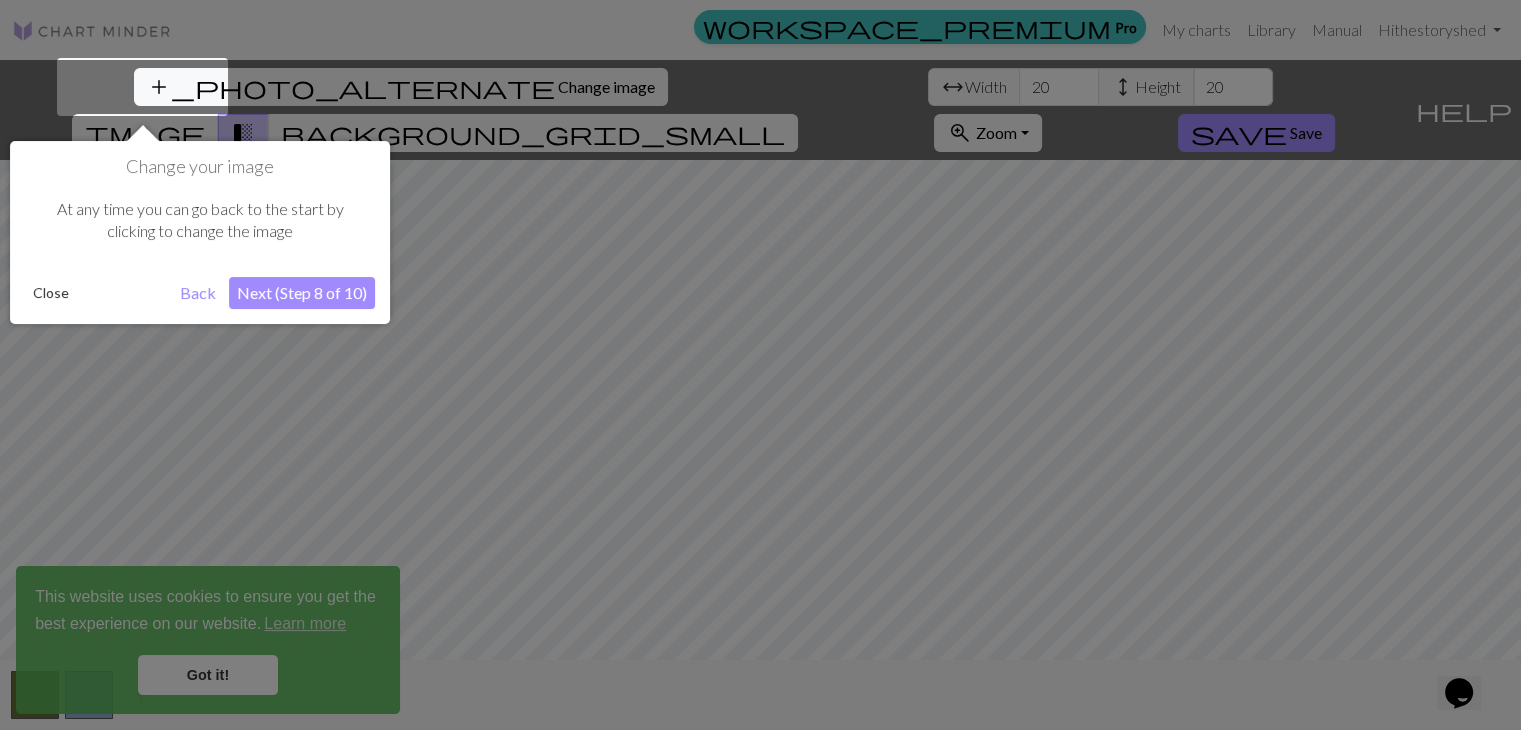 click on "Next (Step 8 of 10)" at bounding box center (302, 293) 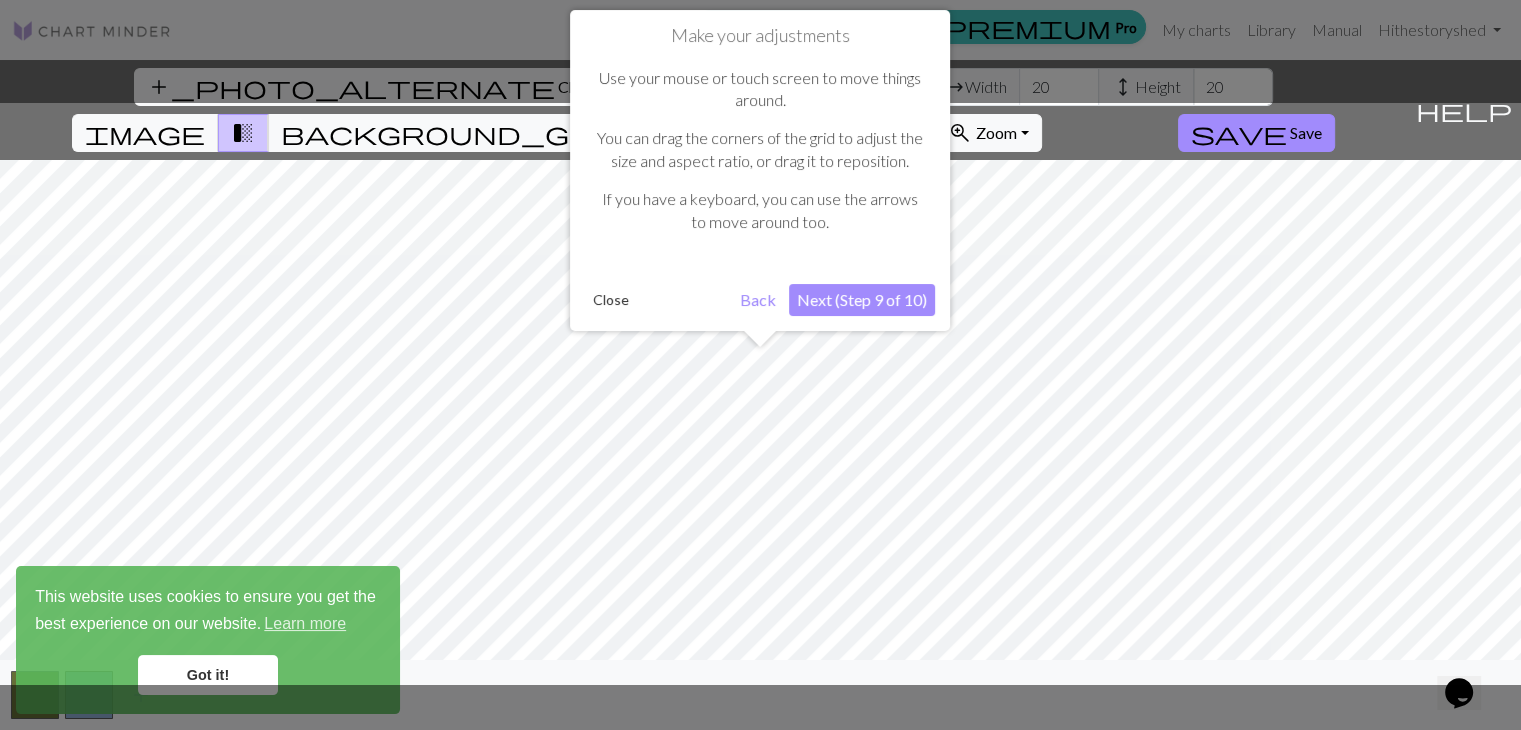 click on "Next (Step 9 of 10)" at bounding box center (862, 300) 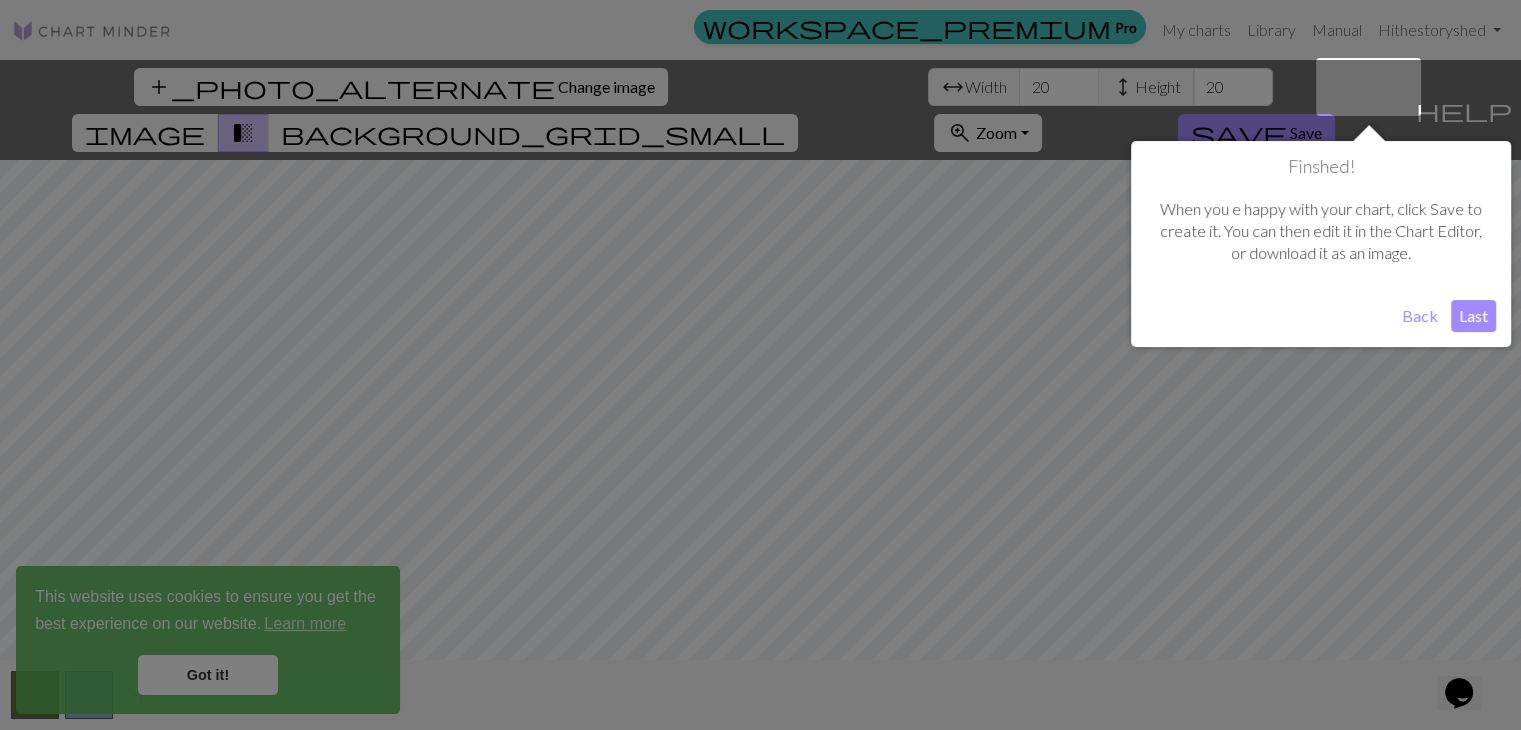 click on "Last" at bounding box center [1473, 316] 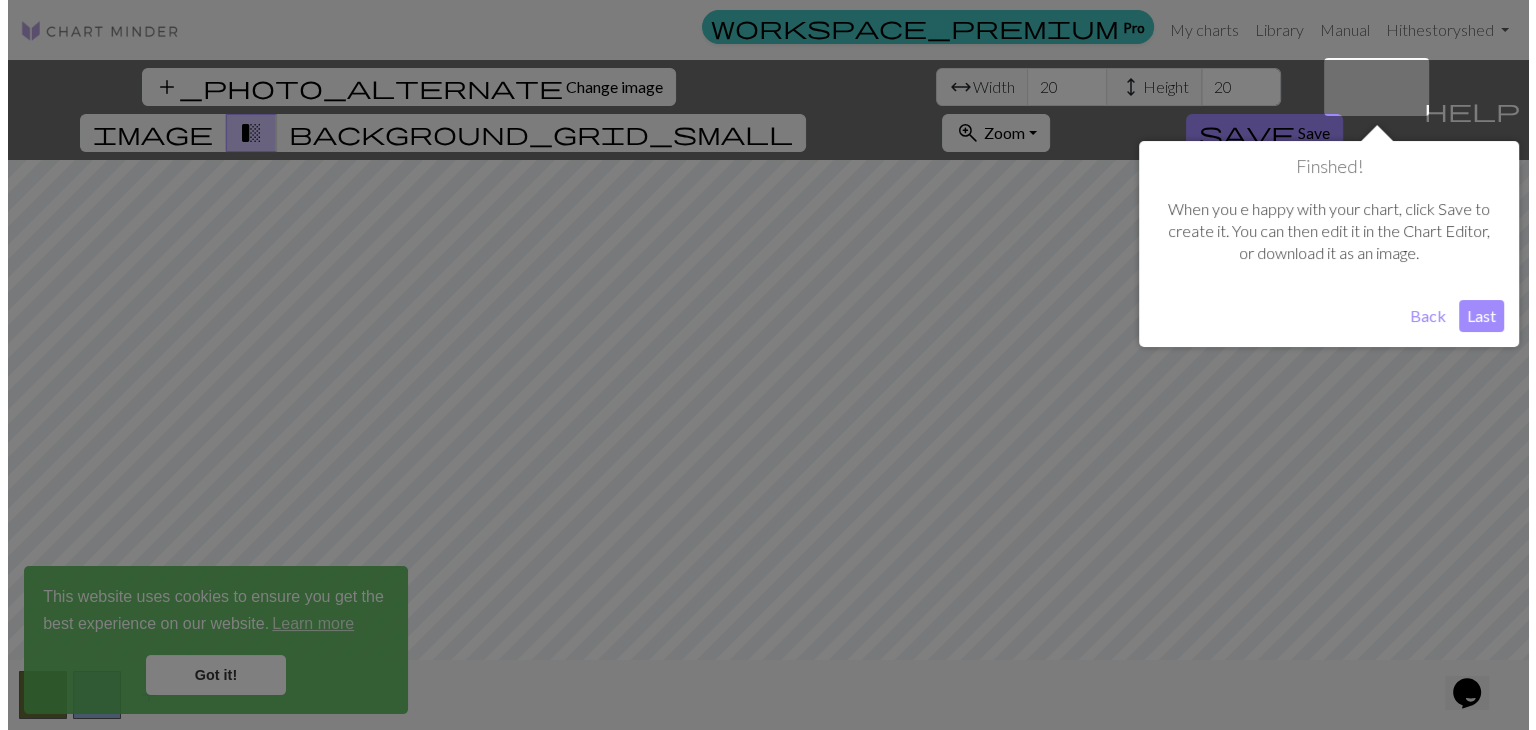 scroll, scrollTop: 0, scrollLeft: 0, axis: both 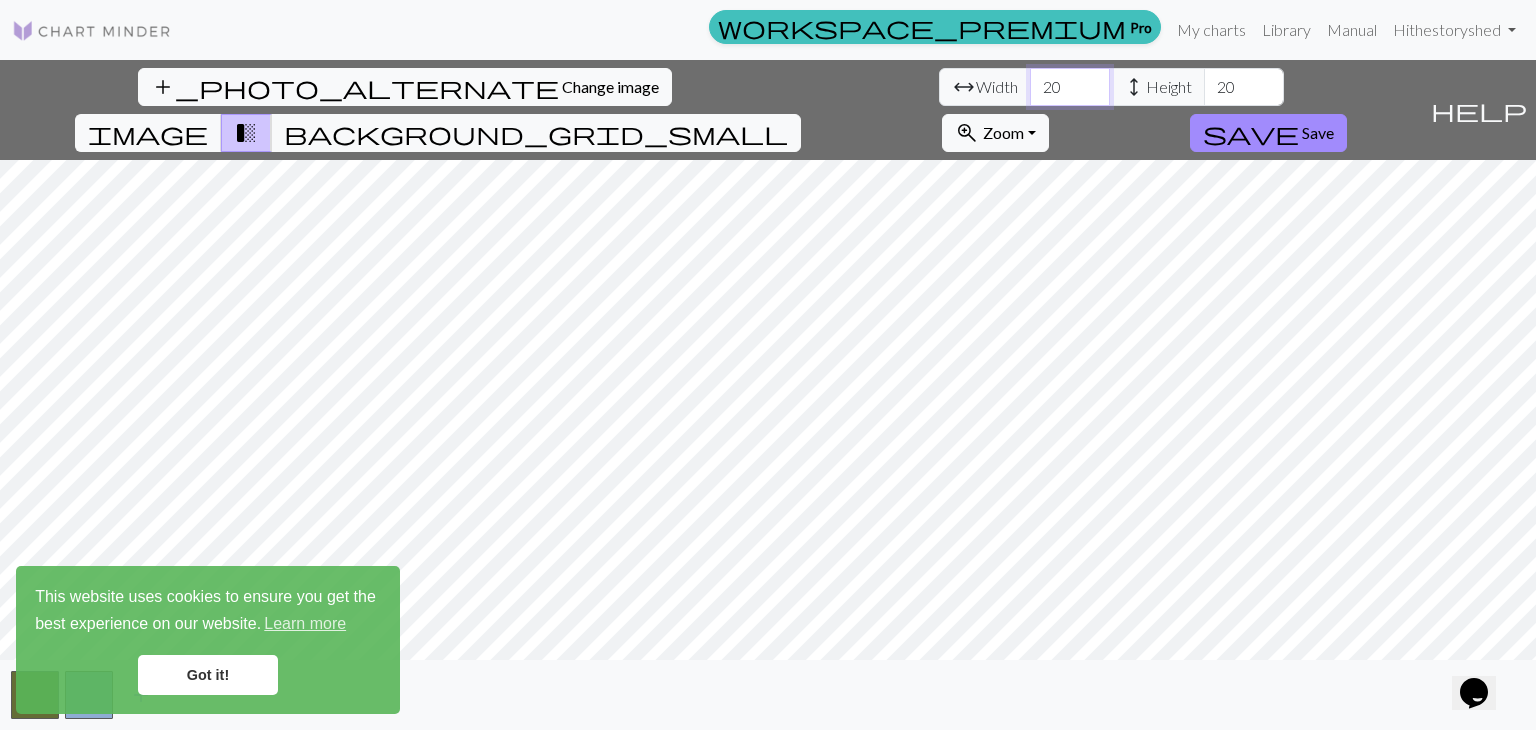 click on "20" at bounding box center [1070, 87] 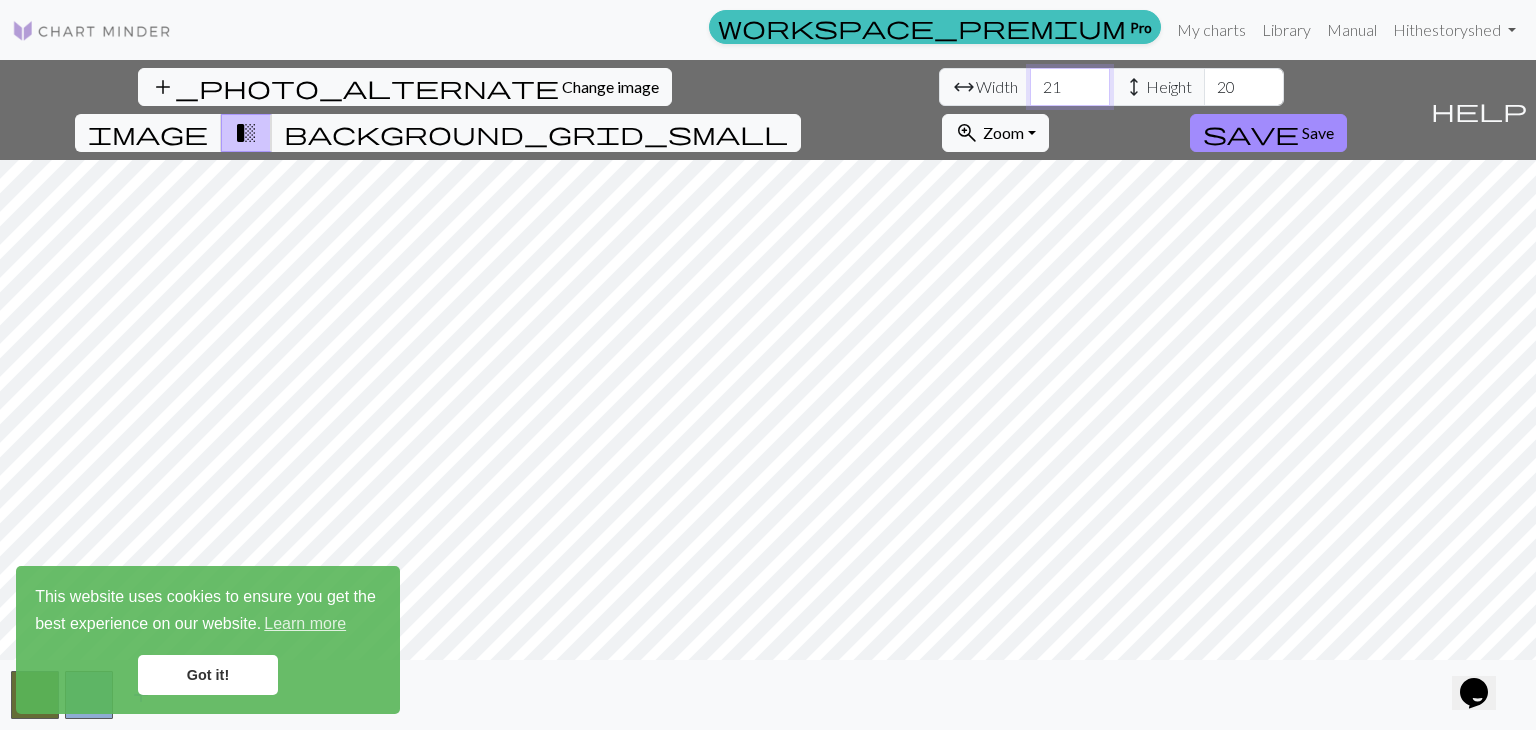 click on "21" at bounding box center (1070, 87) 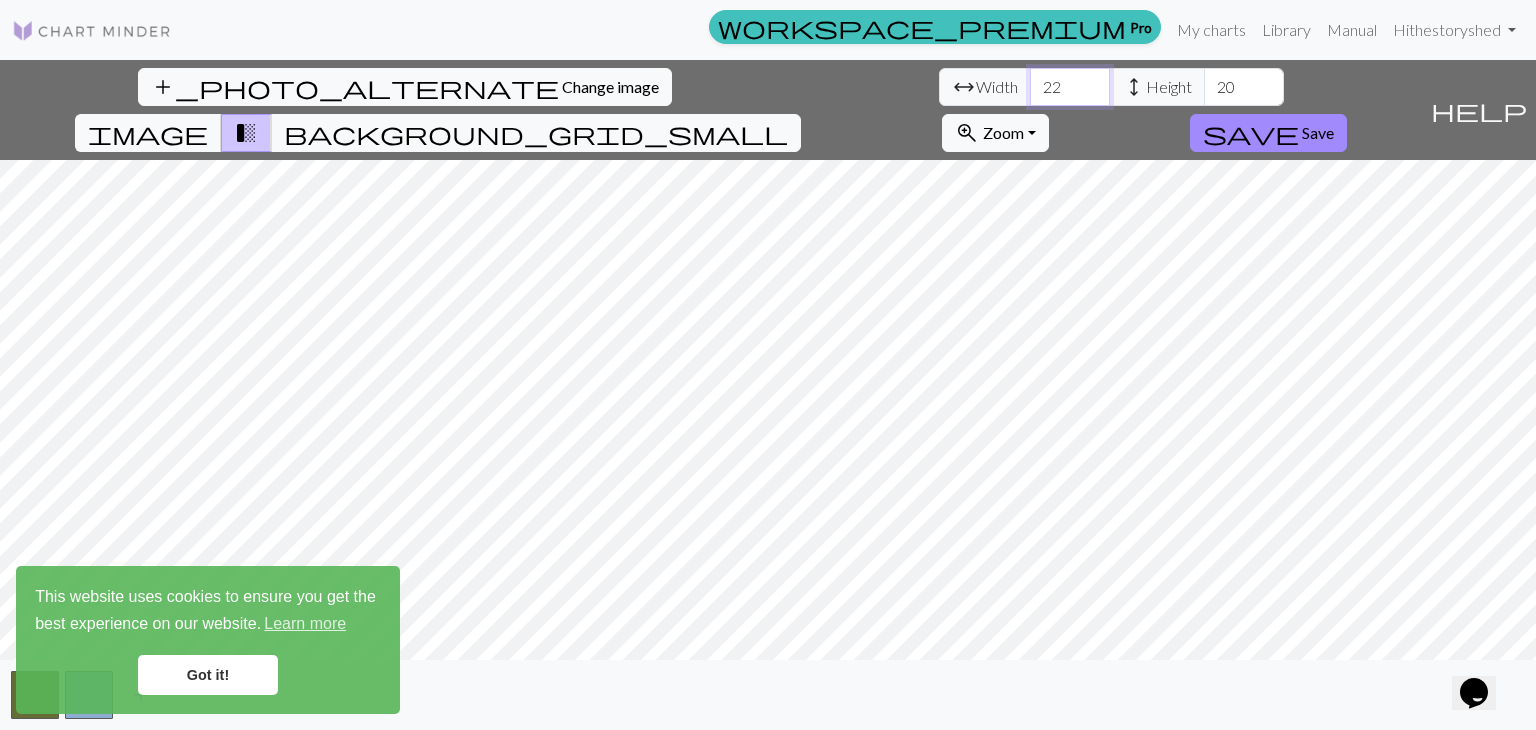 click on "22" at bounding box center [1070, 87] 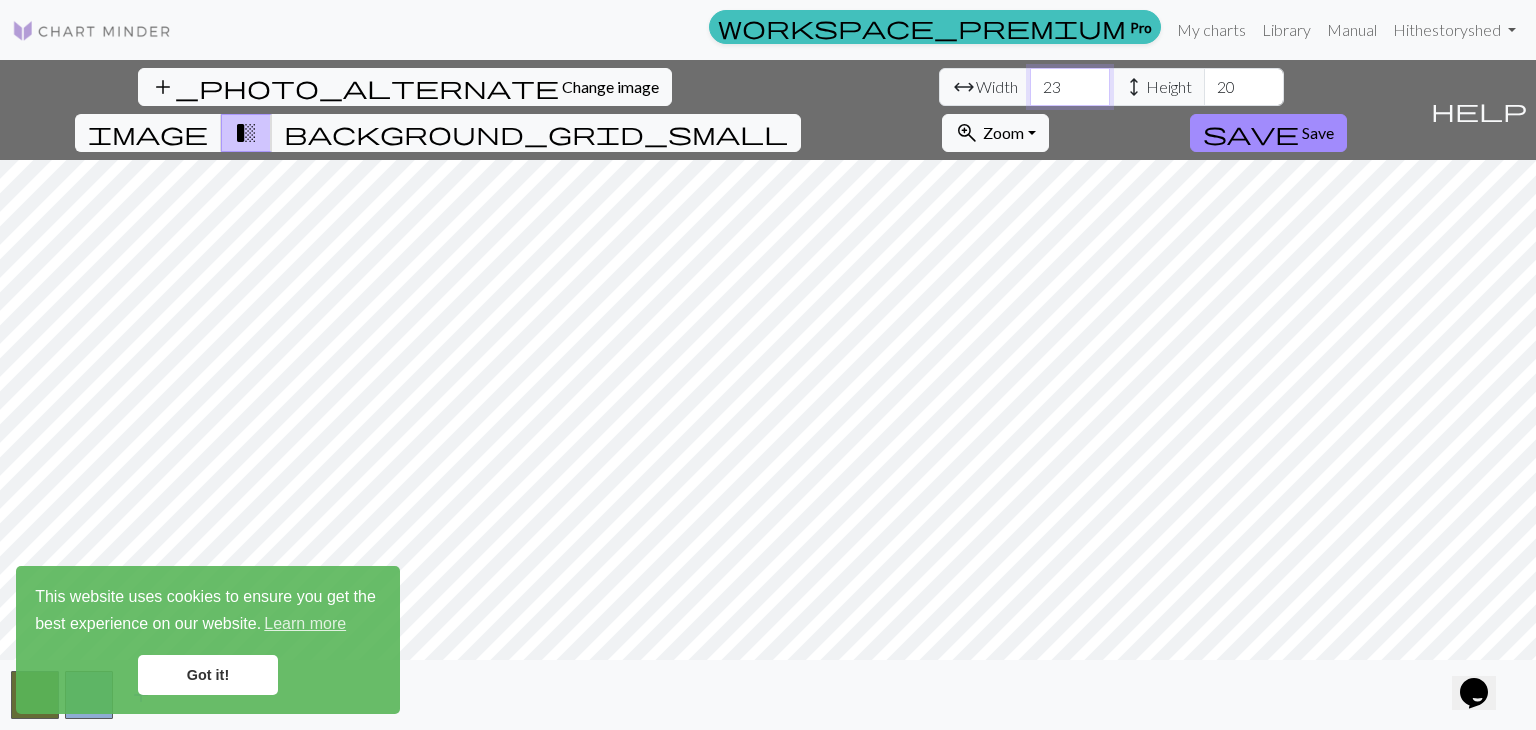 click on "23" at bounding box center (1070, 87) 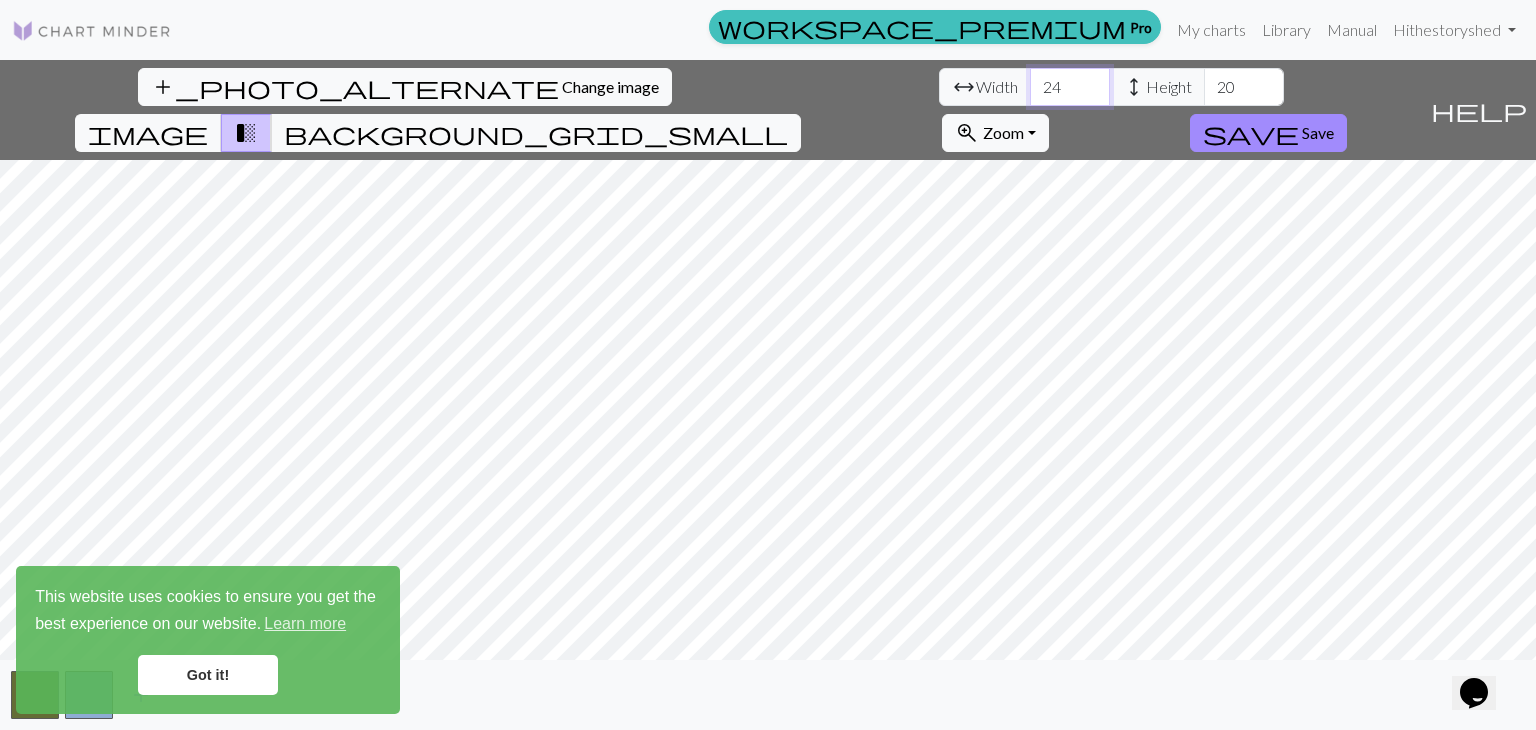 click on "24" at bounding box center (1070, 87) 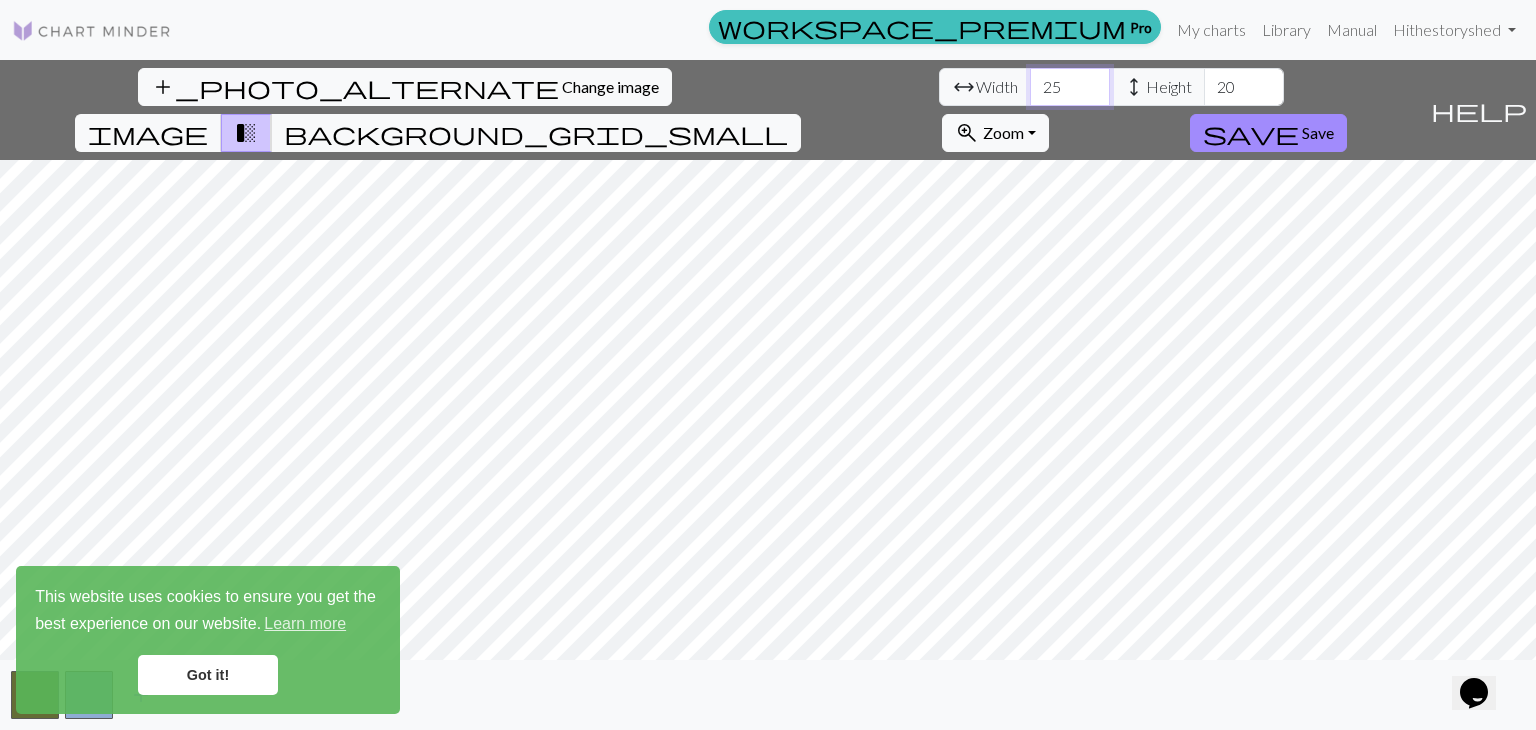 click on "25" at bounding box center (1070, 87) 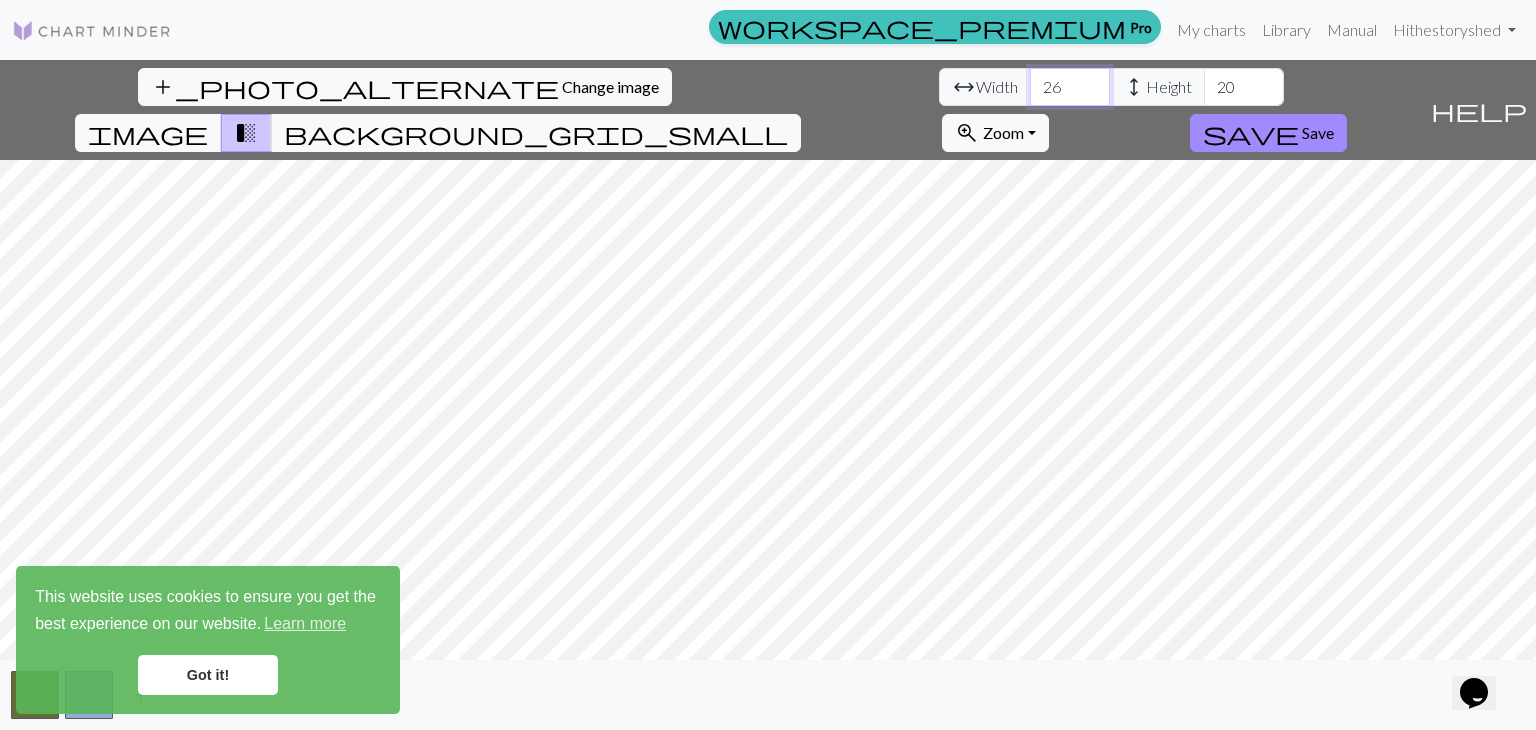 click on "26" at bounding box center [1070, 87] 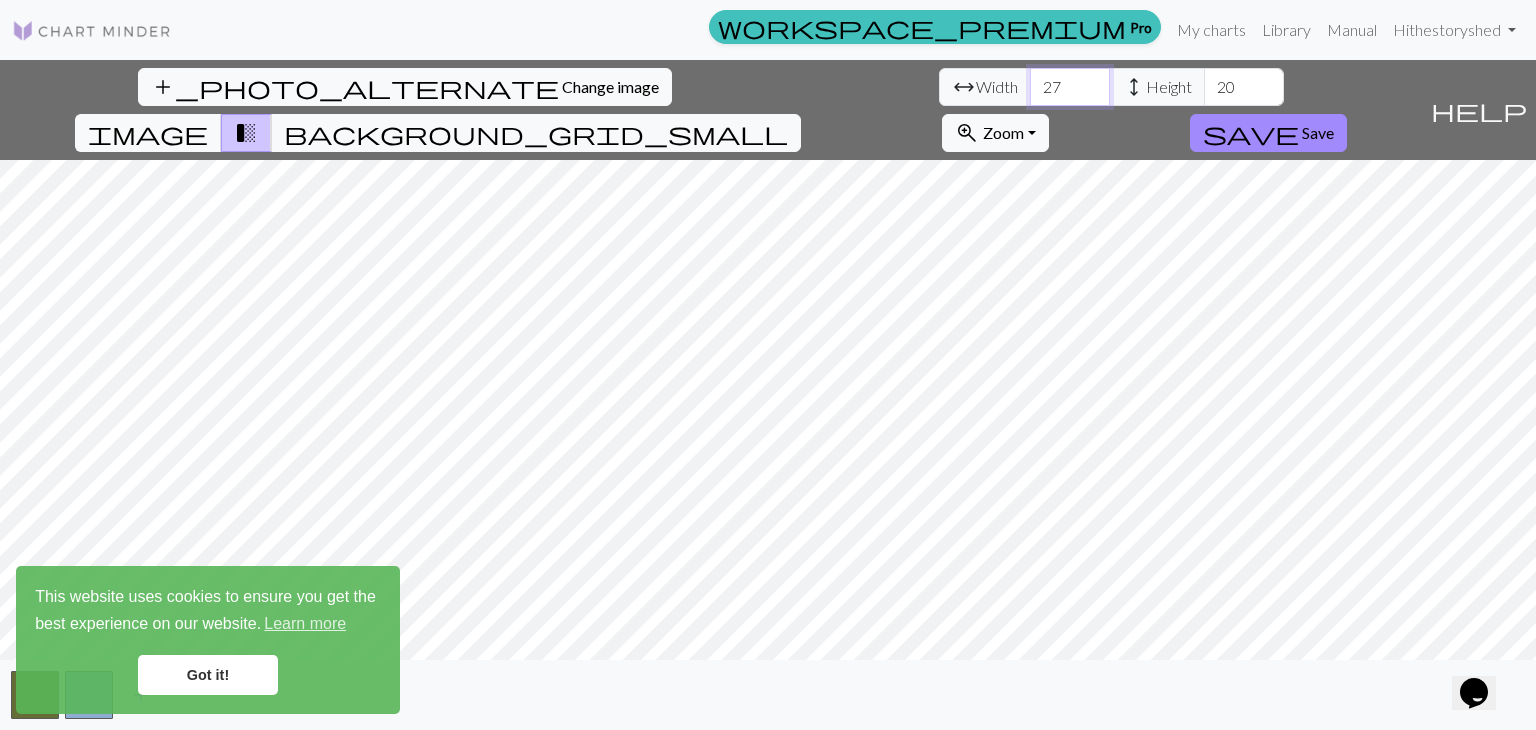 click on "27" at bounding box center (1070, 87) 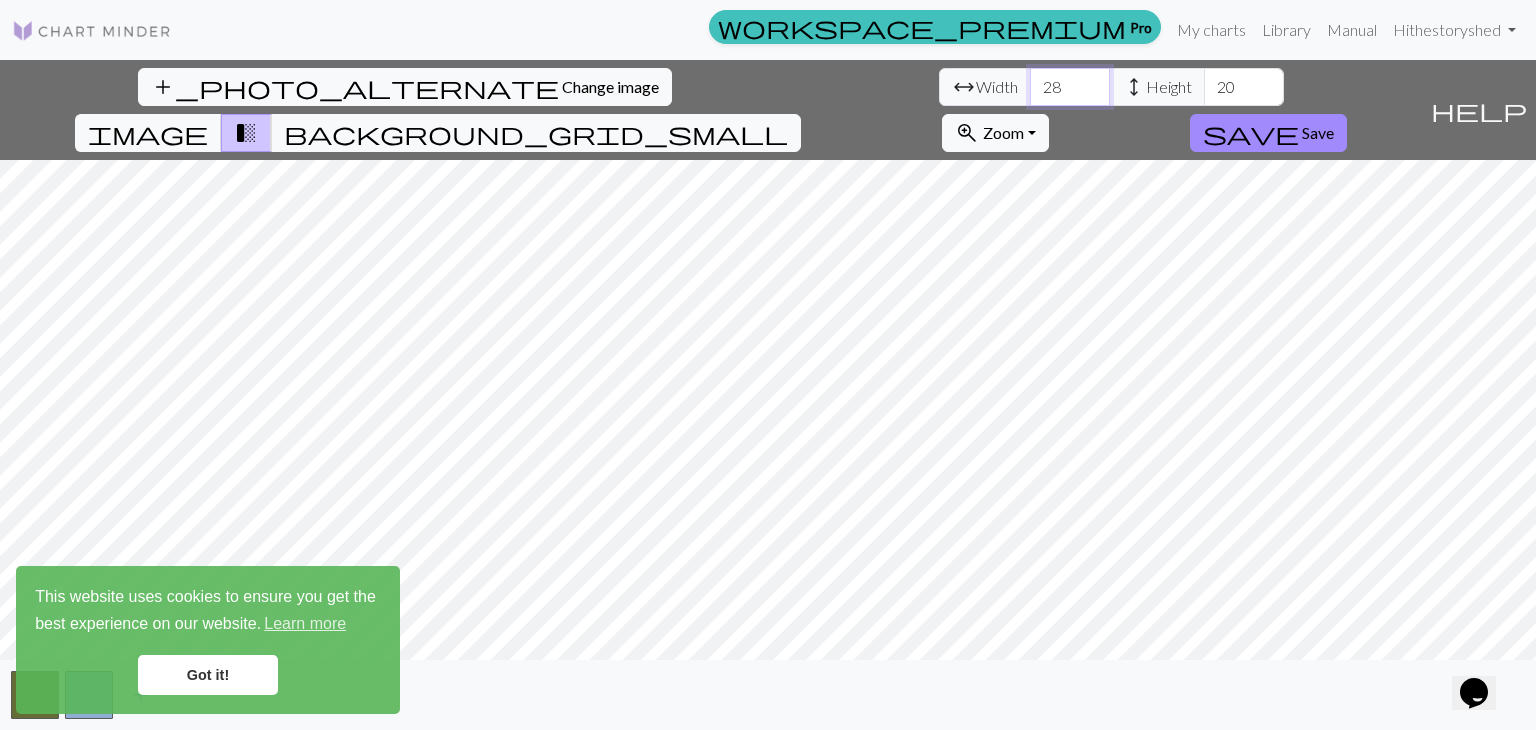 click on "28" at bounding box center (1070, 87) 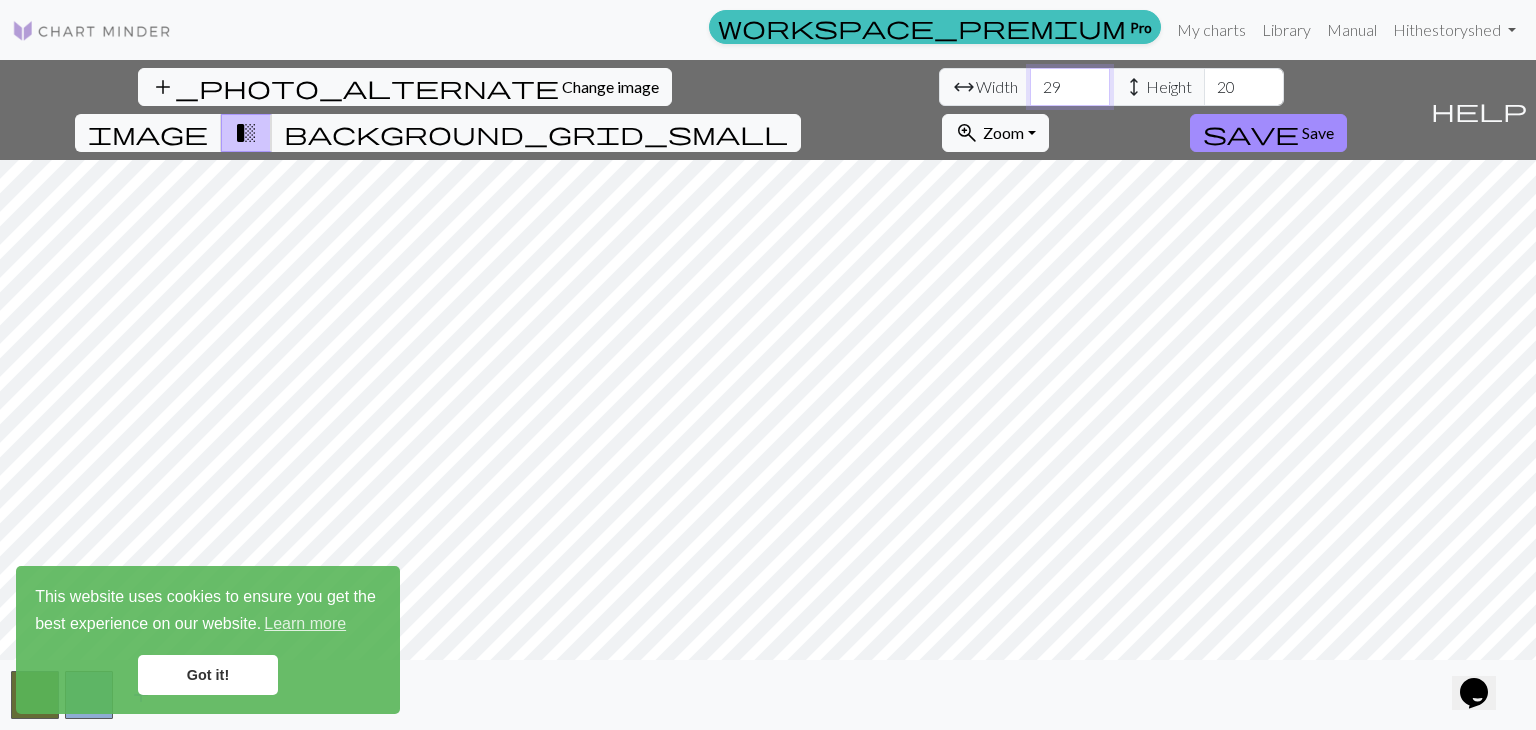 click on "29" at bounding box center (1070, 87) 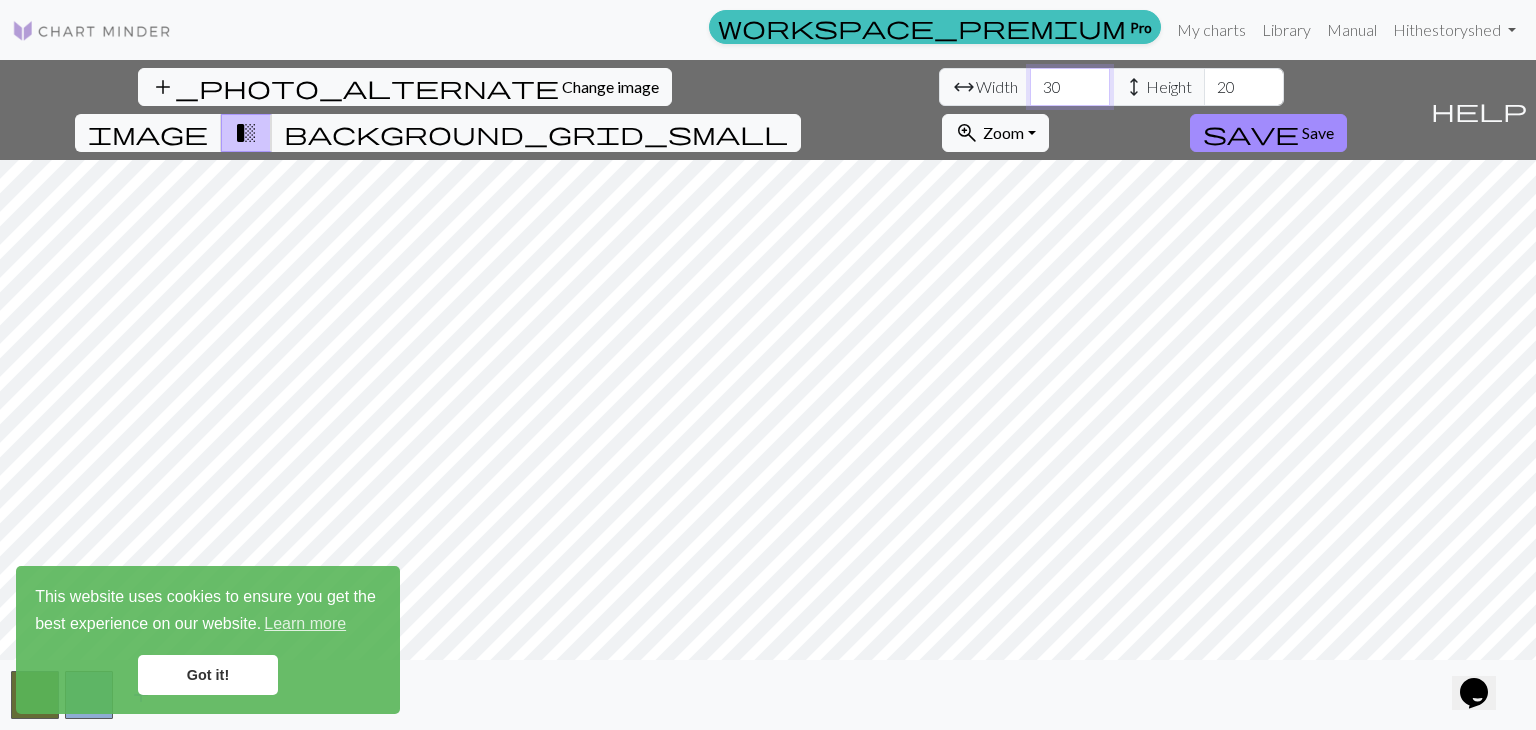 type on "30" 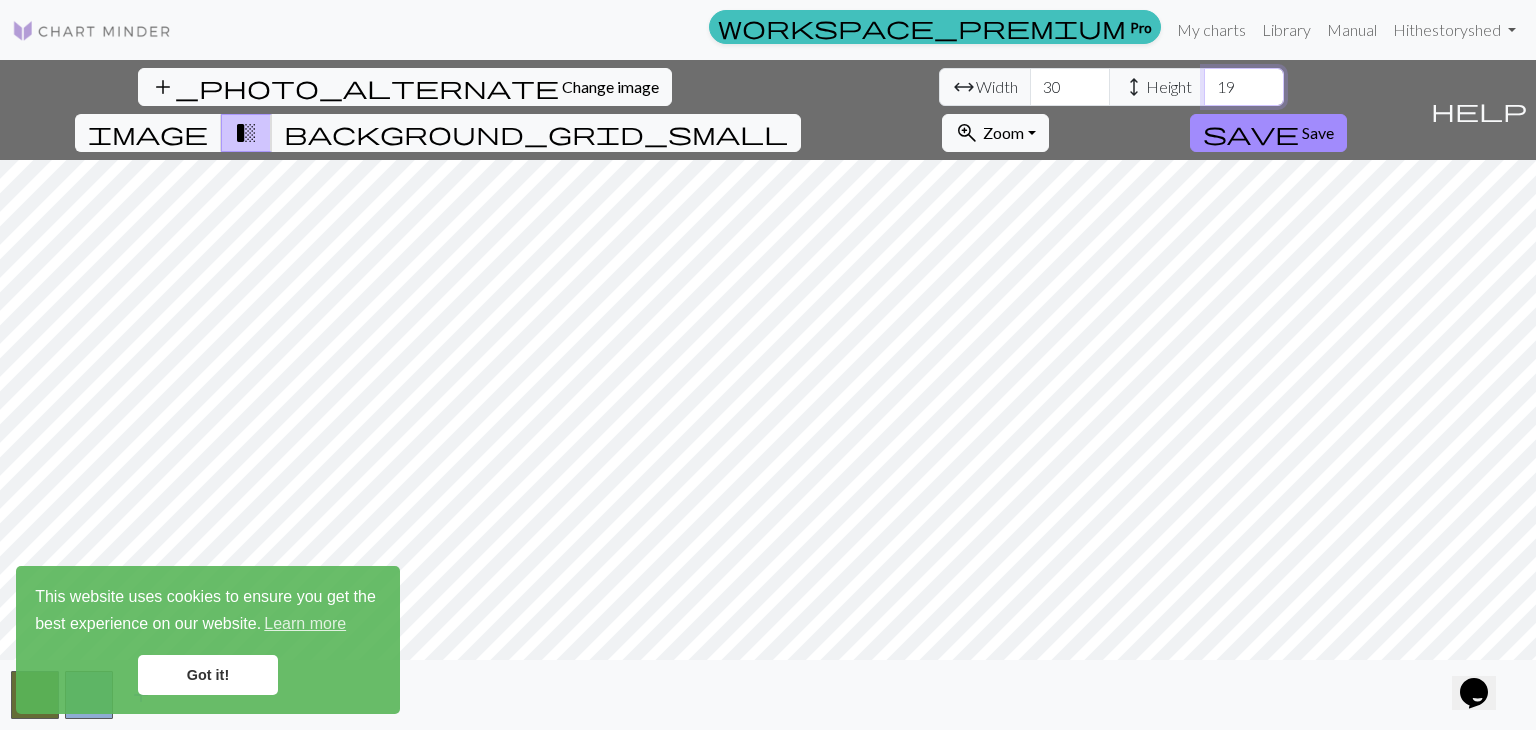 click on "19" at bounding box center [1244, 87] 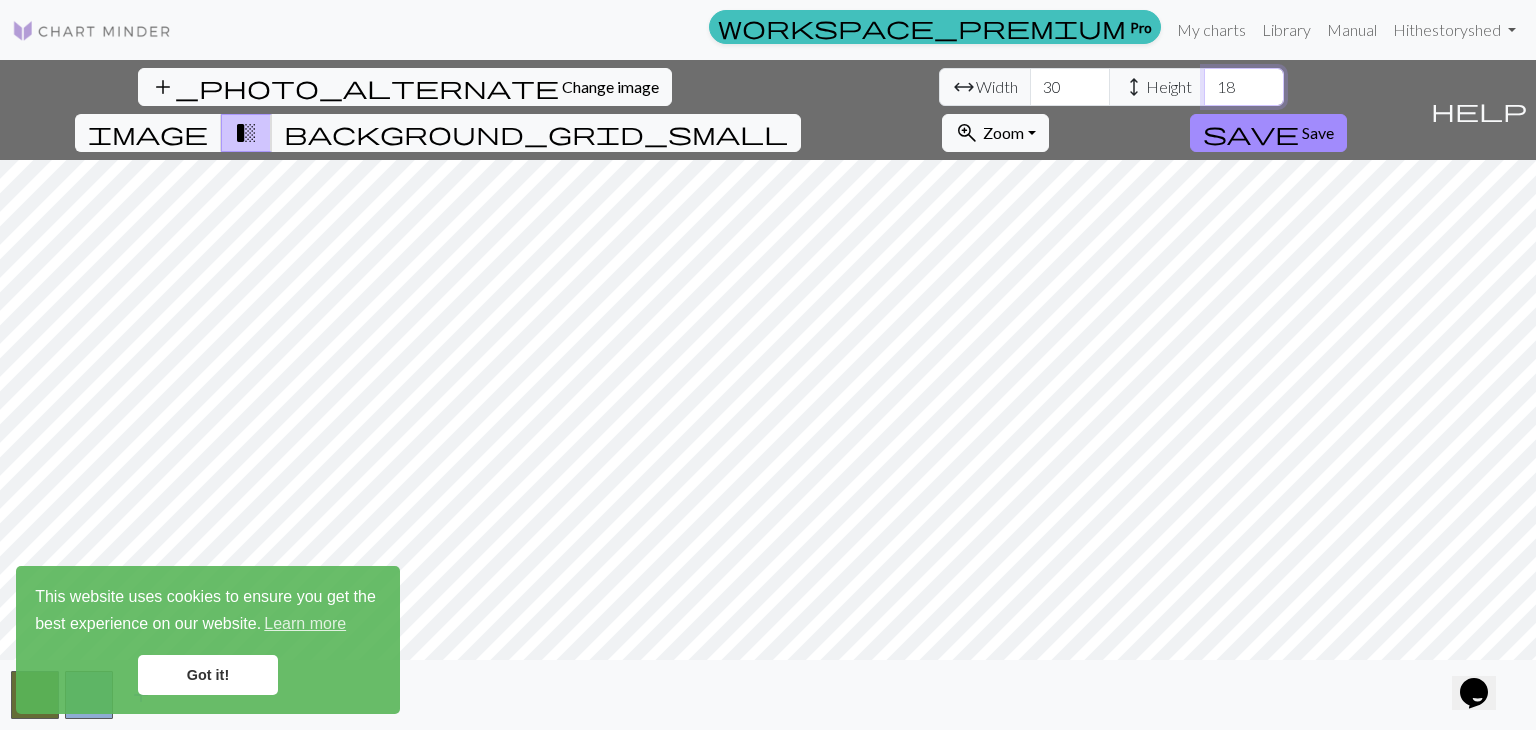 click on "18" at bounding box center [1244, 87] 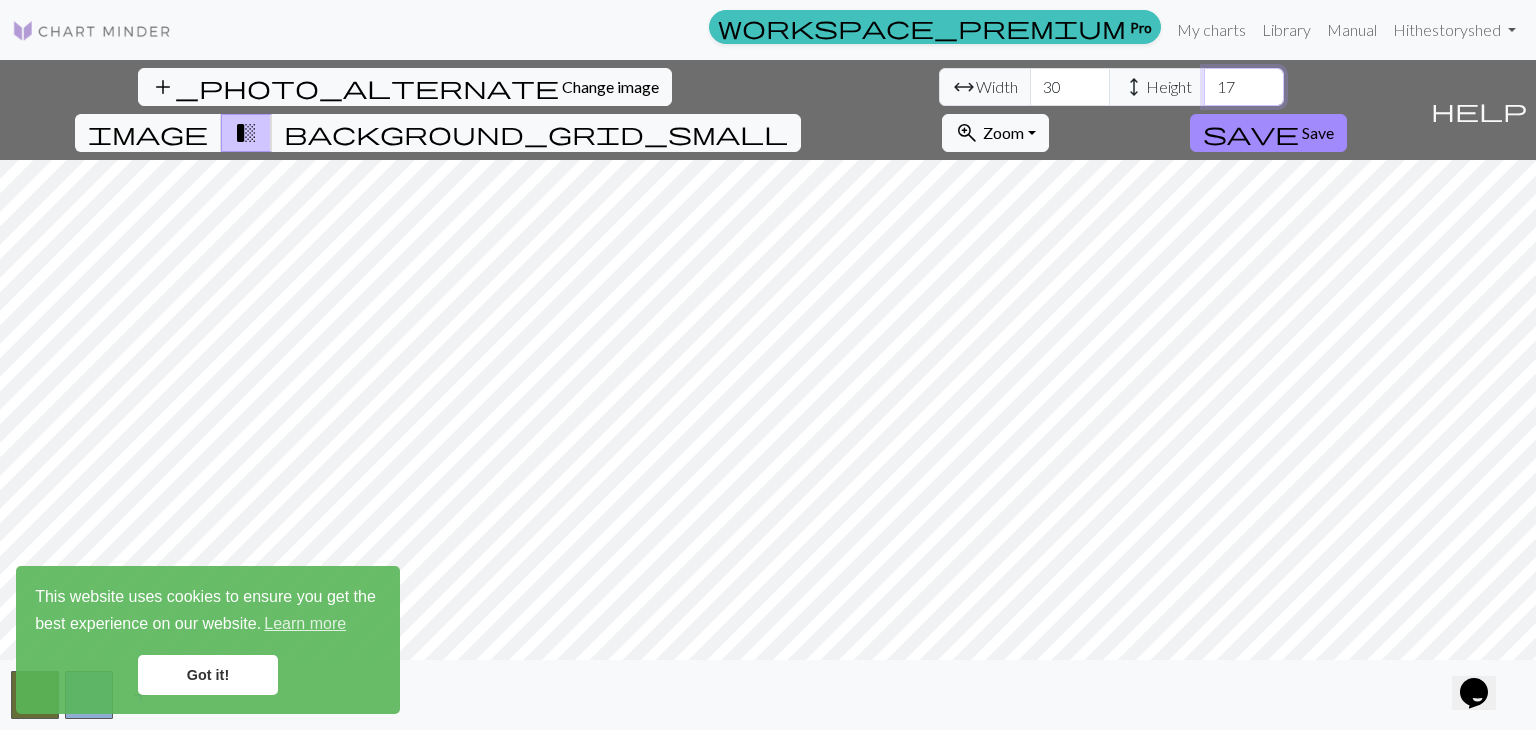 click on "17" at bounding box center [1244, 87] 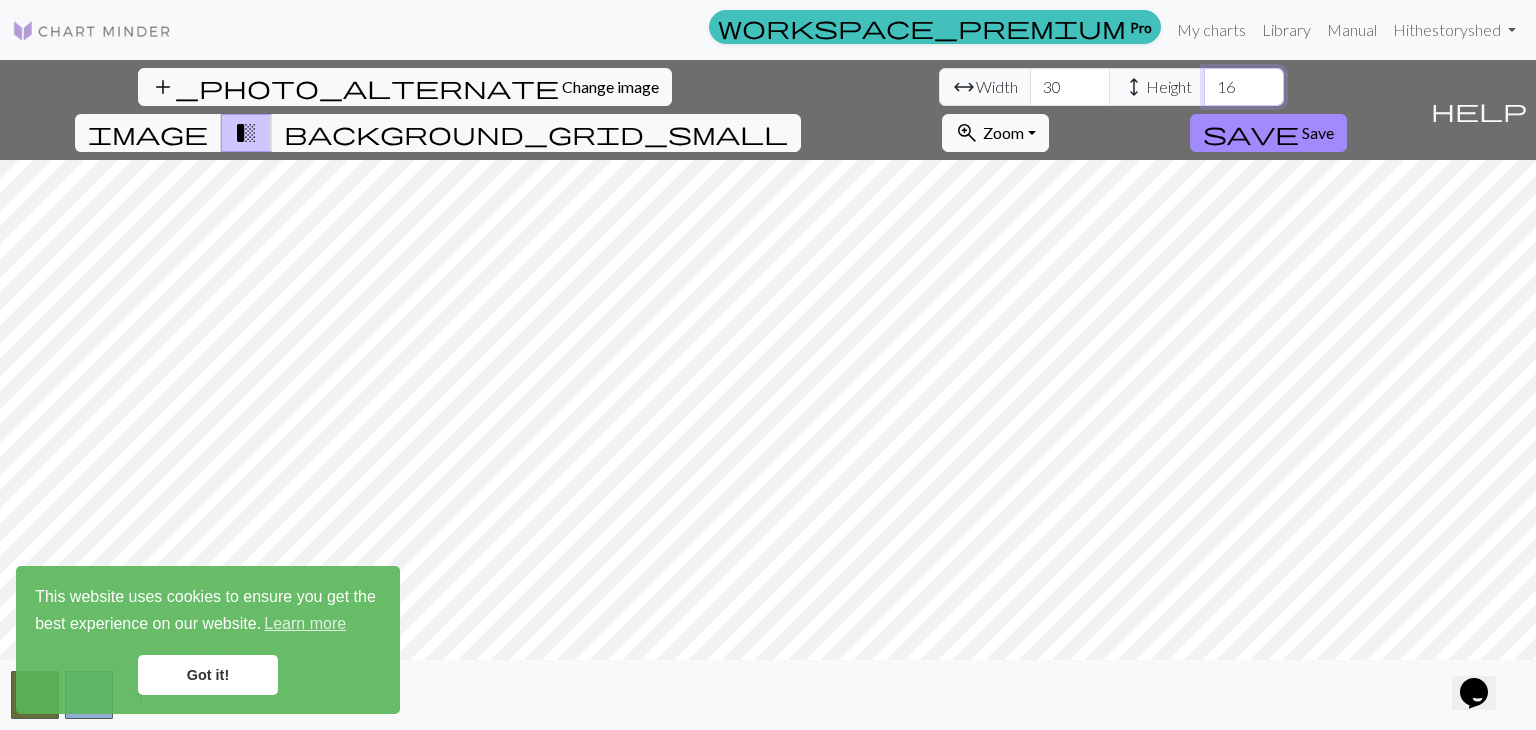 click on "16" at bounding box center (1244, 87) 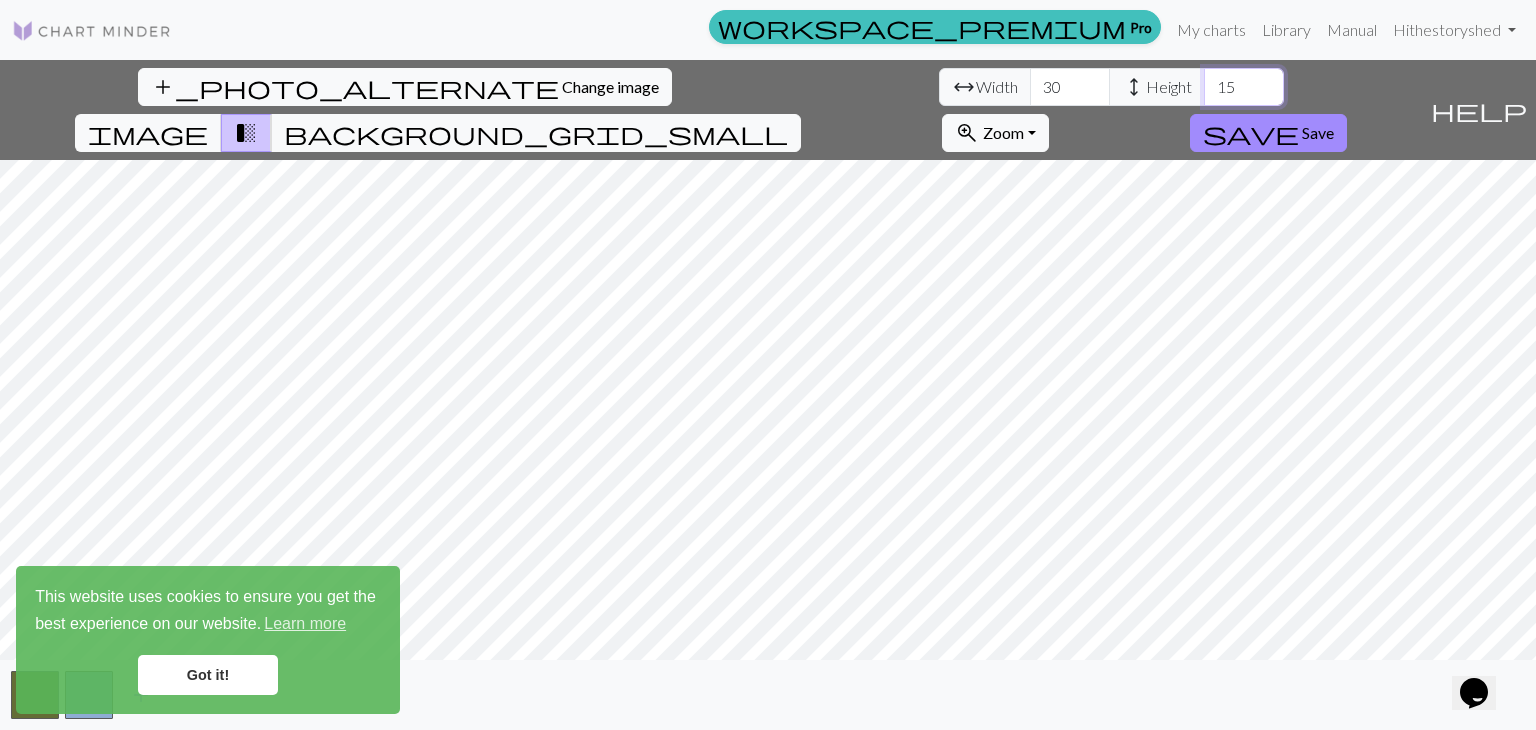 click on "15" at bounding box center (1244, 87) 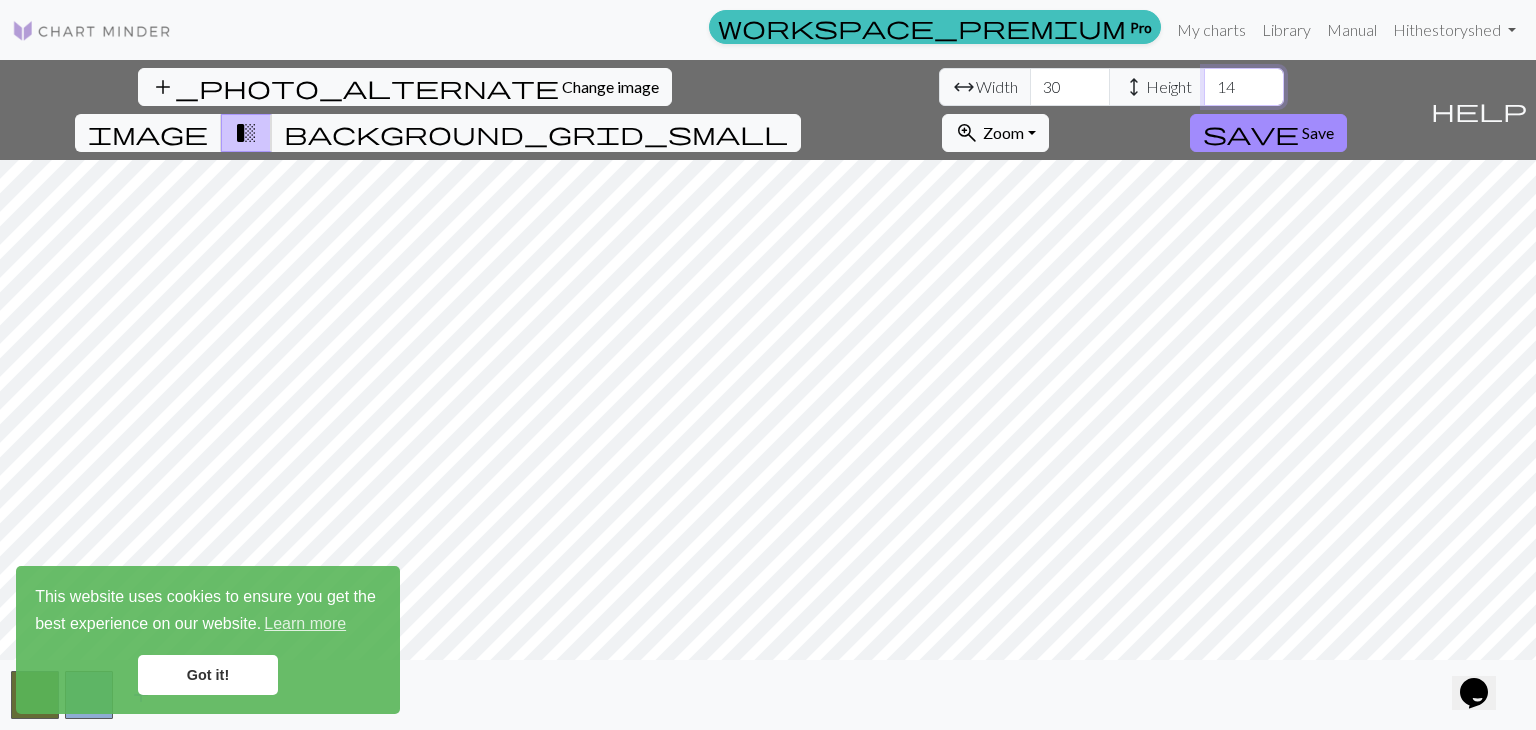 click on "14" at bounding box center [1244, 87] 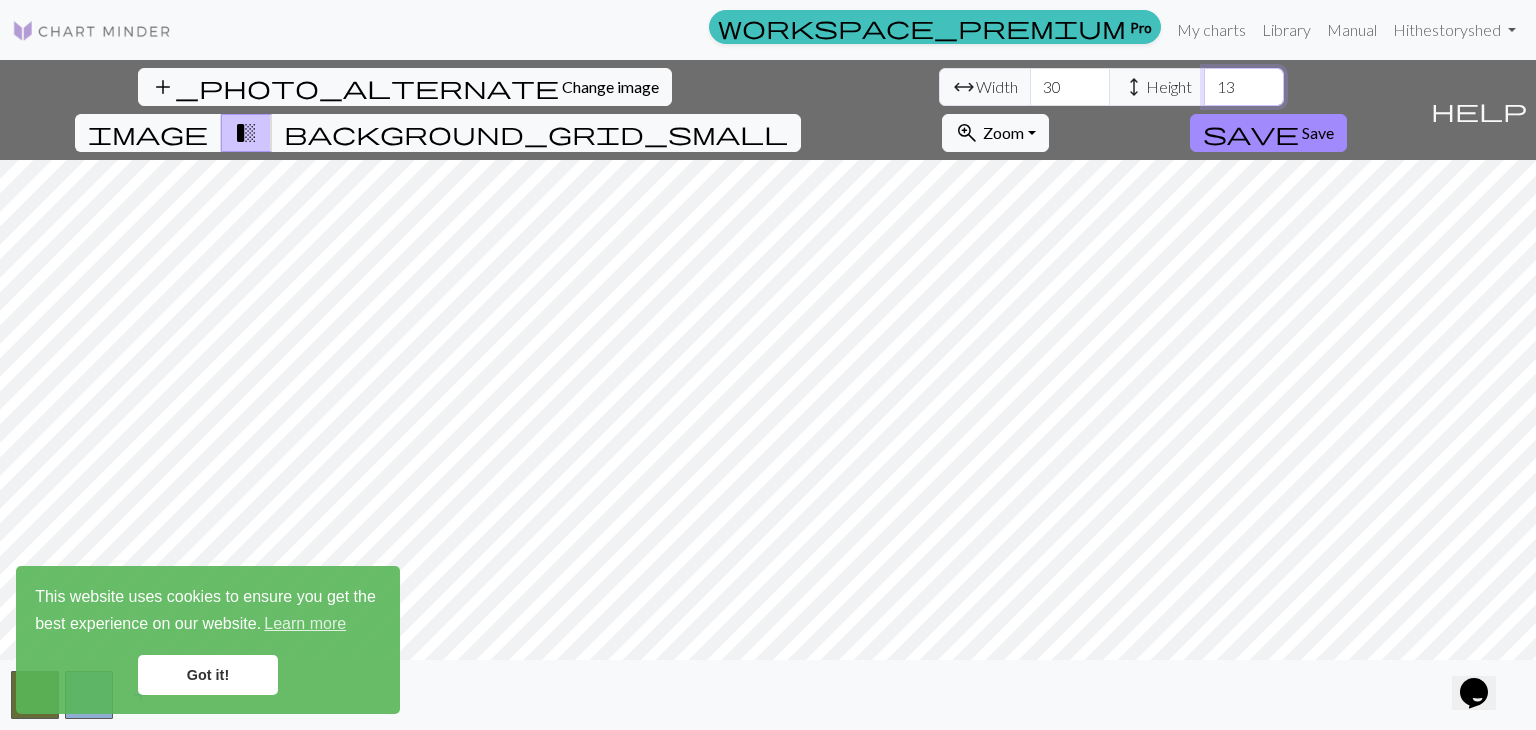 click on "13" at bounding box center (1244, 87) 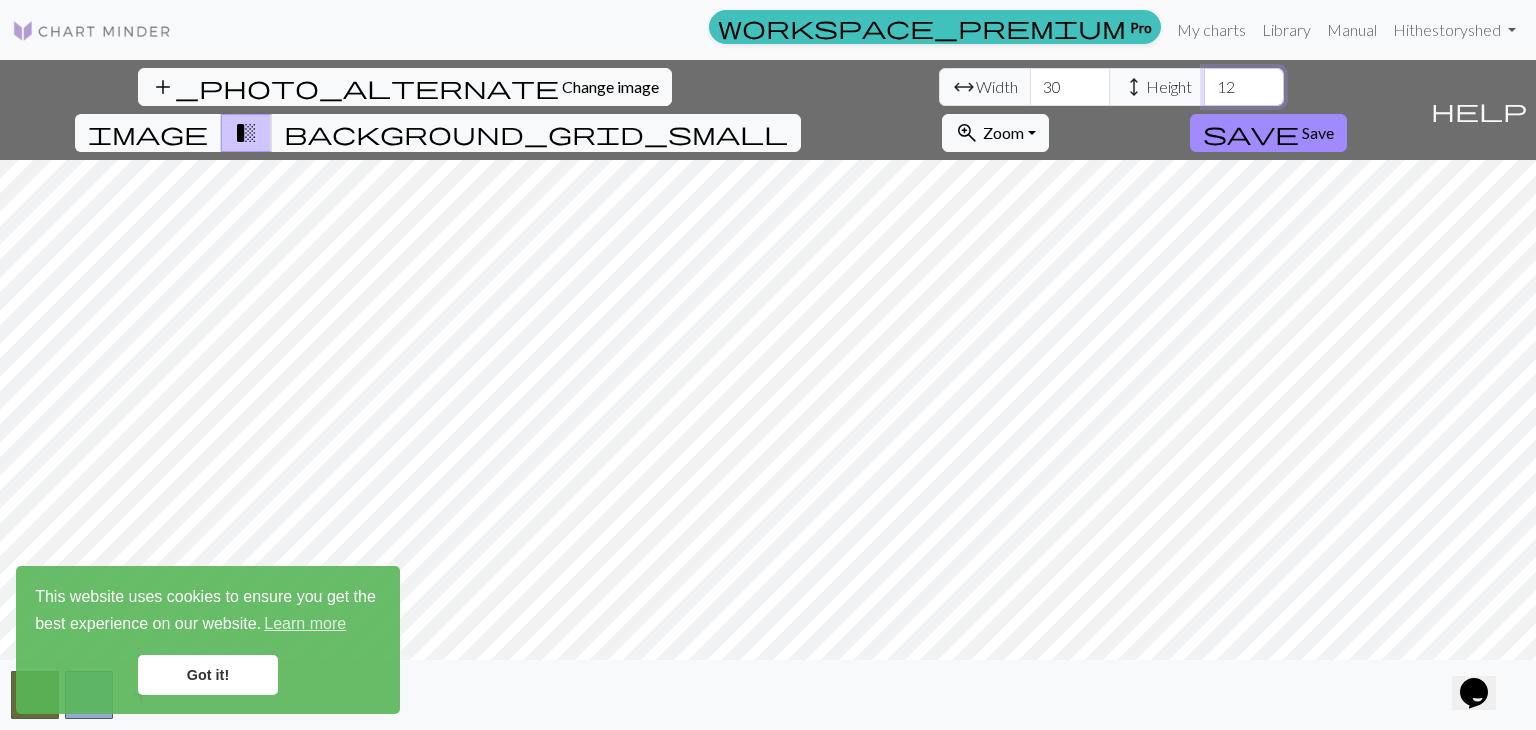 click on "12" at bounding box center [1244, 87] 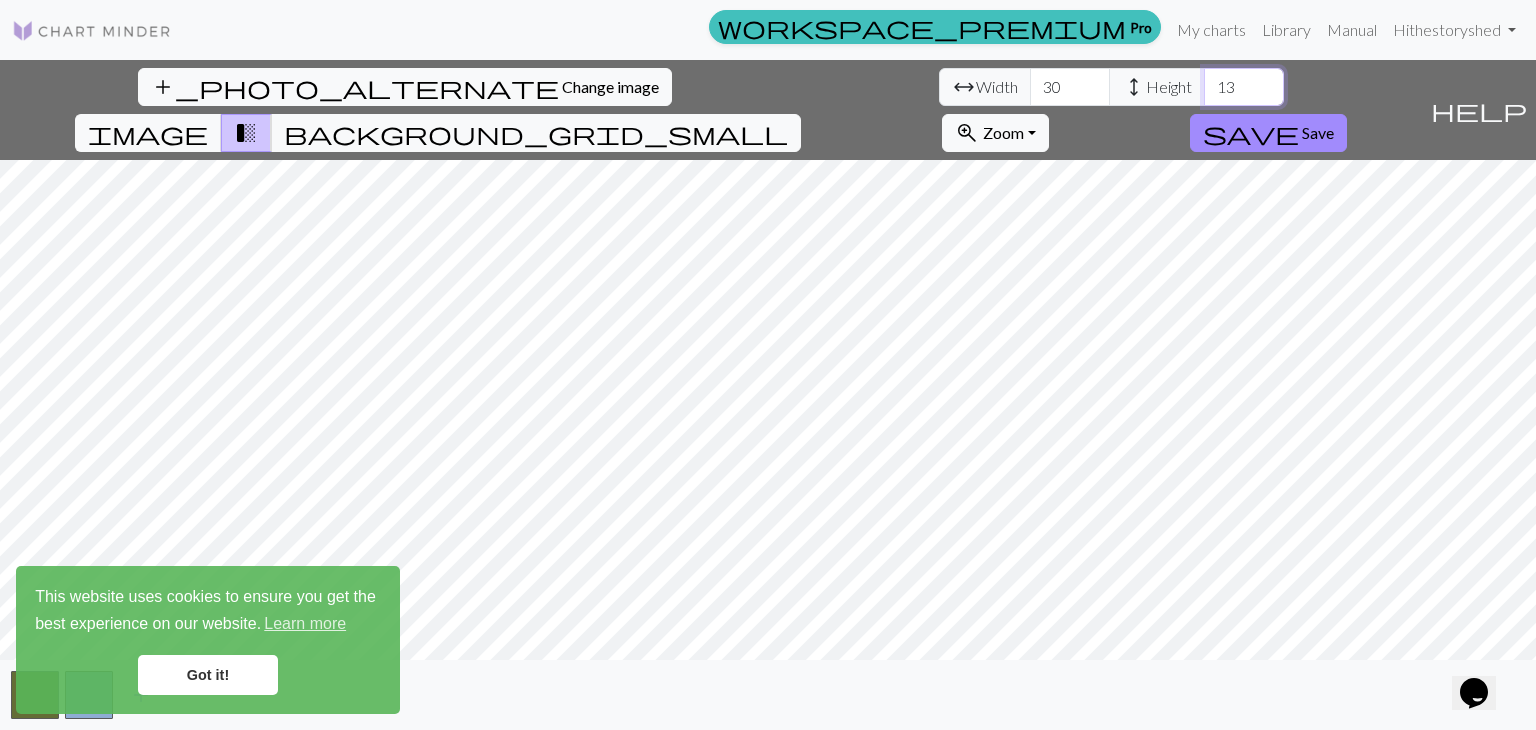 click on "13" at bounding box center [1244, 87] 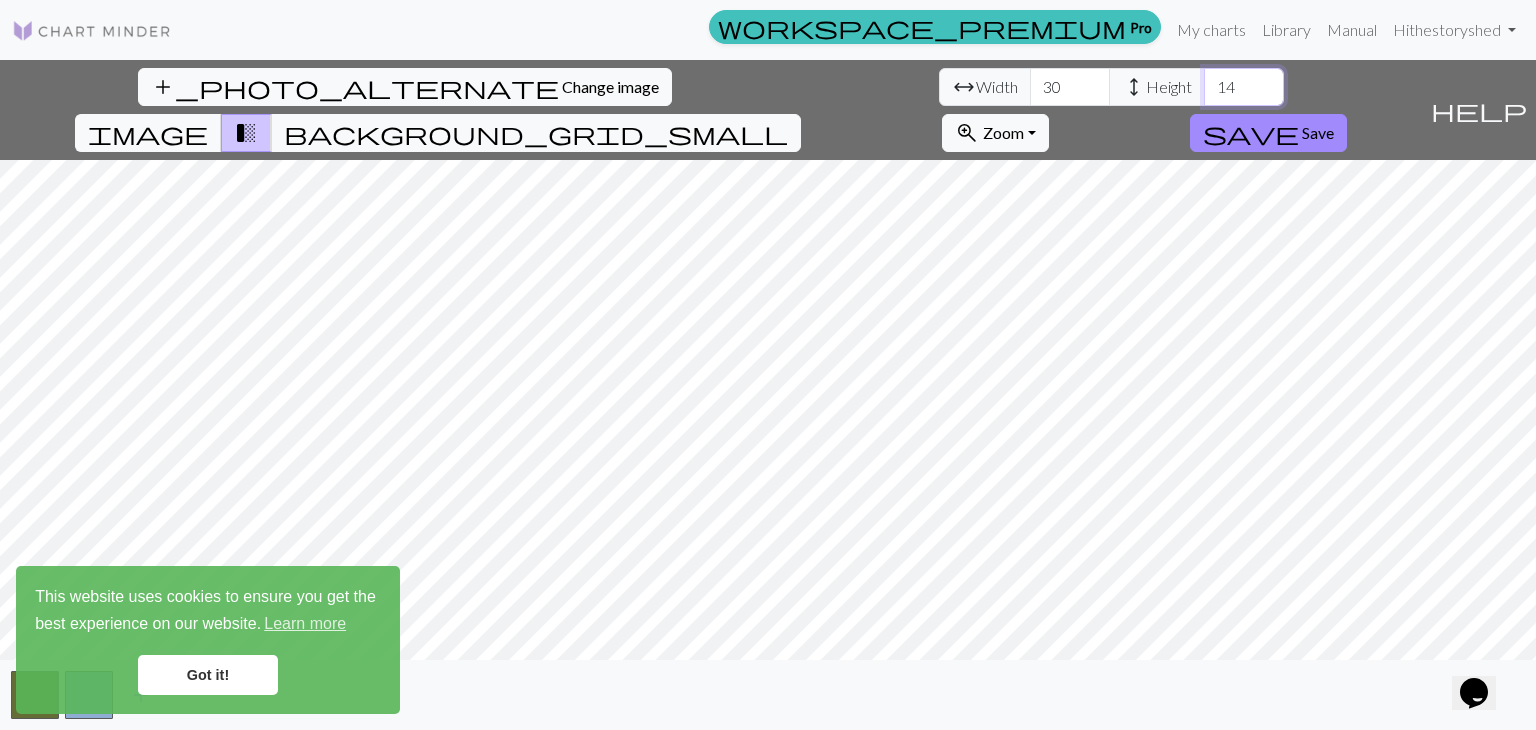 click on "14" at bounding box center (1244, 87) 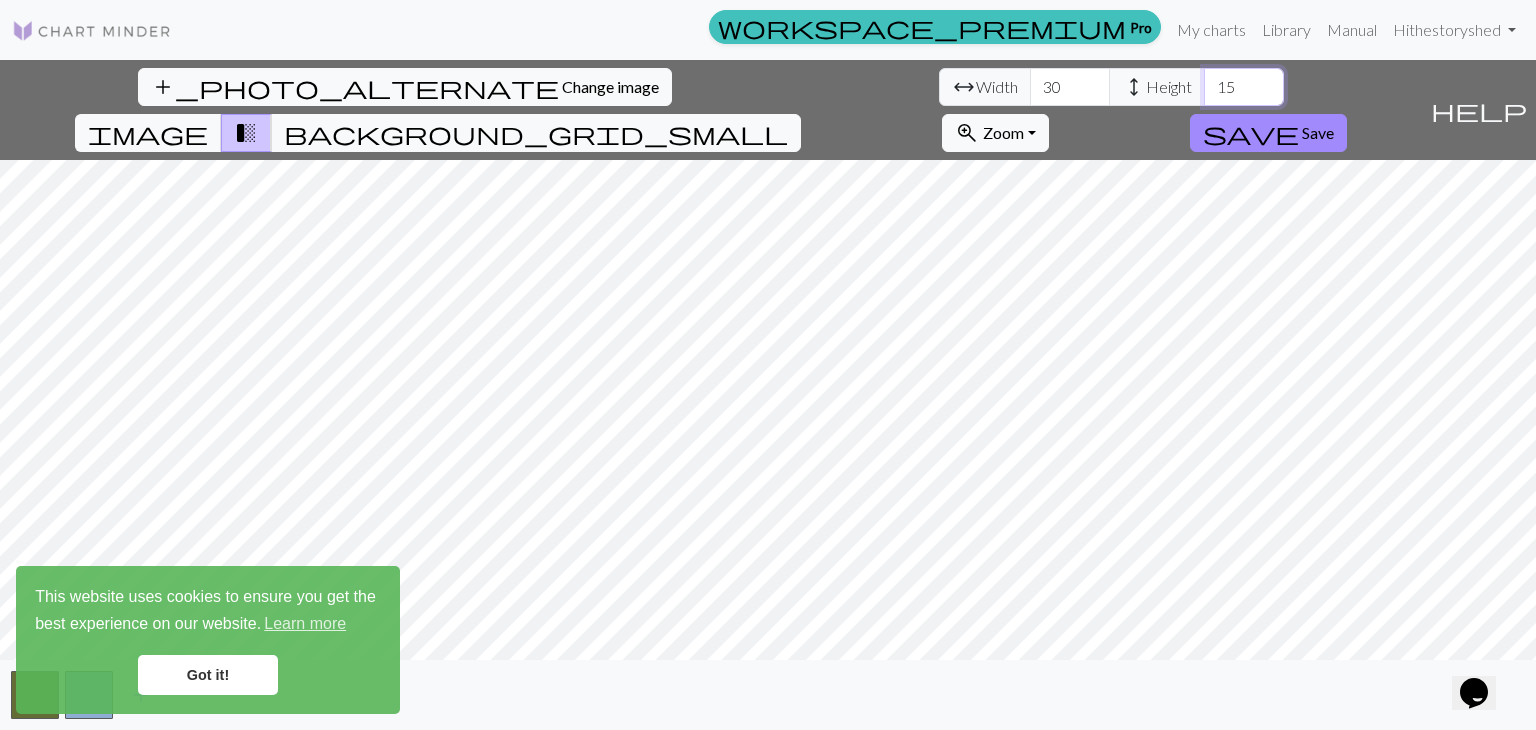 click on "15" at bounding box center (1244, 87) 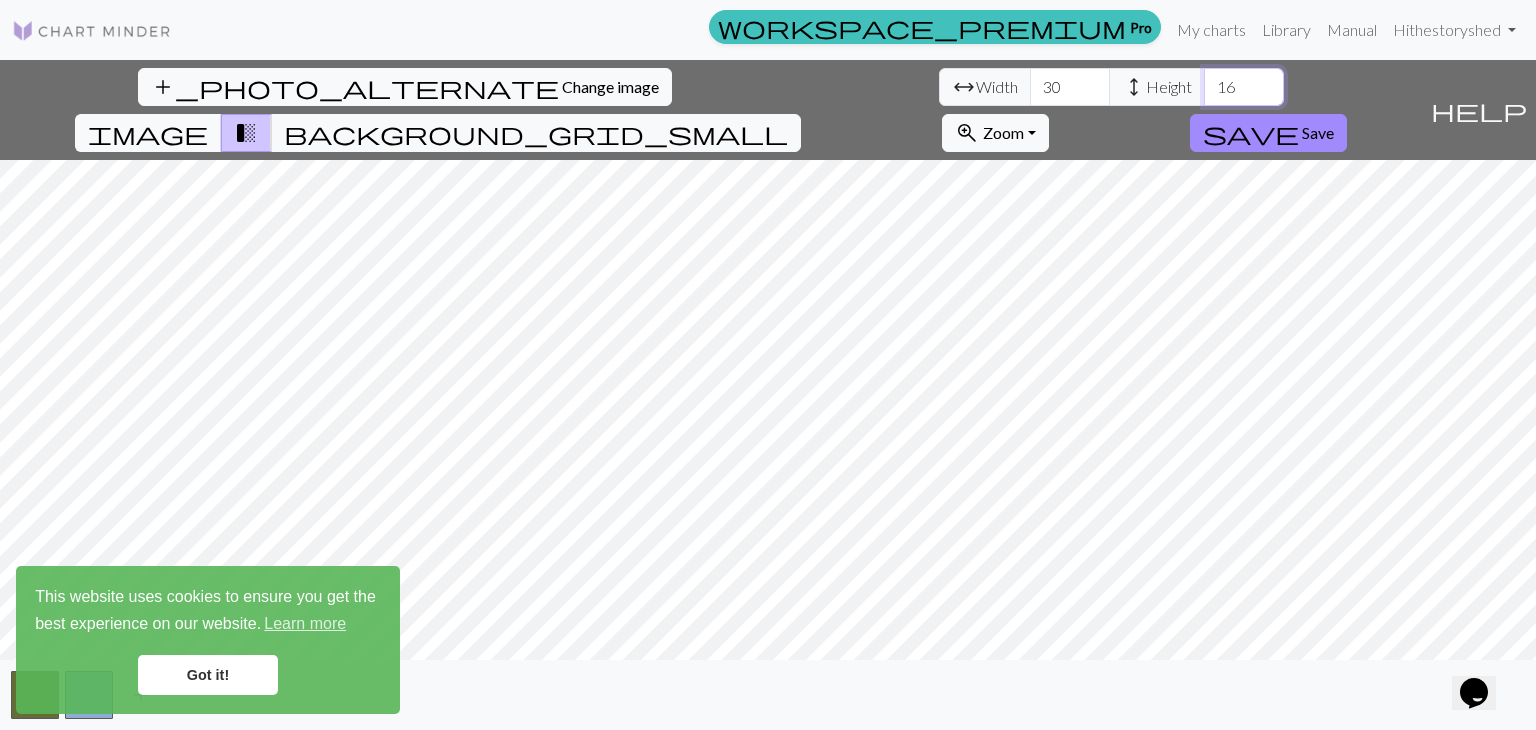 click on "16" at bounding box center [1244, 87] 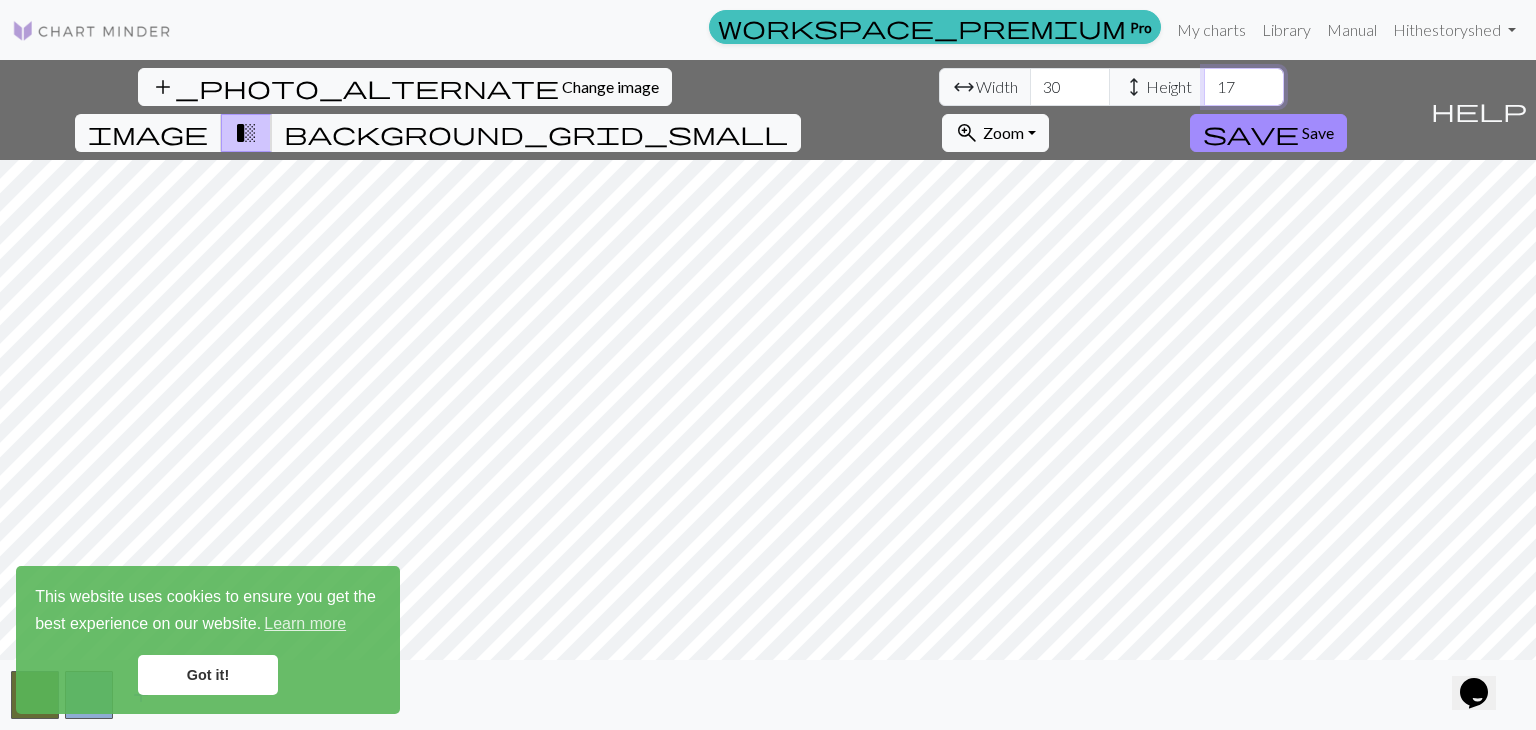 click on "17" at bounding box center [1244, 87] 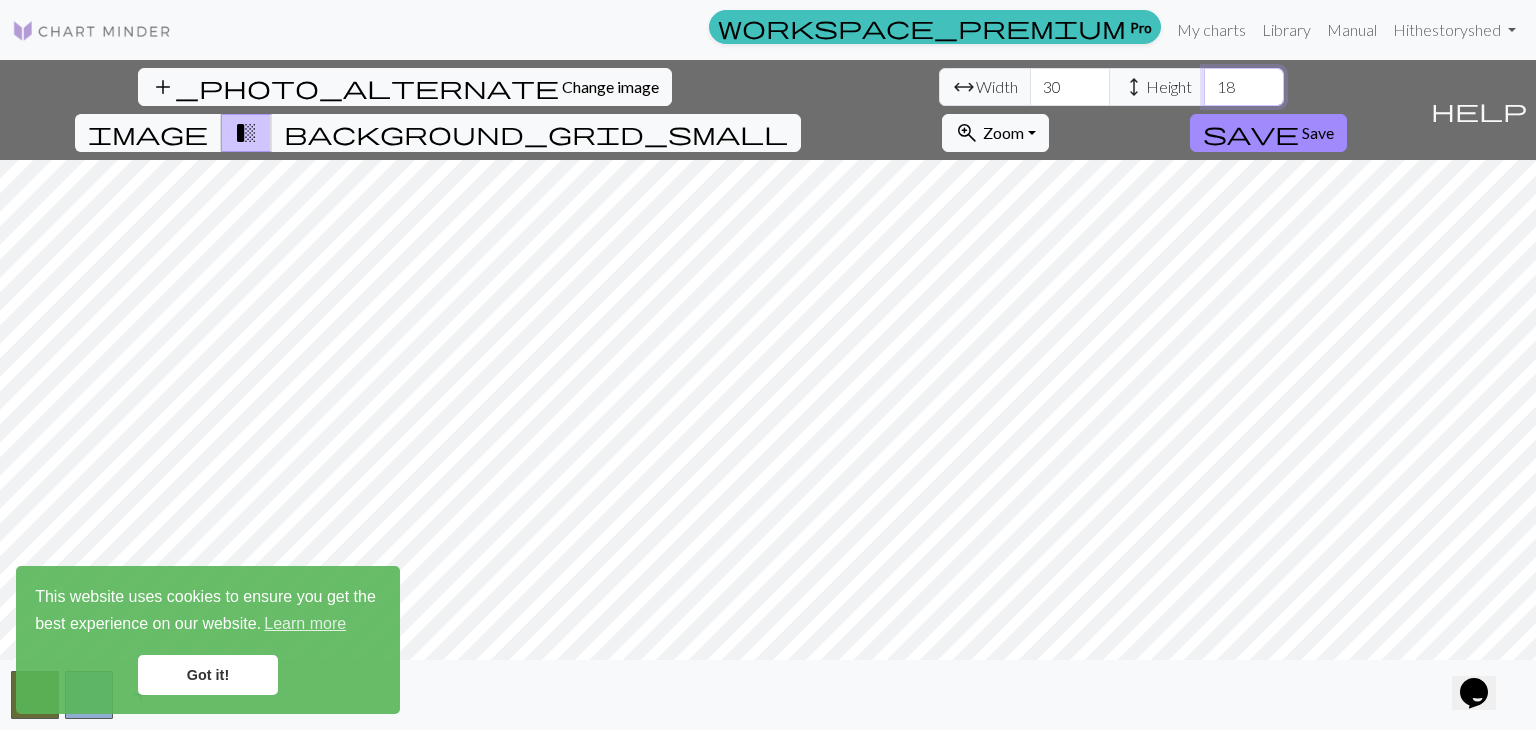 click on "18" at bounding box center [1244, 87] 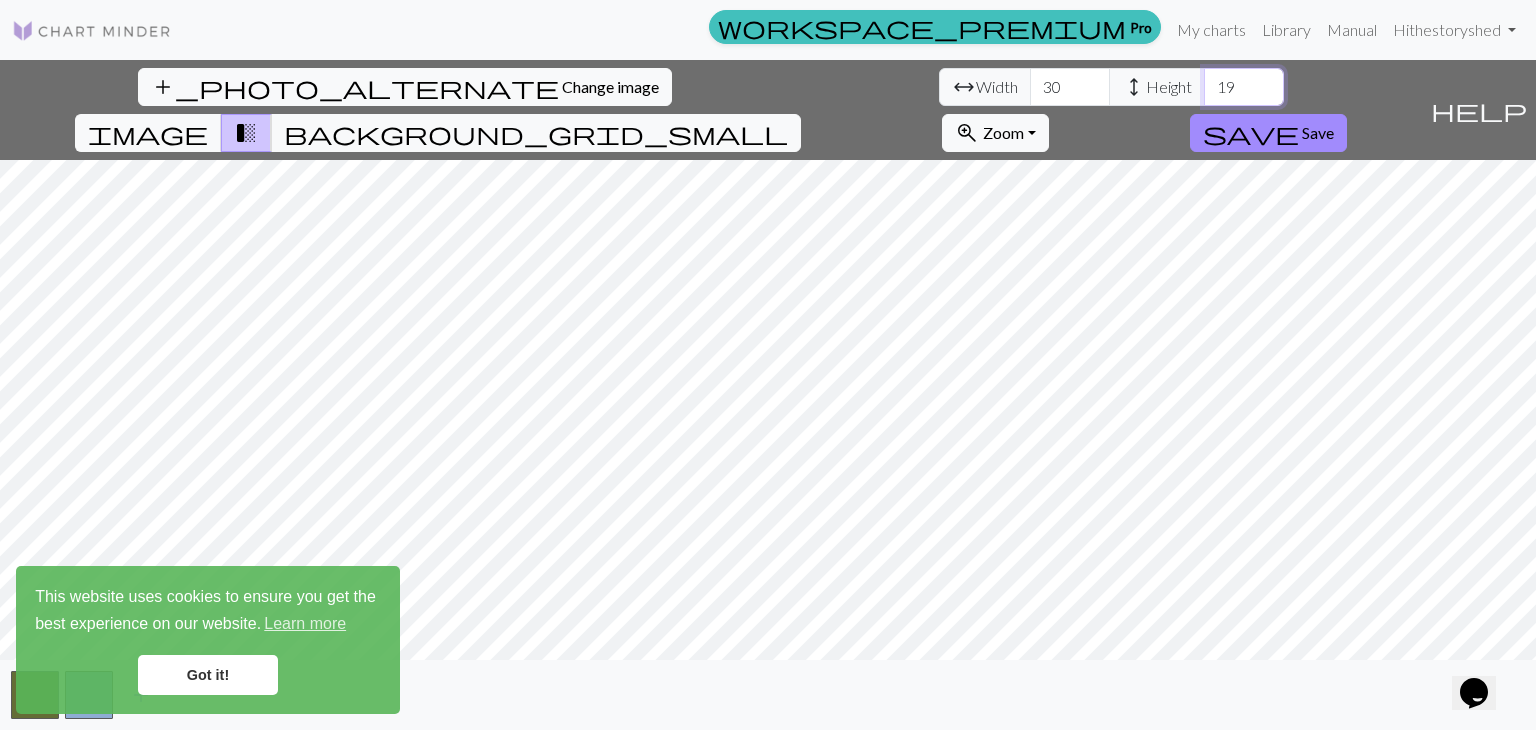 click on "19" at bounding box center (1244, 87) 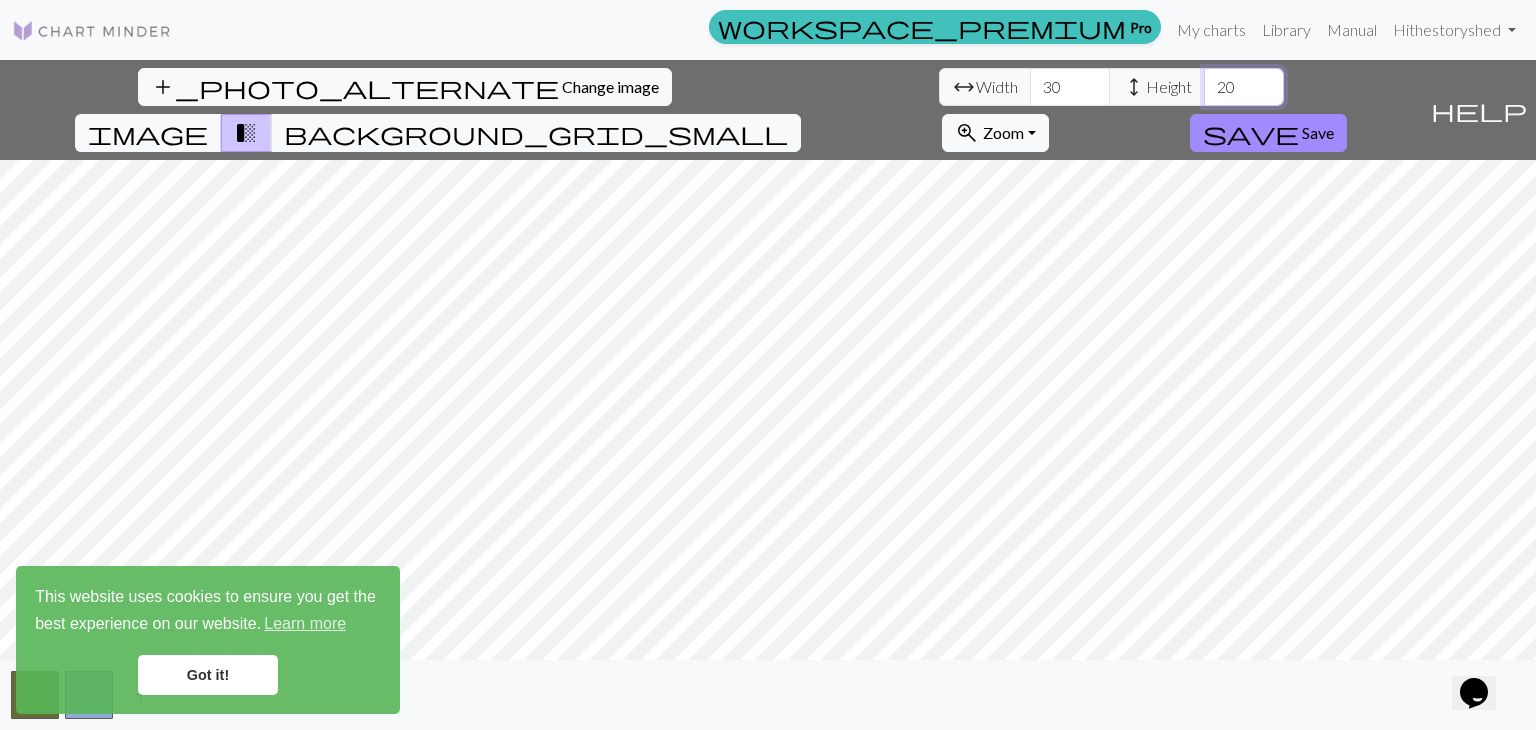 click on "20" at bounding box center [1244, 87] 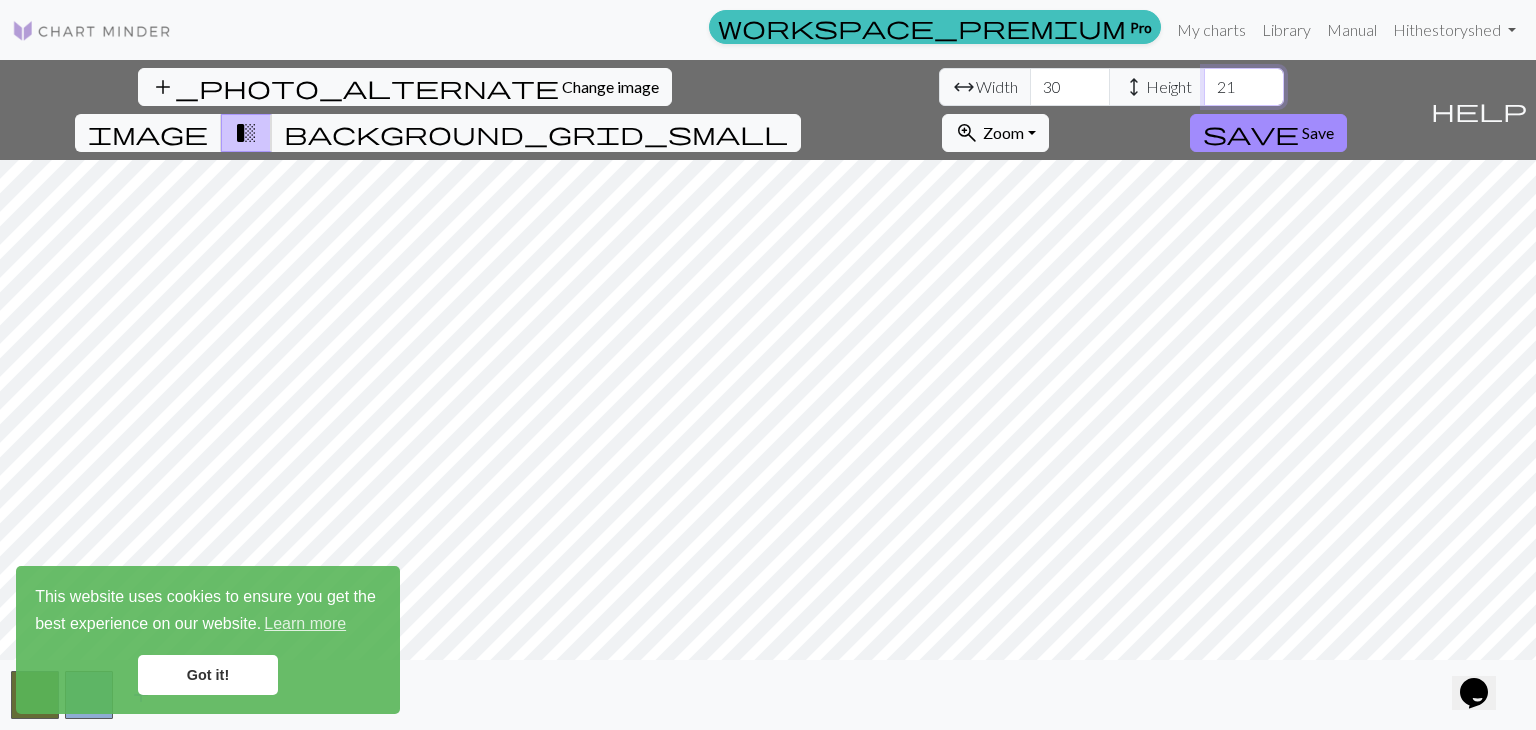 click on "21" at bounding box center [1244, 87] 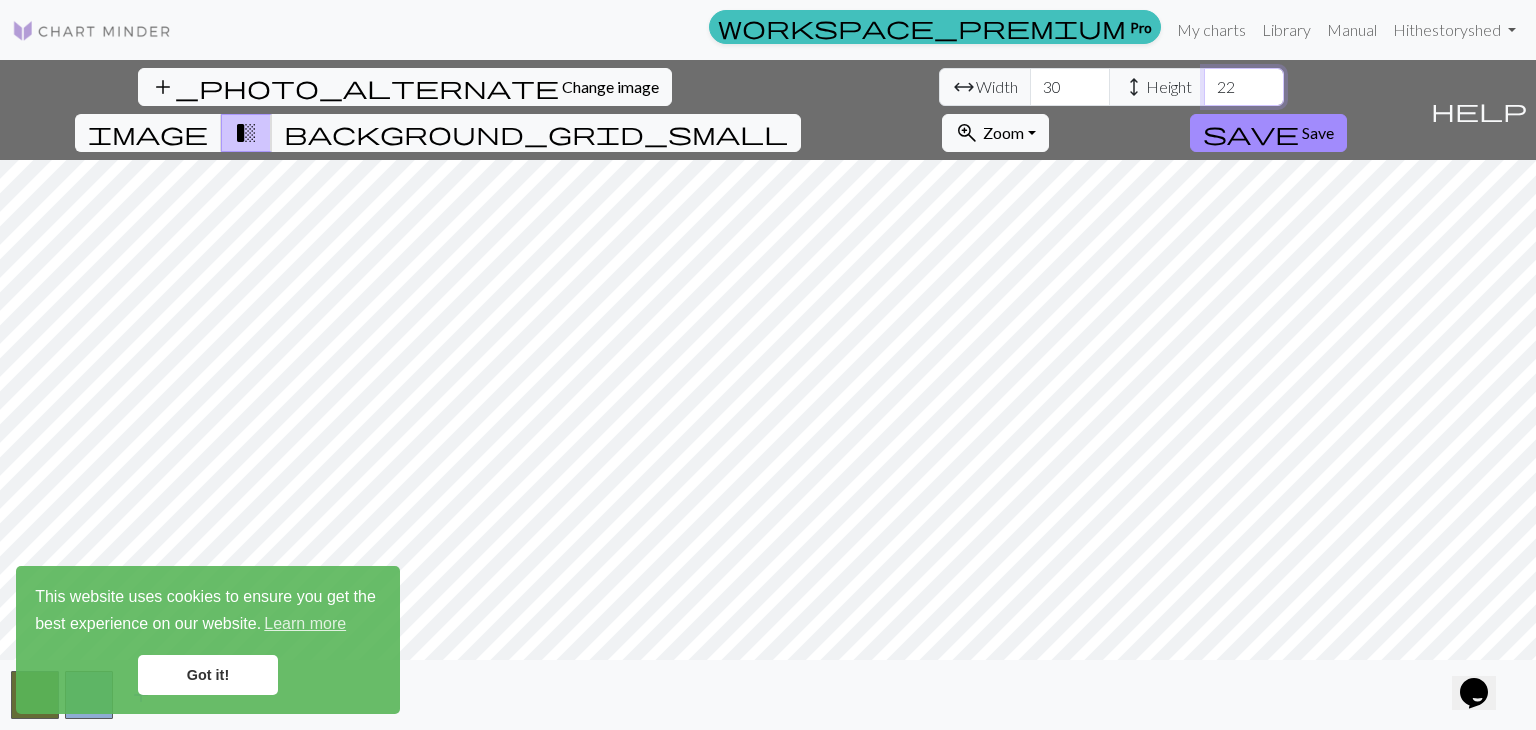 click on "22" at bounding box center (1244, 87) 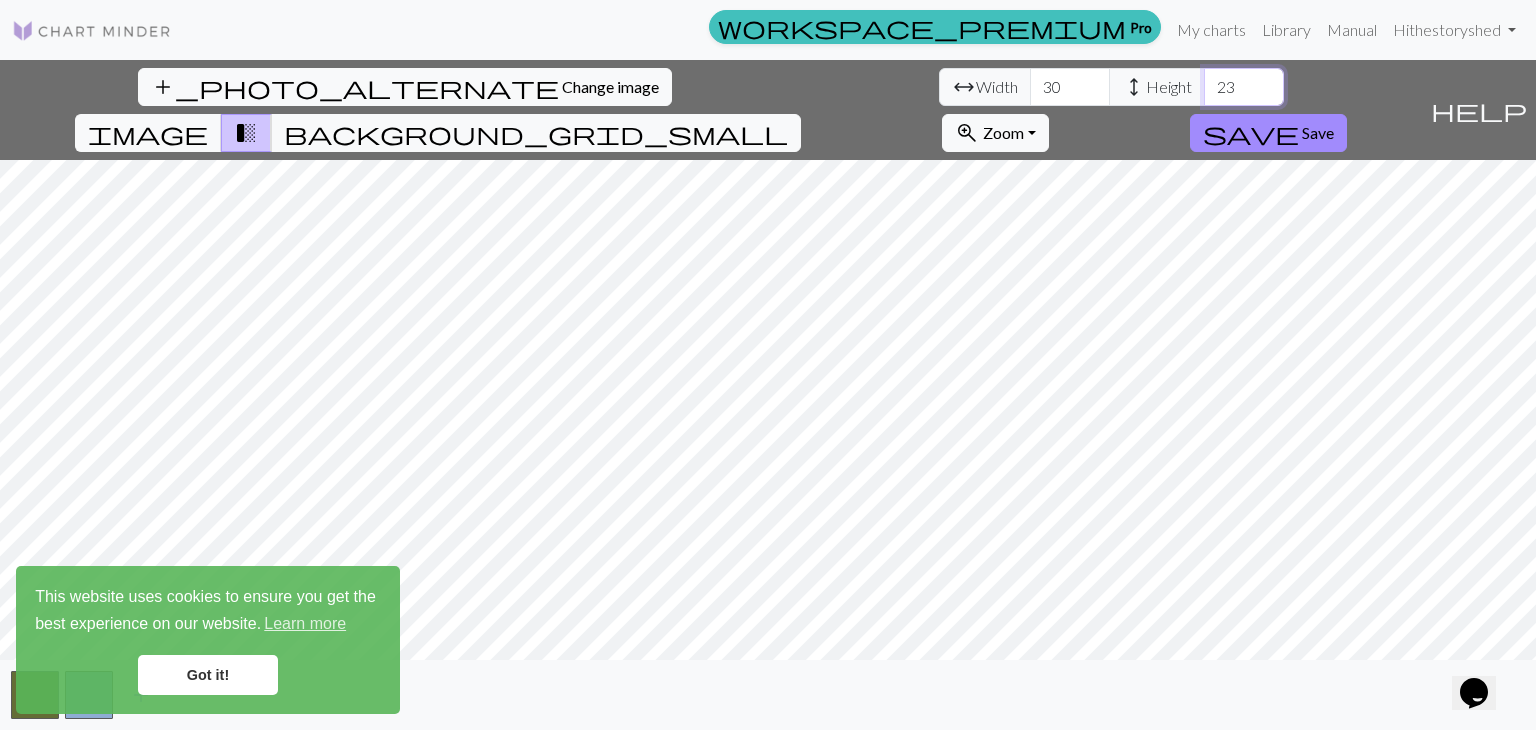 click on "23" at bounding box center [1244, 87] 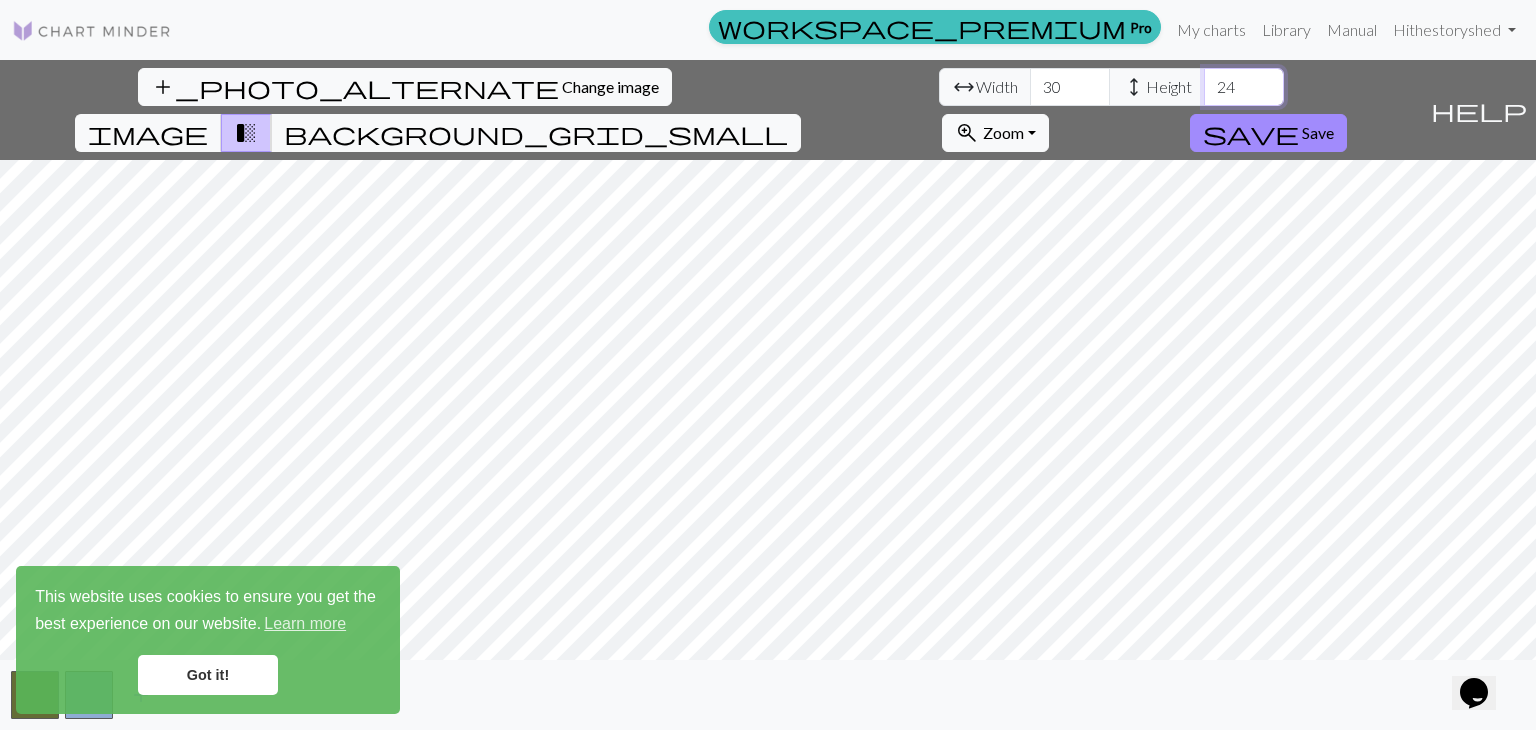 click on "24" at bounding box center (1244, 87) 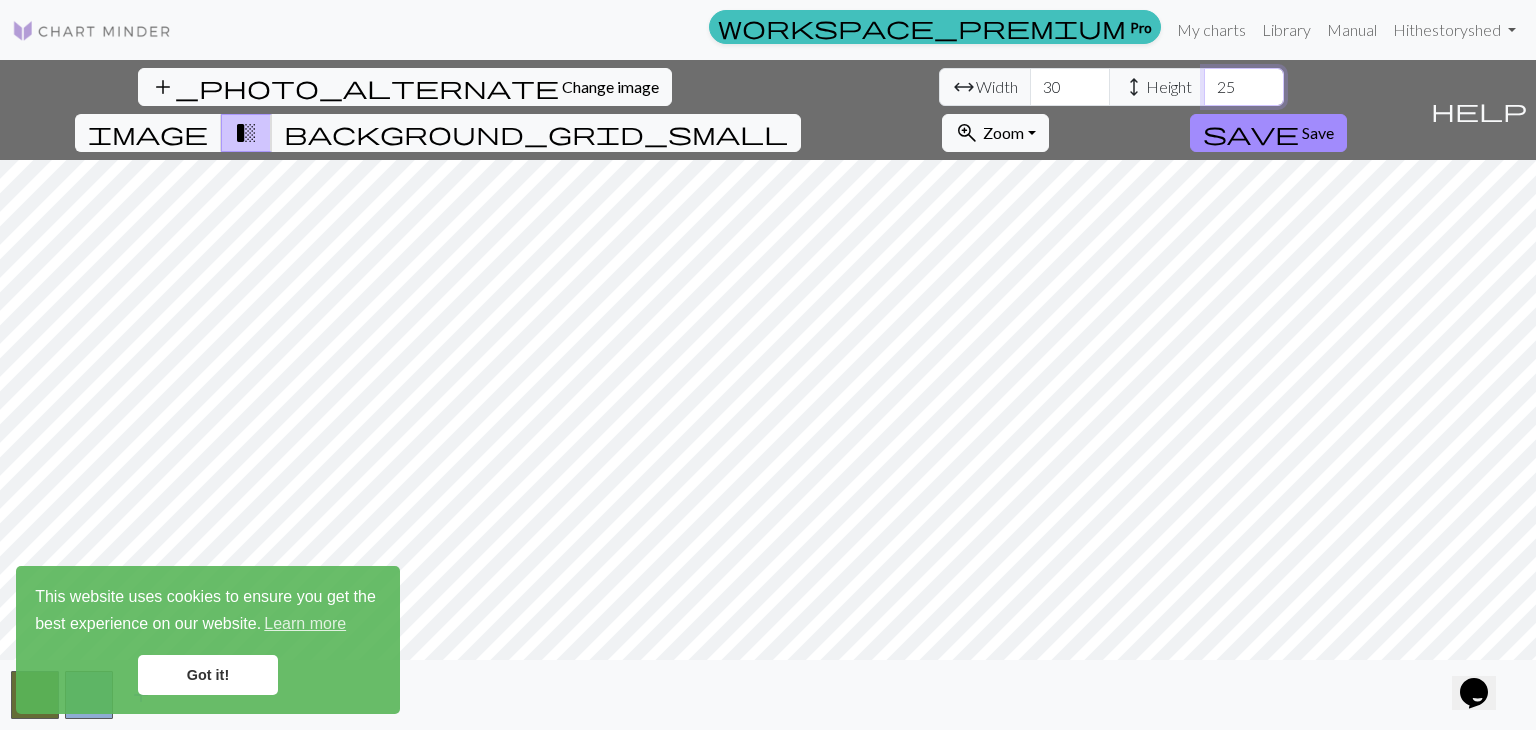 click on "25" at bounding box center [1244, 87] 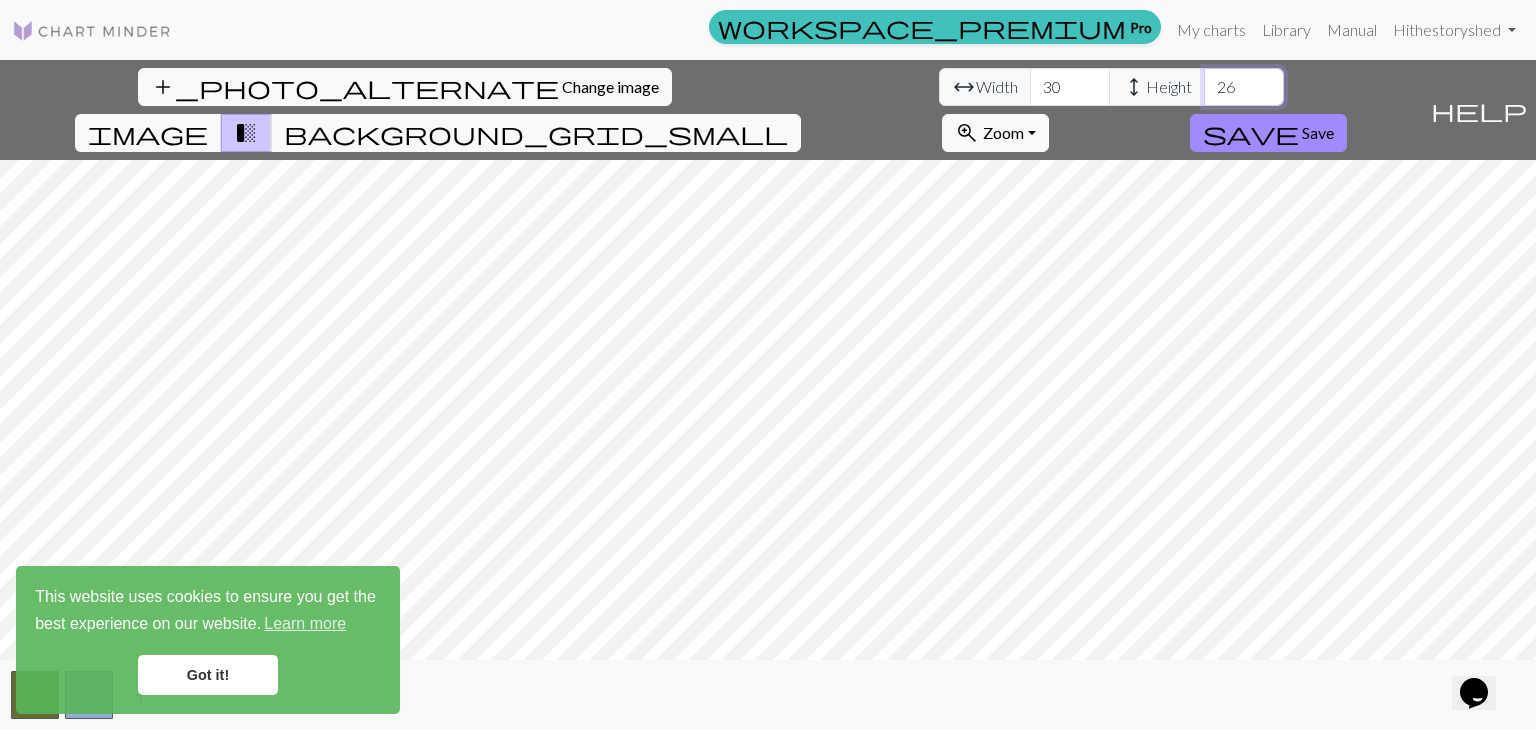 click on "26" at bounding box center [1244, 87] 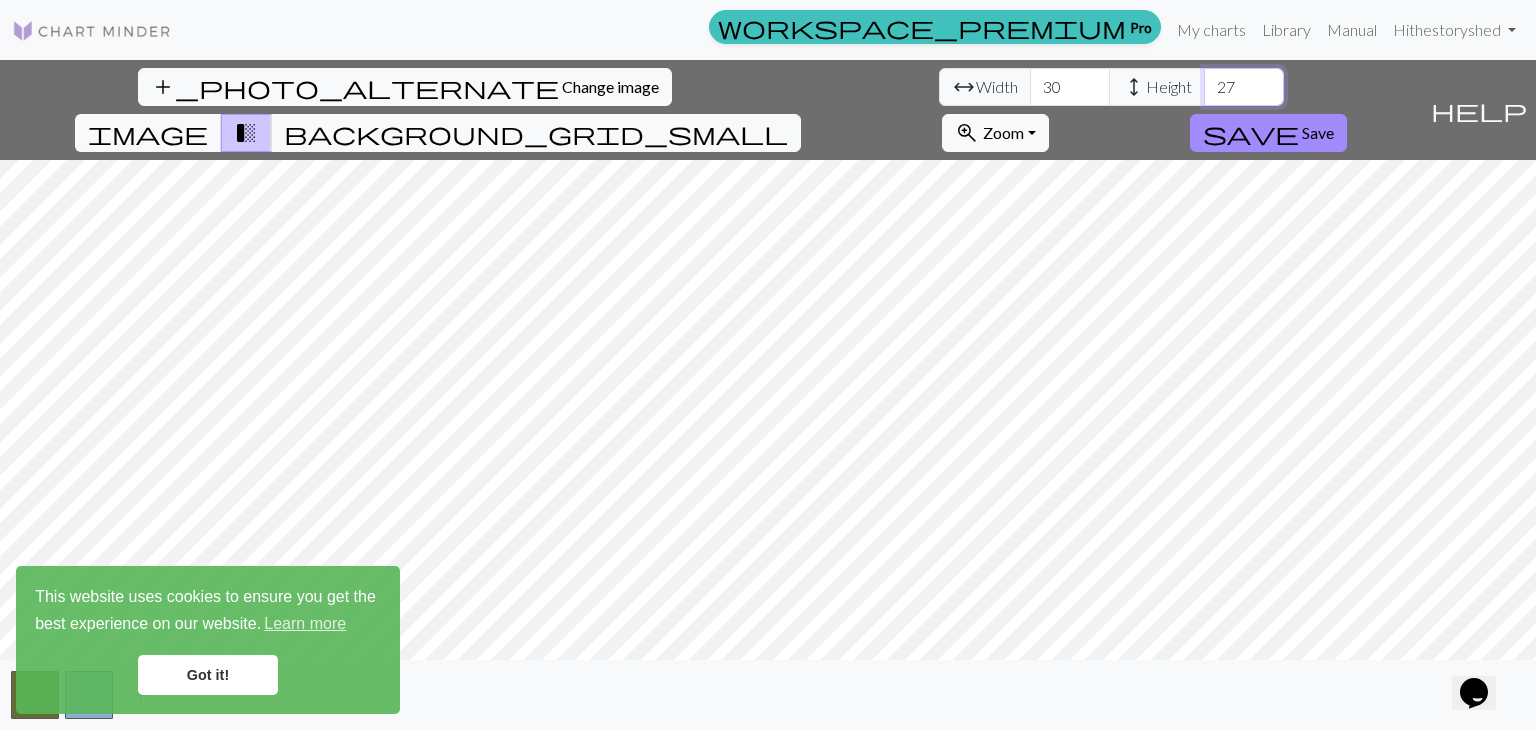 click on "27" at bounding box center (1244, 87) 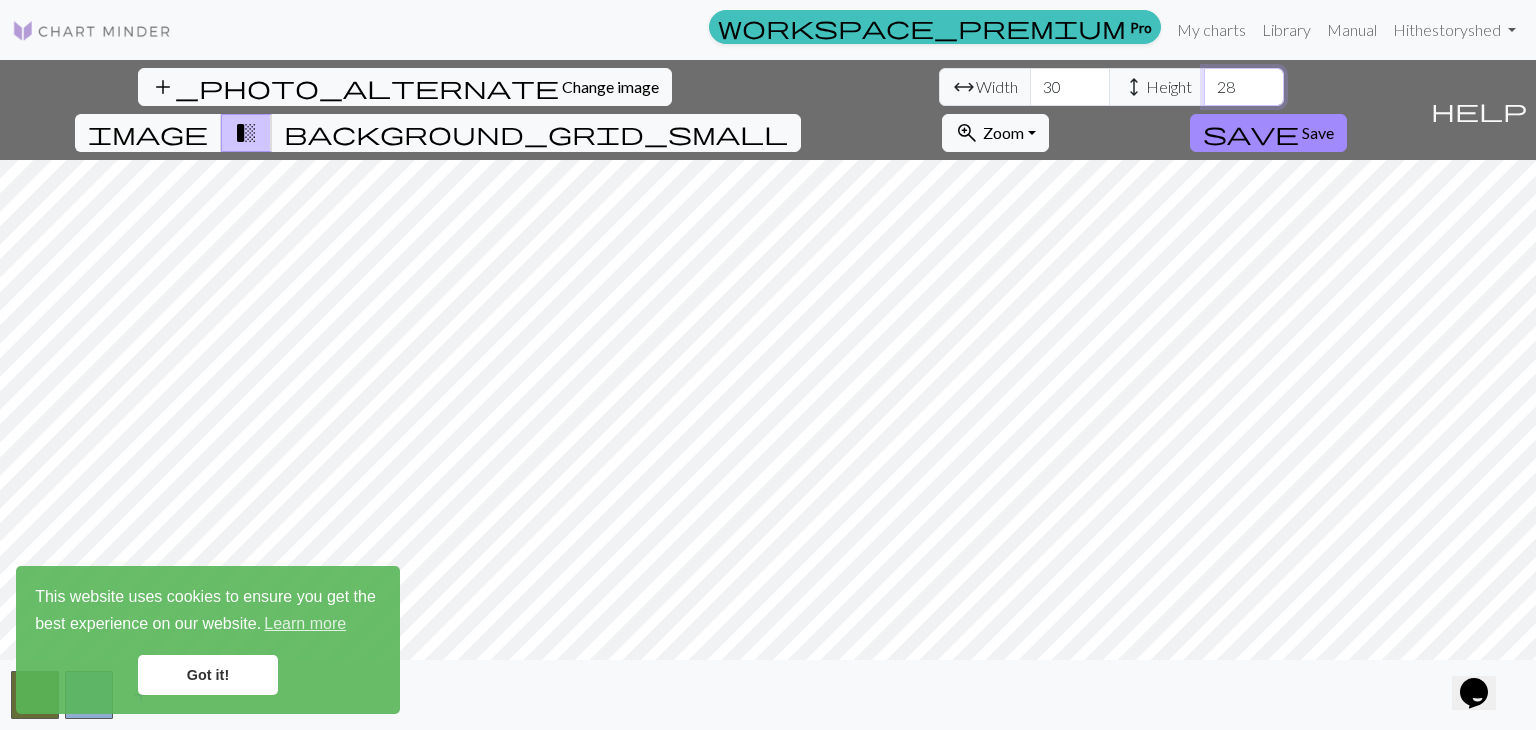 click on "28" at bounding box center [1244, 87] 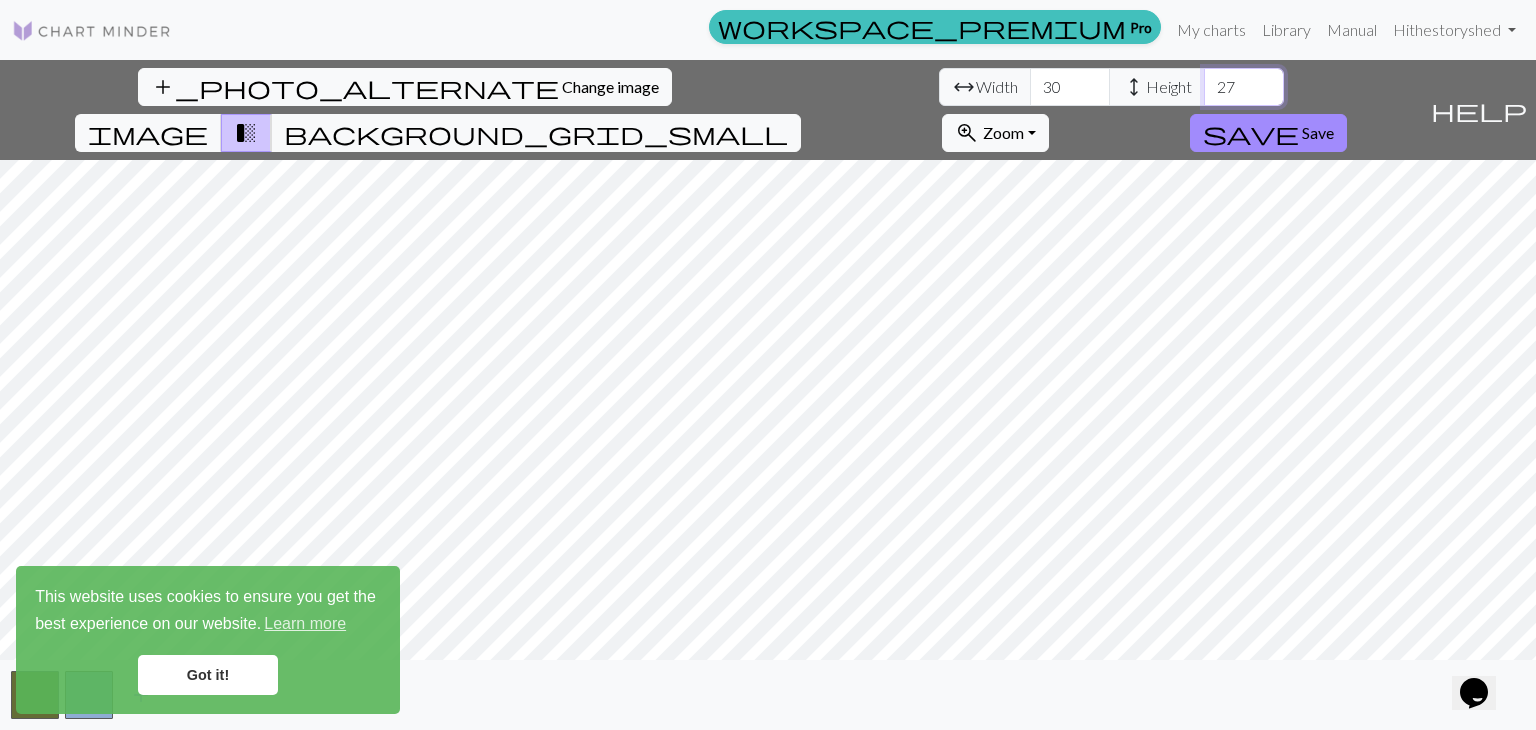 click on "27" at bounding box center (1244, 87) 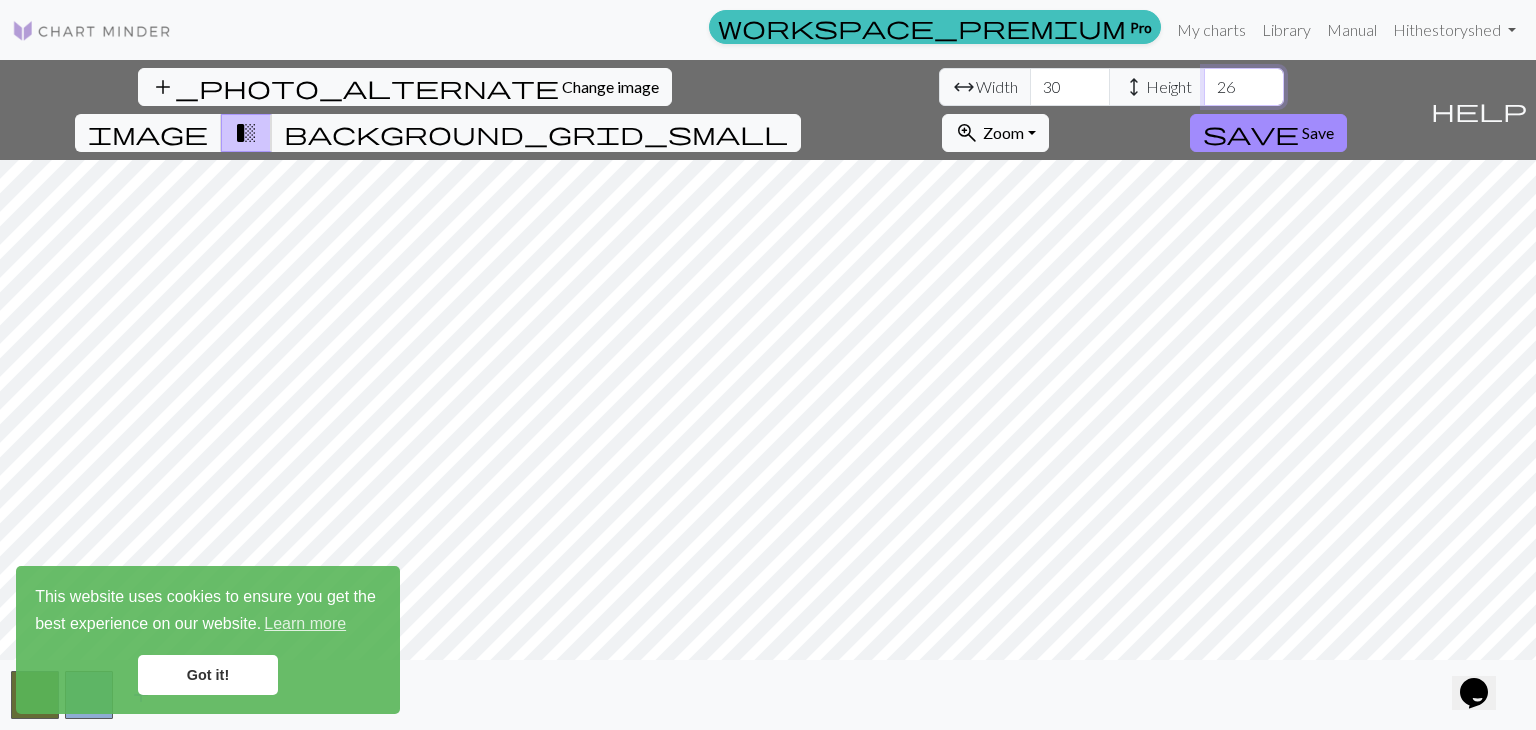 click on "26" at bounding box center [1244, 87] 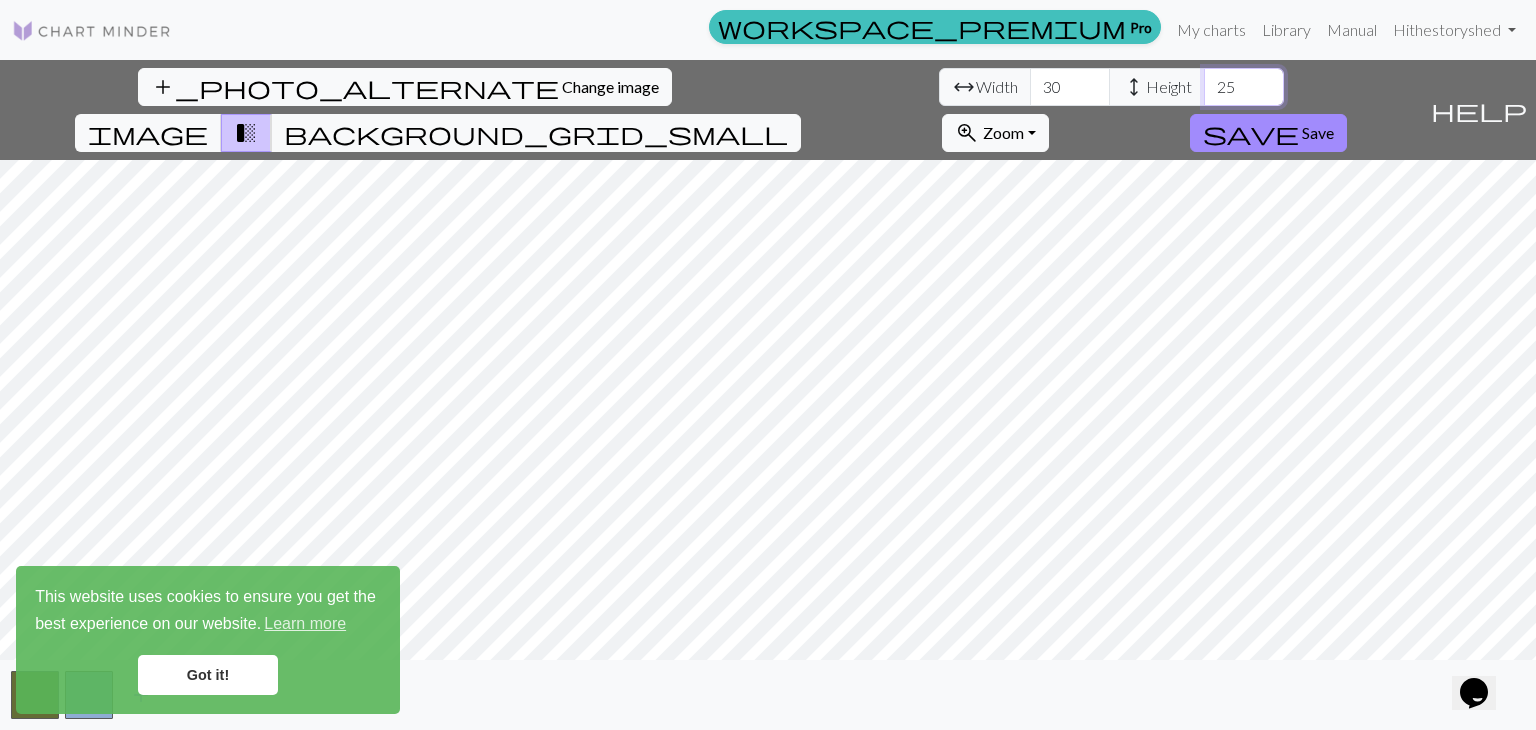 click on "25" at bounding box center (1244, 87) 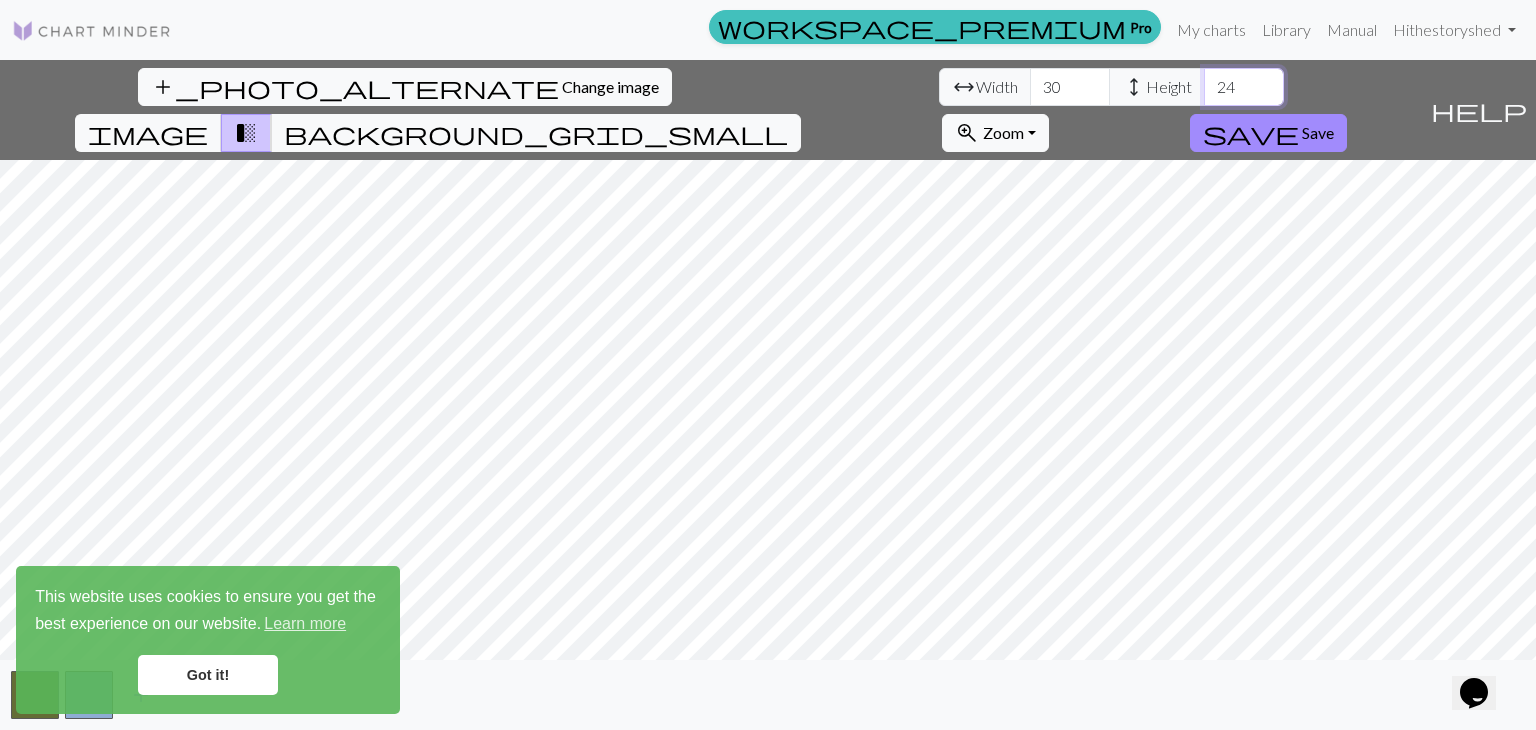 click on "24" at bounding box center [1244, 87] 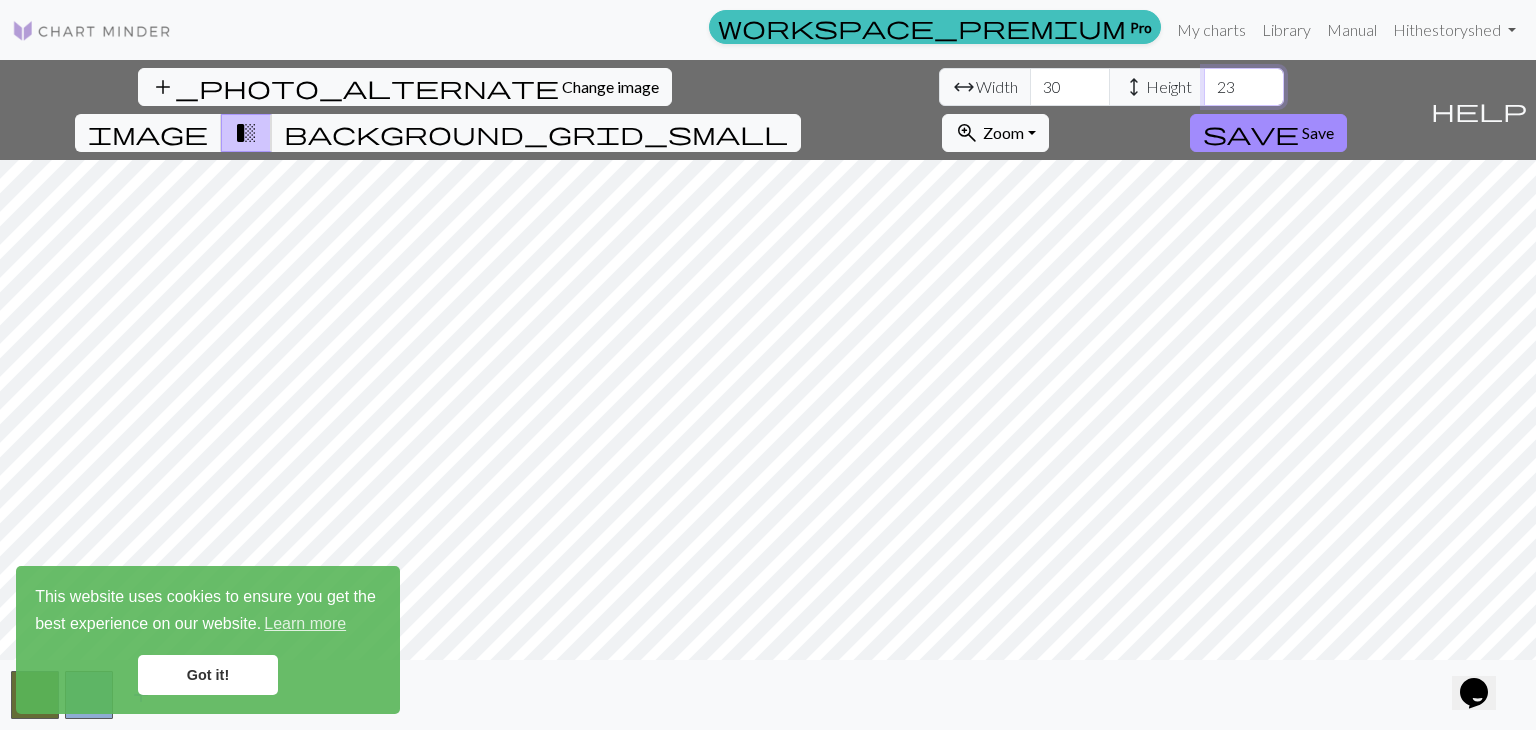 click on "23" at bounding box center [1244, 87] 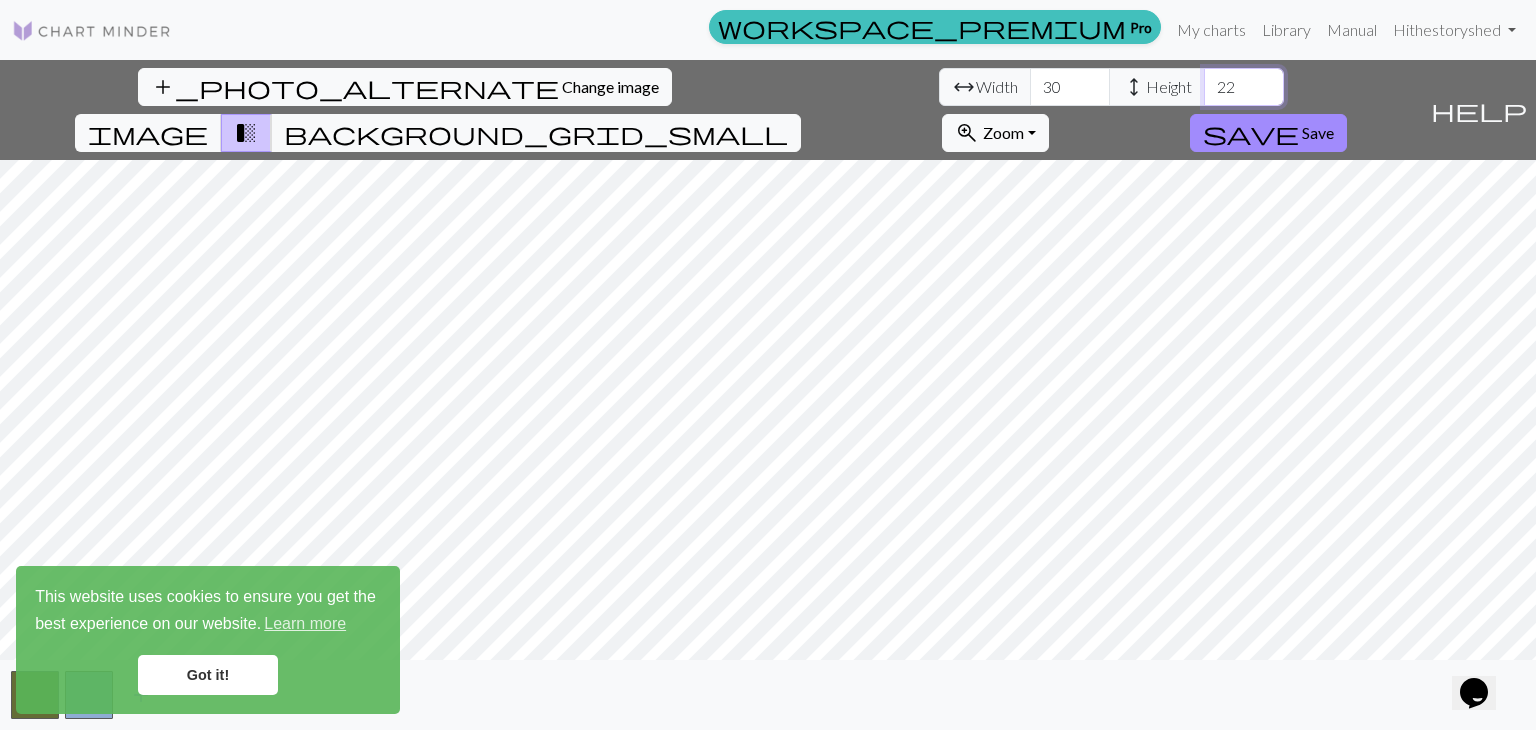 click on "22" at bounding box center [1244, 87] 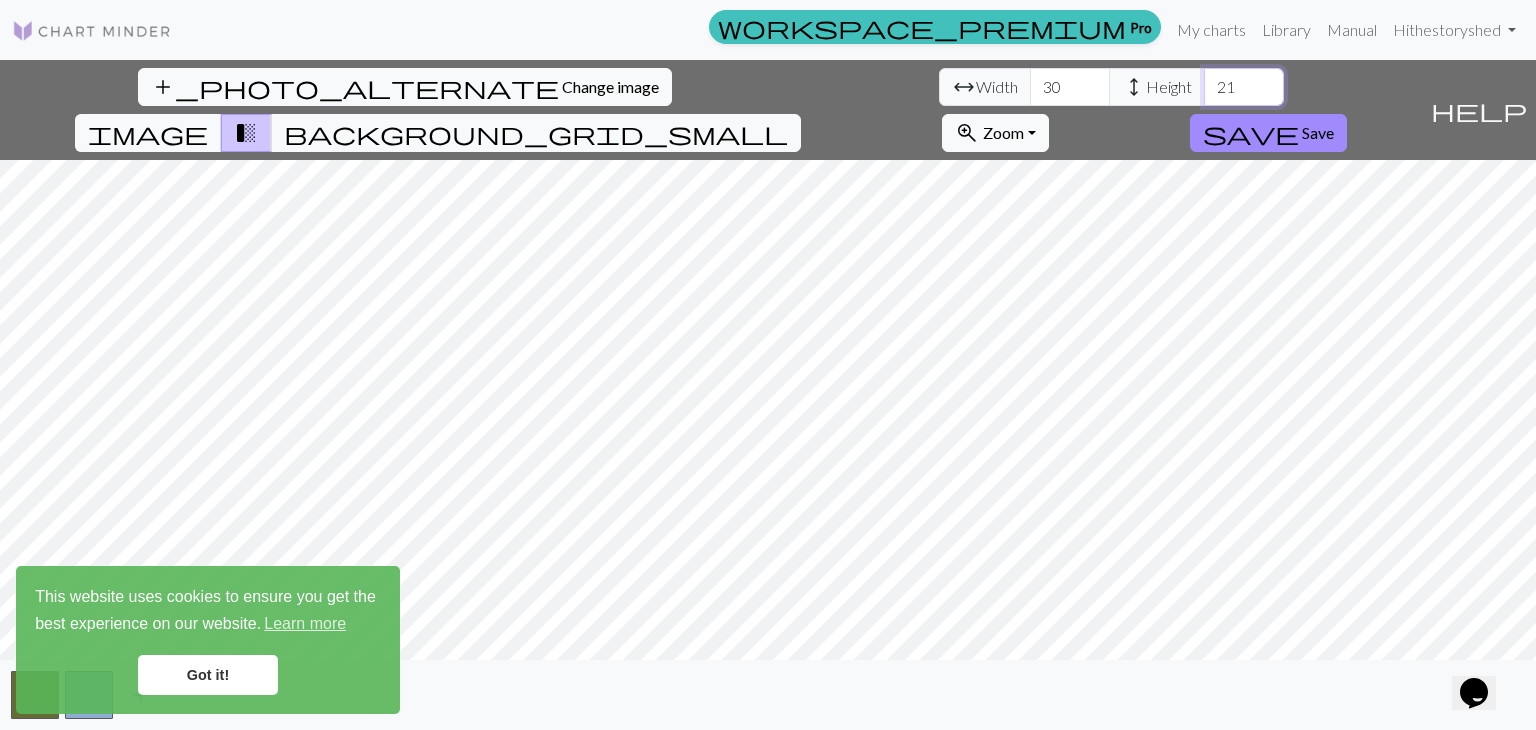 click on "21" at bounding box center [1244, 87] 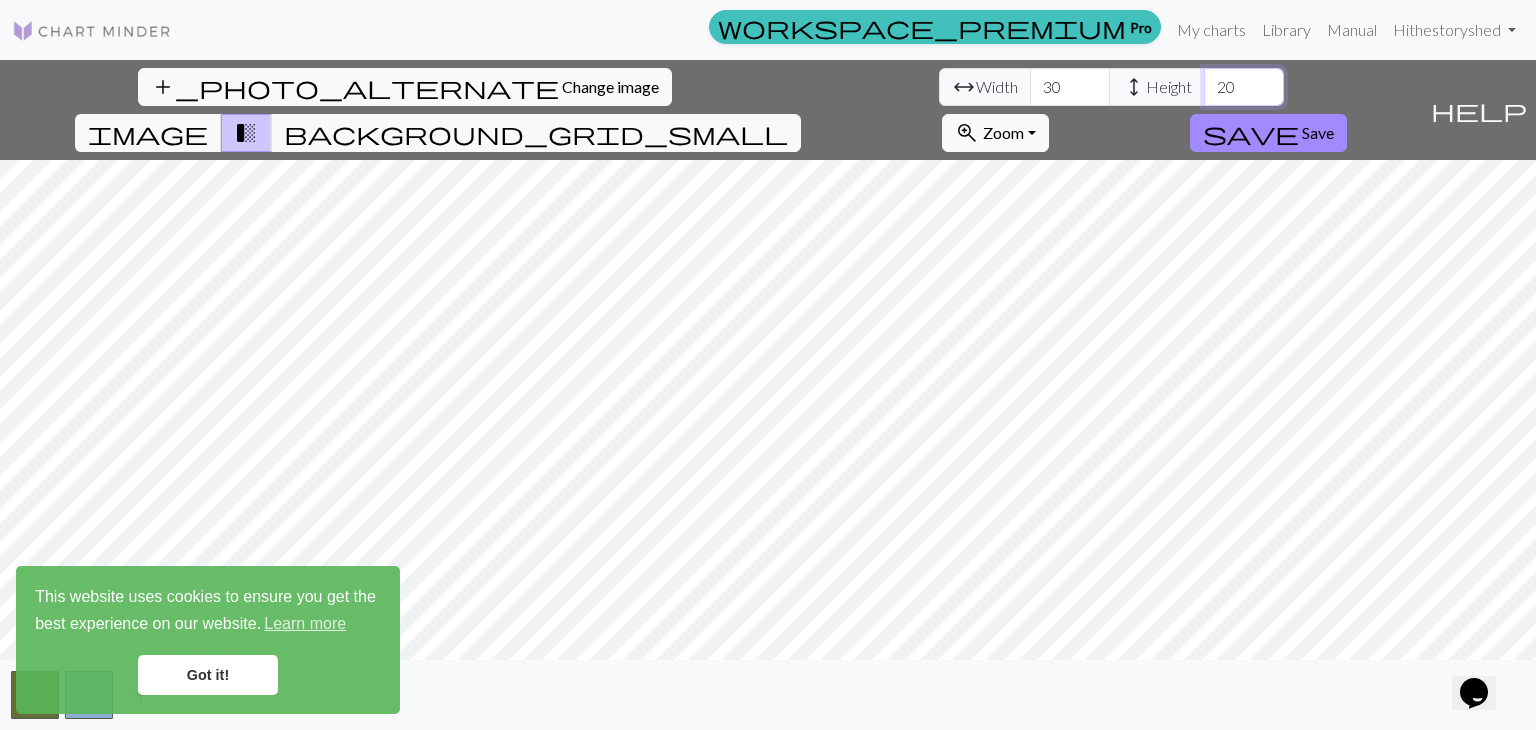 click on "20" at bounding box center (1244, 87) 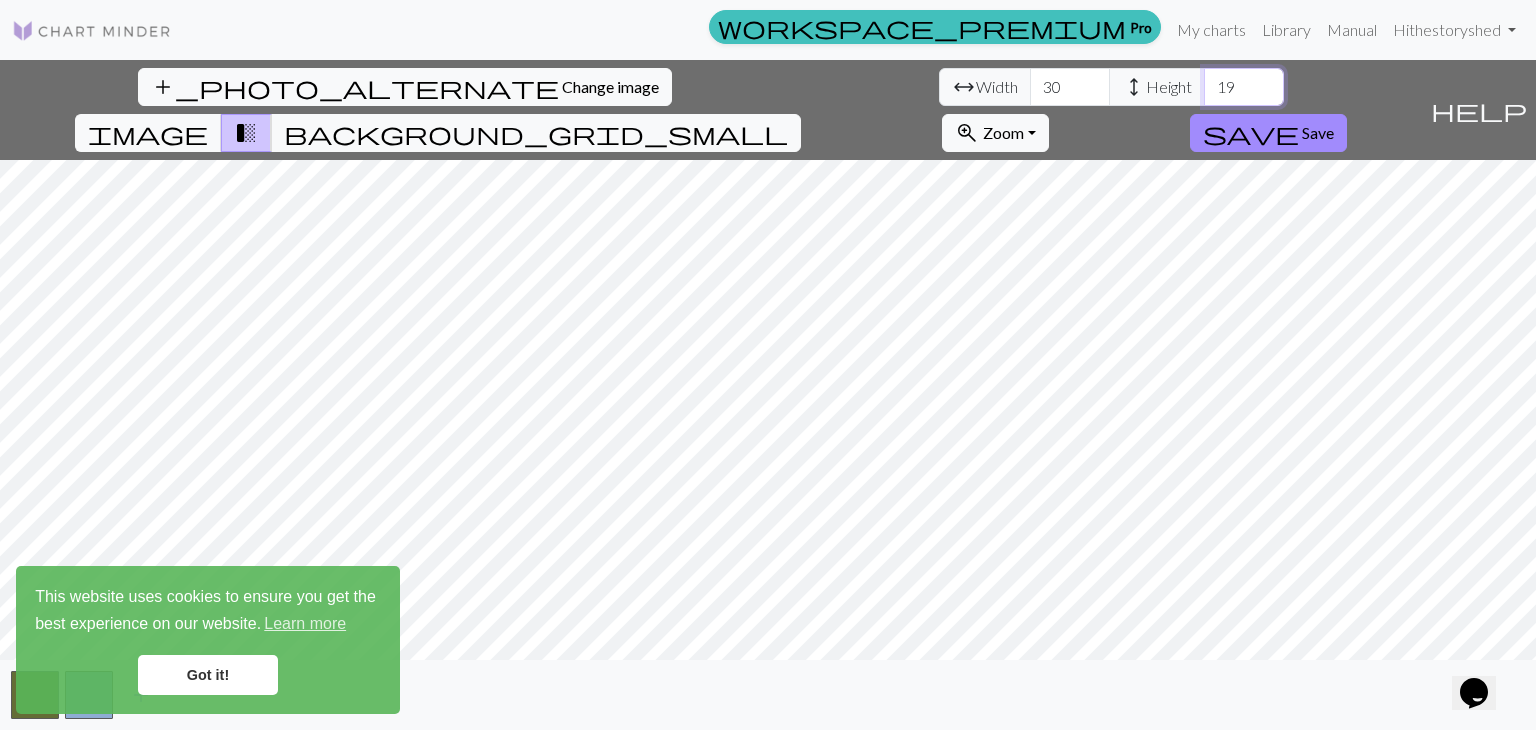 click on "19" at bounding box center [1244, 87] 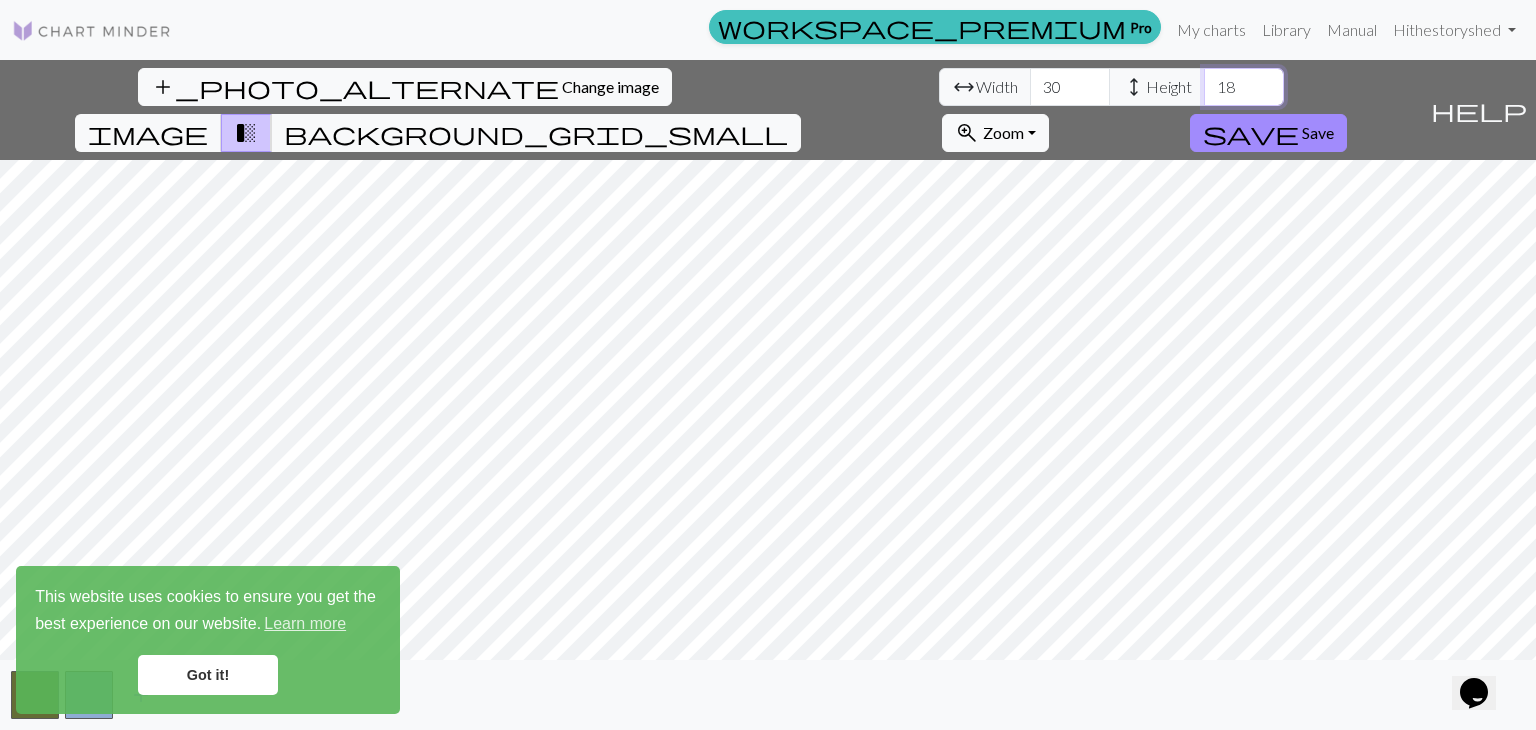 click on "18" at bounding box center [1244, 87] 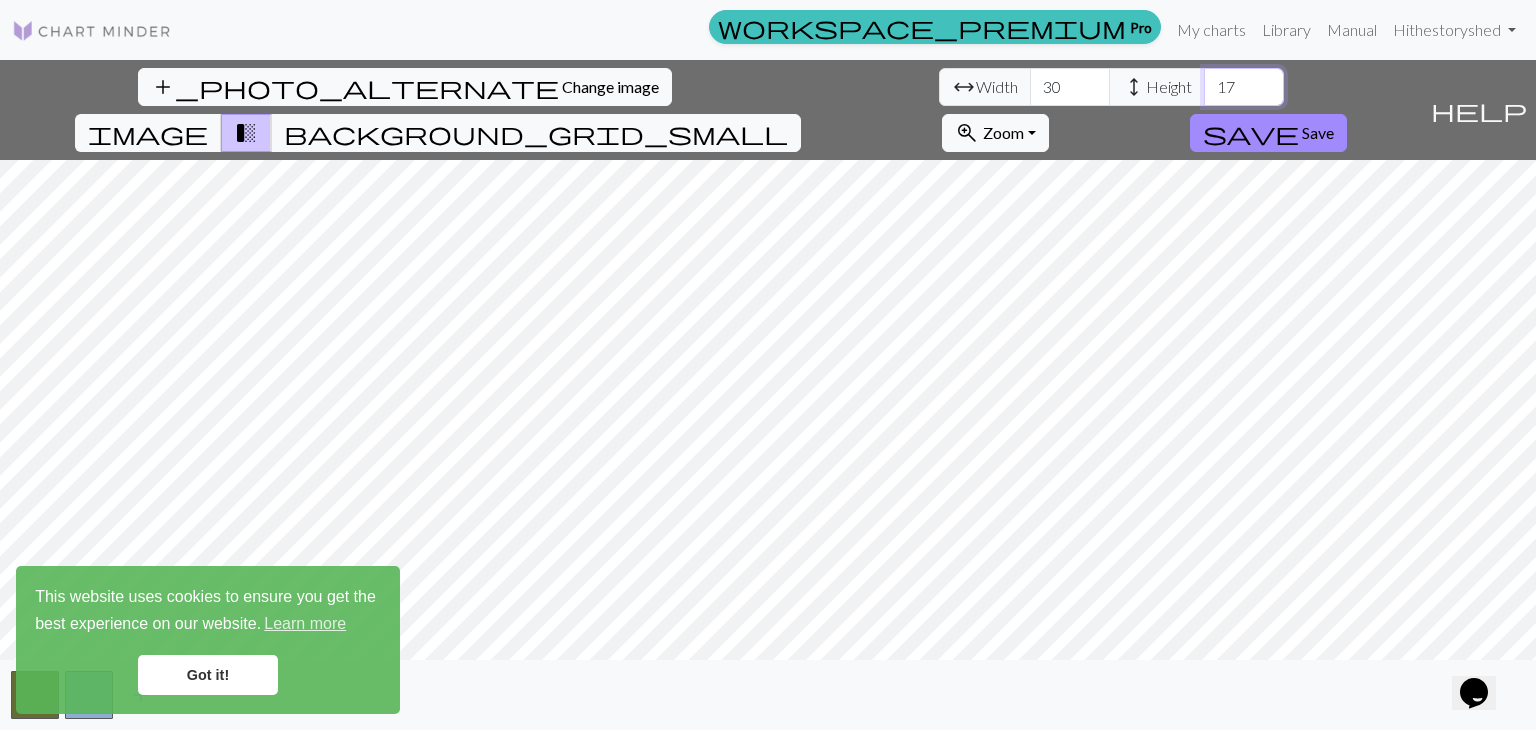 click on "17" at bounding box center [1244, 87] 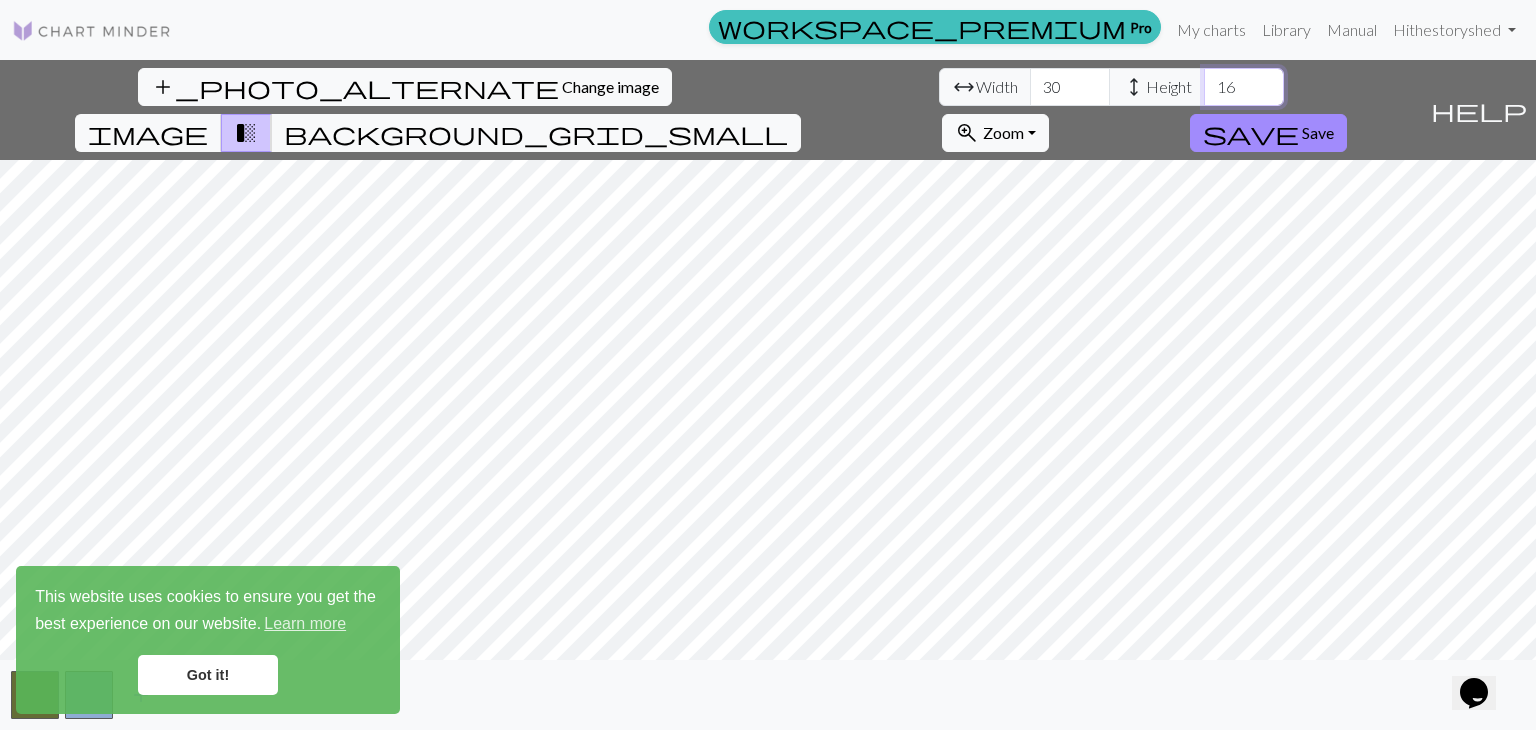 click on "16" at bounding box center [1244, 87] 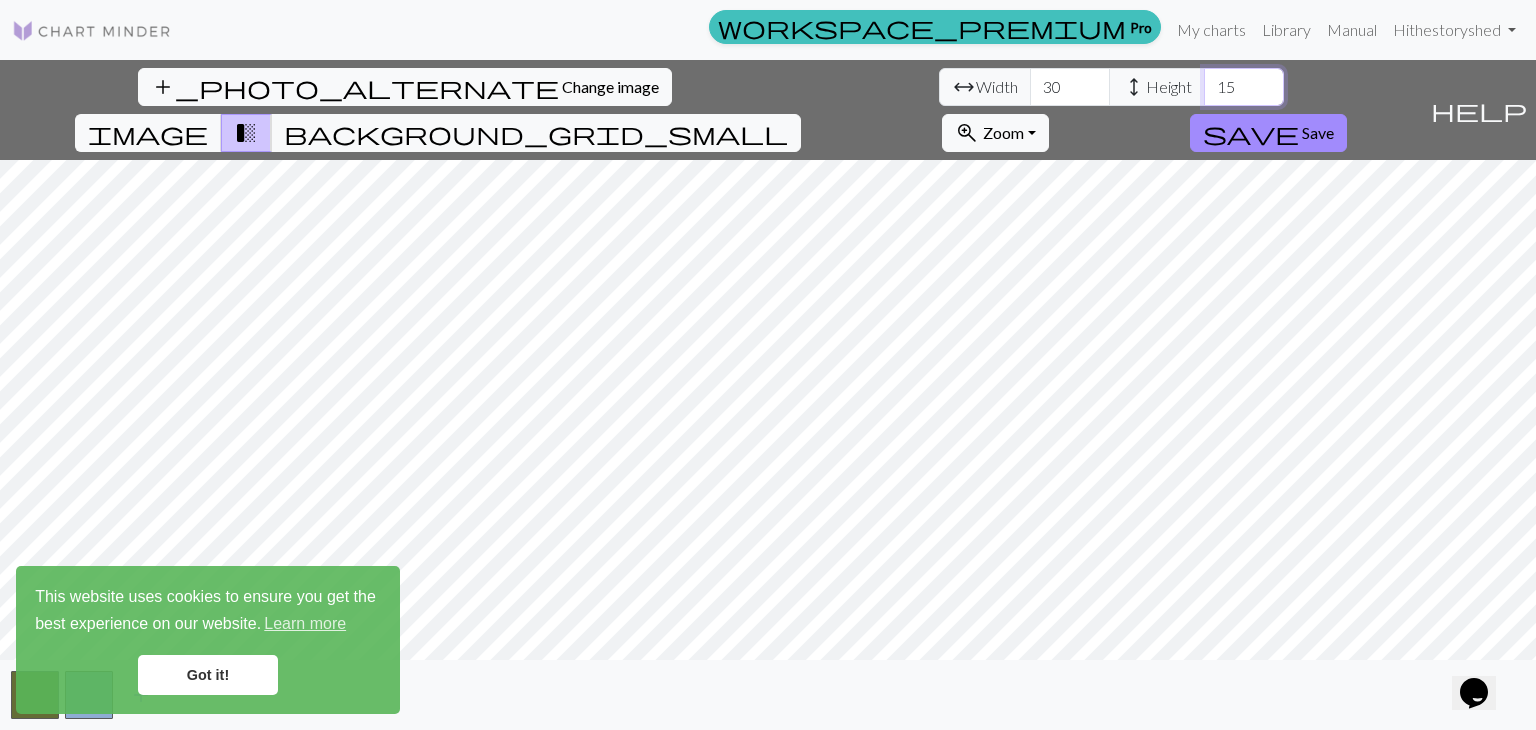 click on "15" at bounding box center [1244, 87] 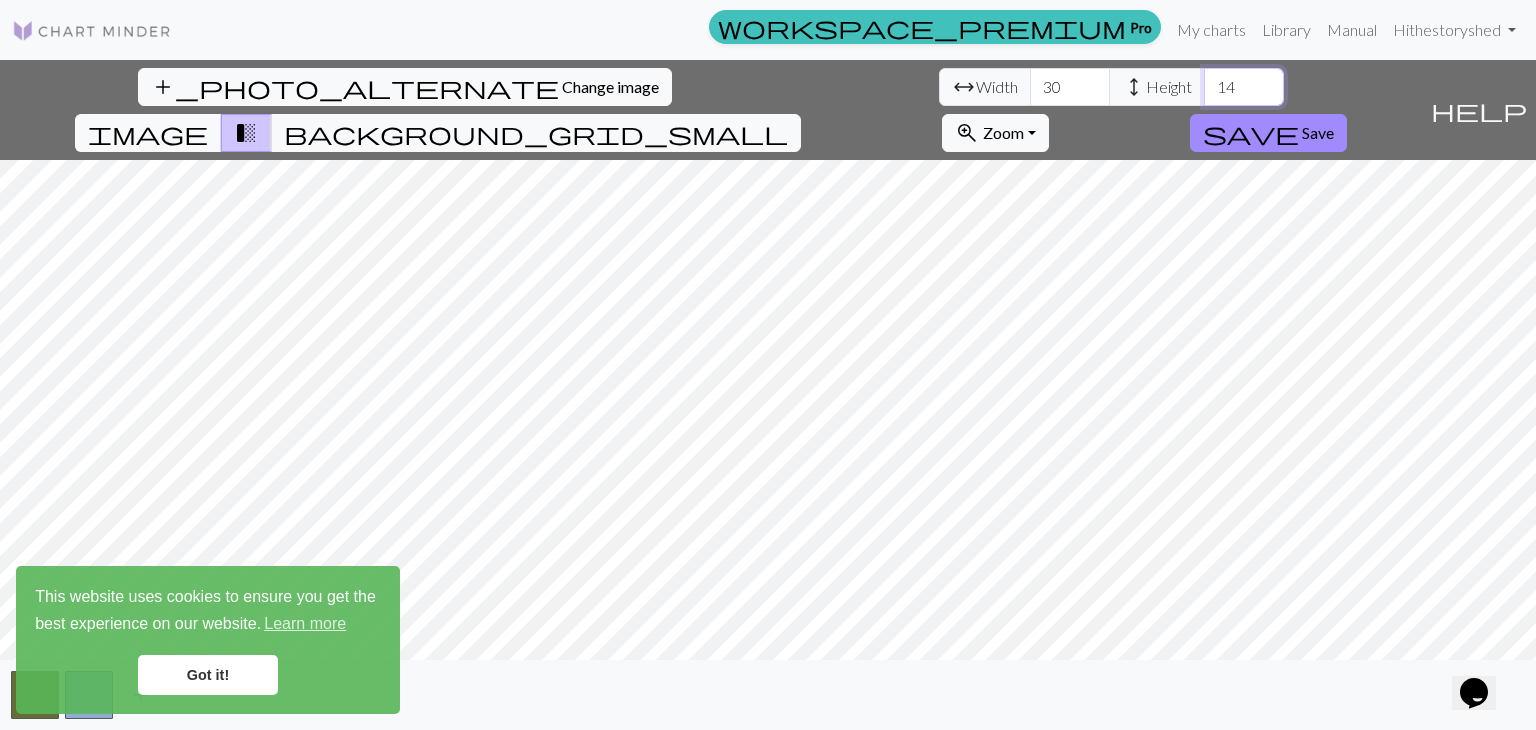 click on "14" at bounding box center (1244, 87) 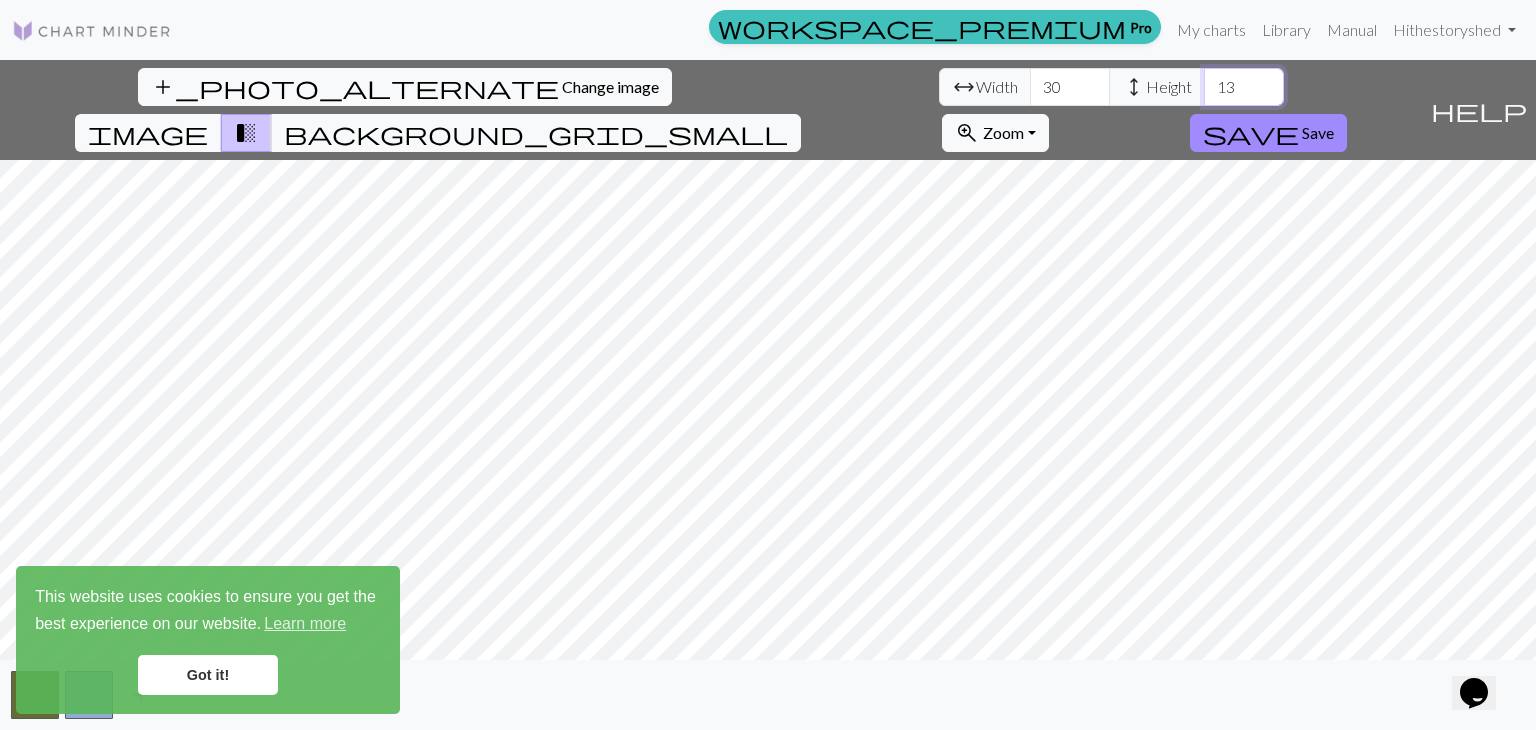 click on "13" at bounding box center [1244, 87] 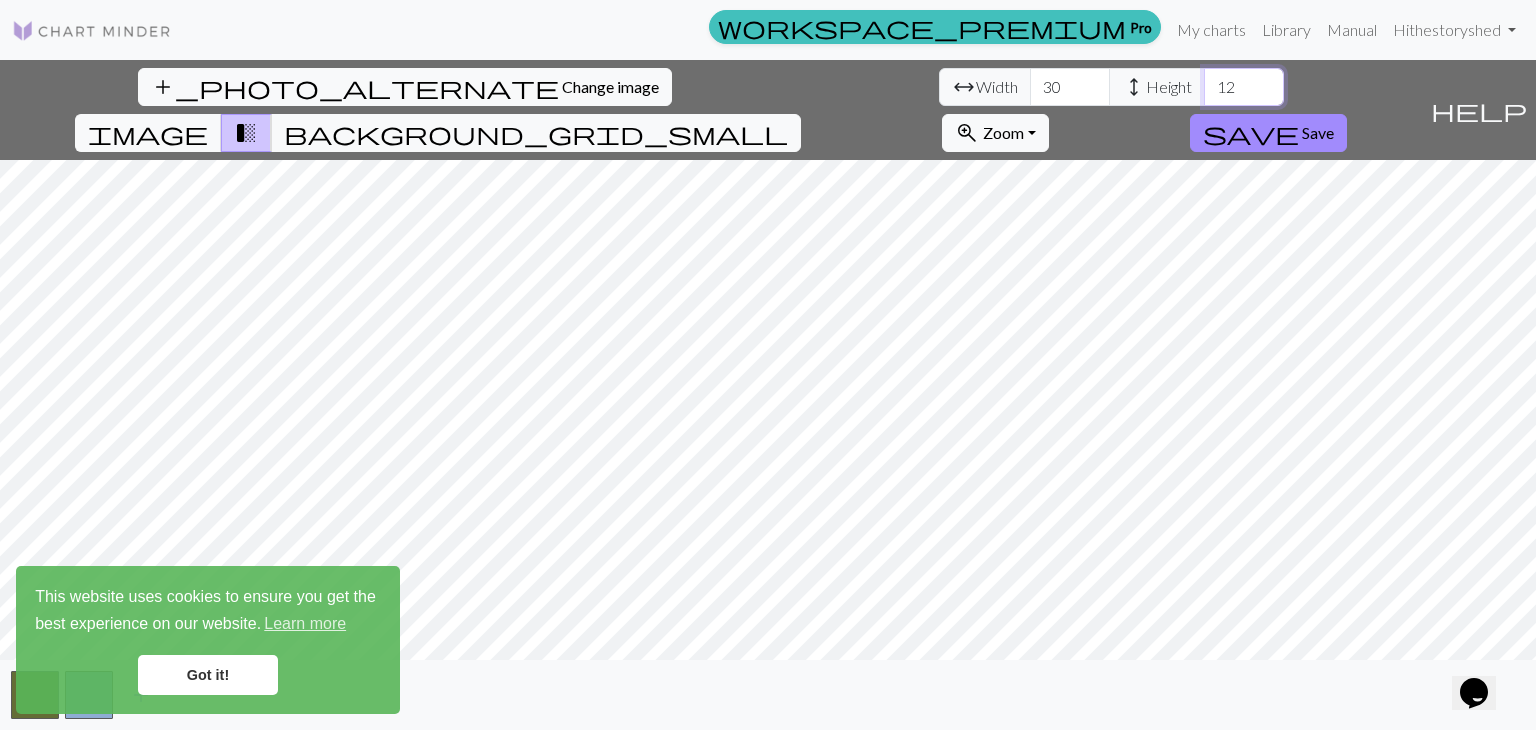 click on "12" at bounding box center [1244, 87] 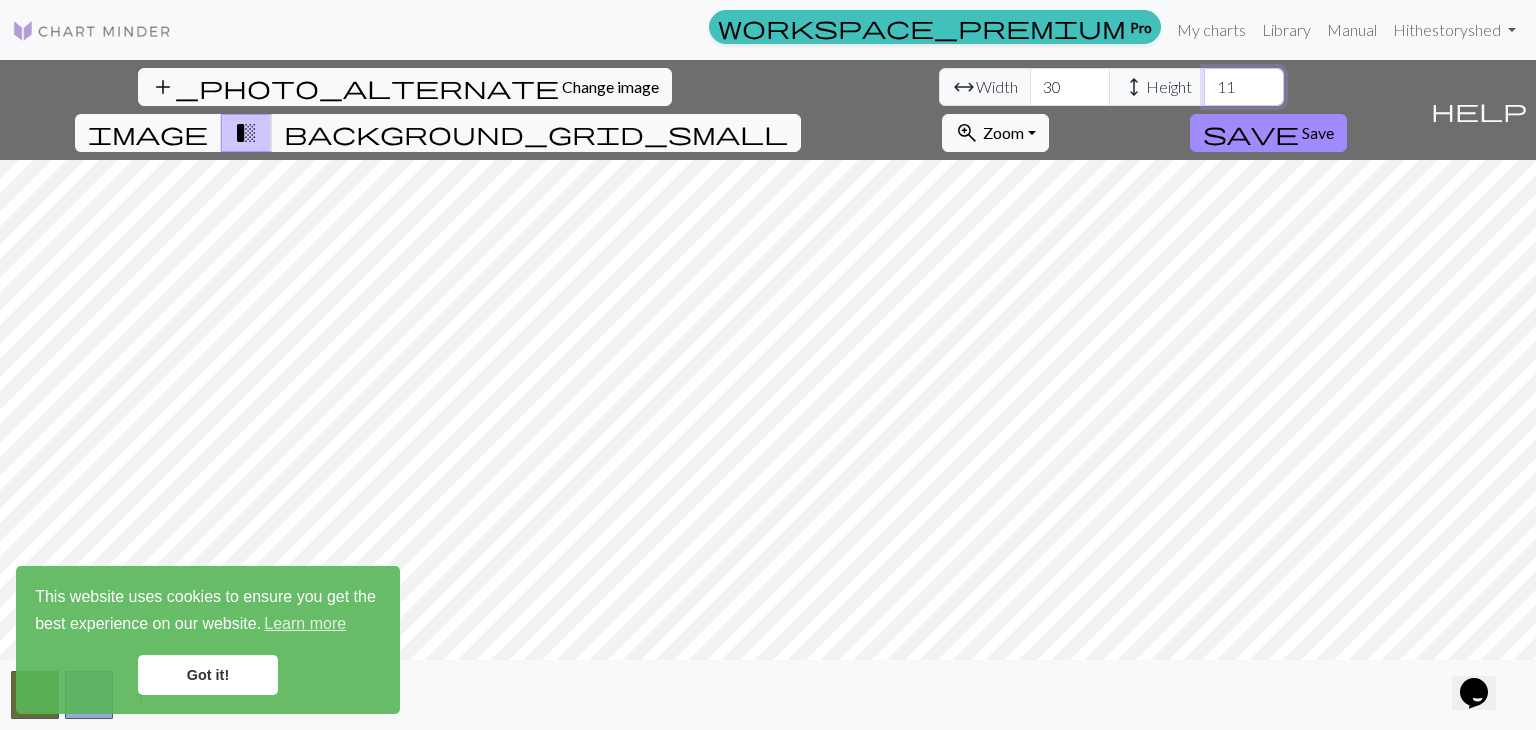 click on "11" at bounding box center (1244, 87) 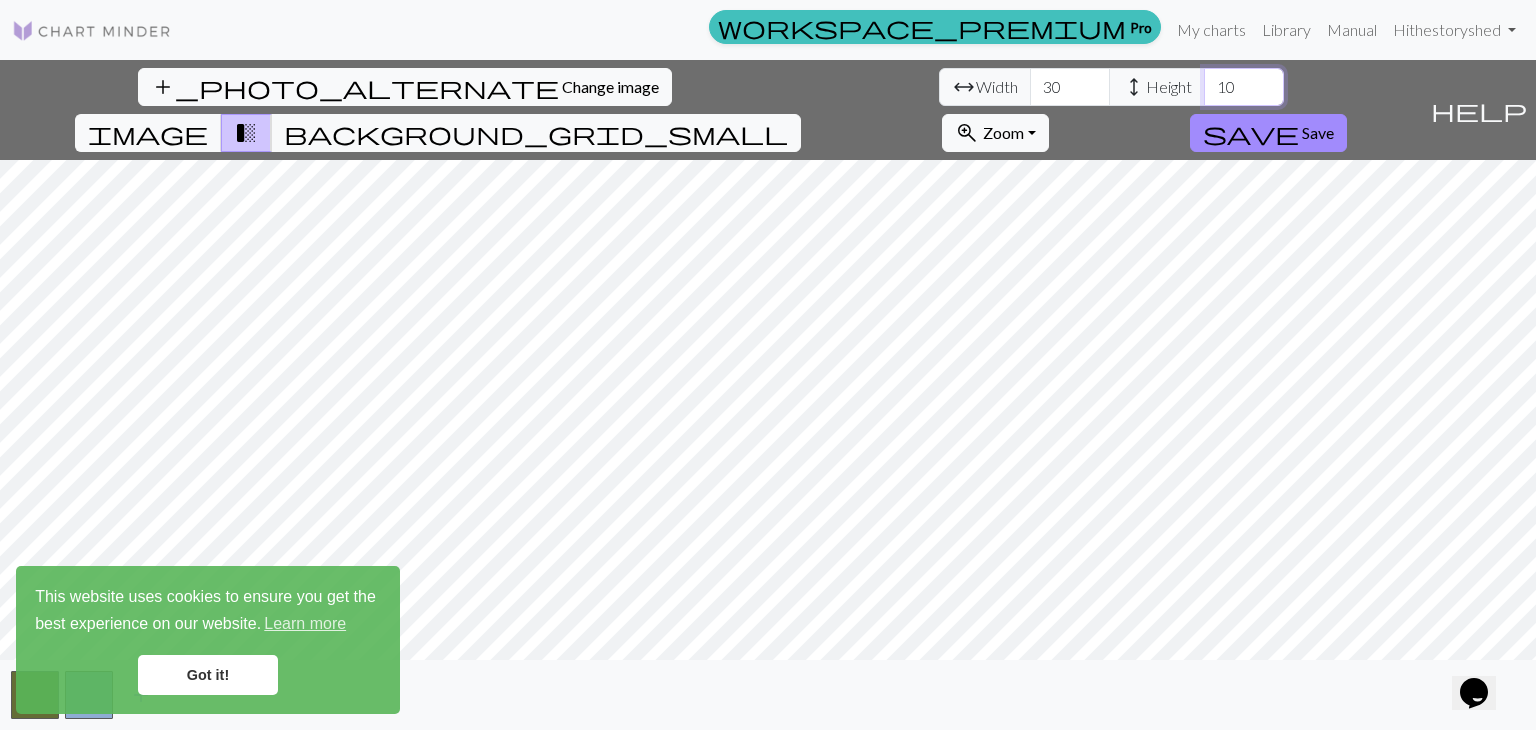 click on "10" at bounding box center (1244, 87) 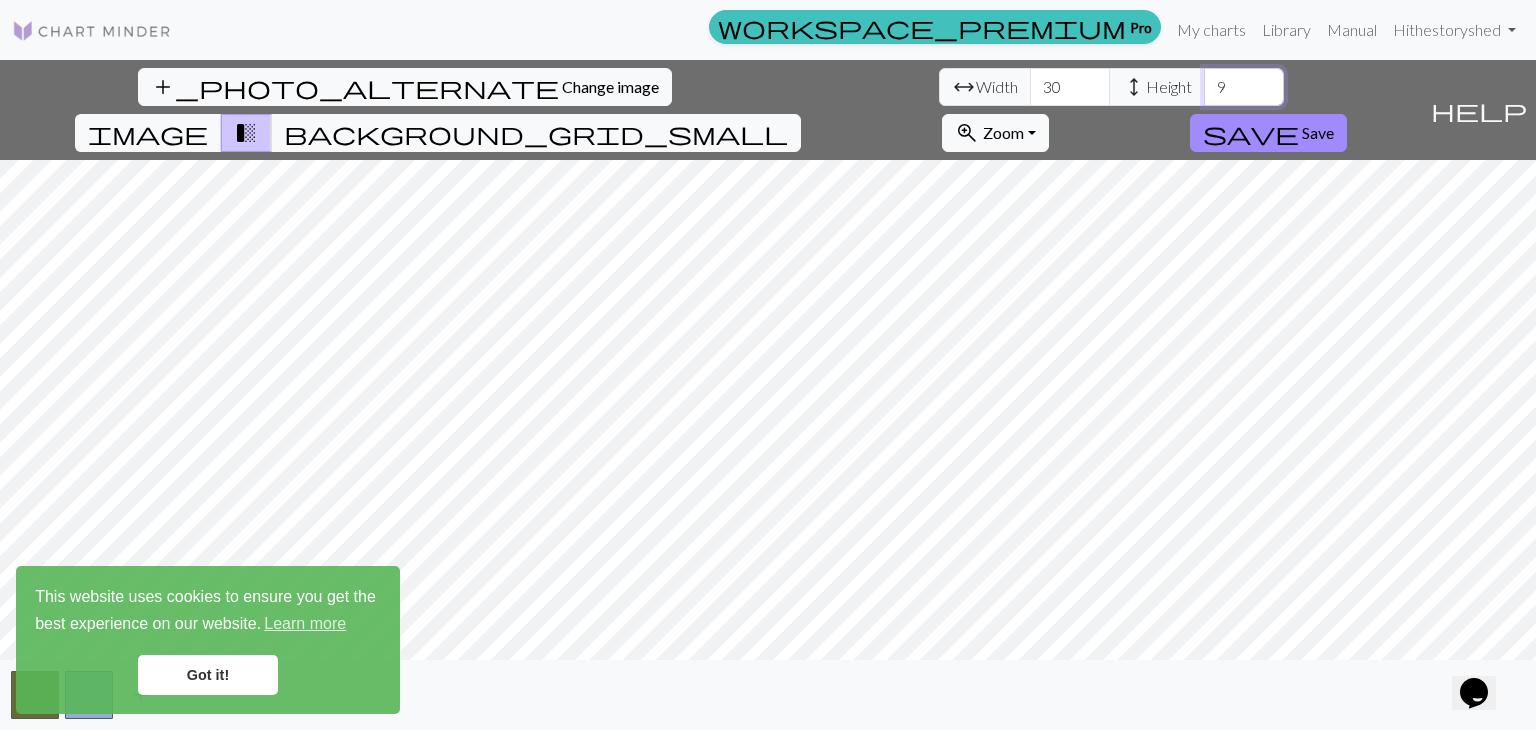 click on "9" at bounding box center (1244, 87) 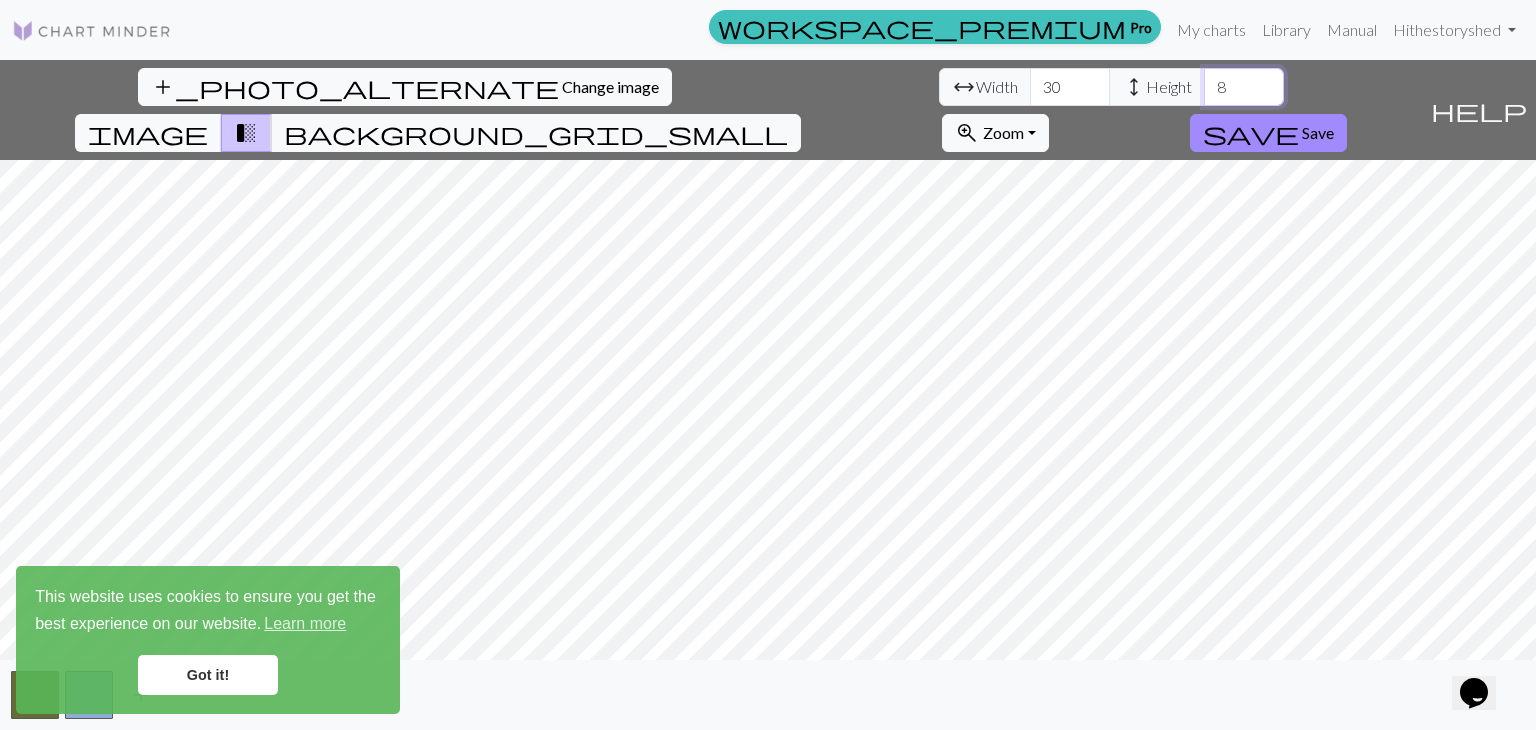 click on "8" at bounding box center (1244, 87) 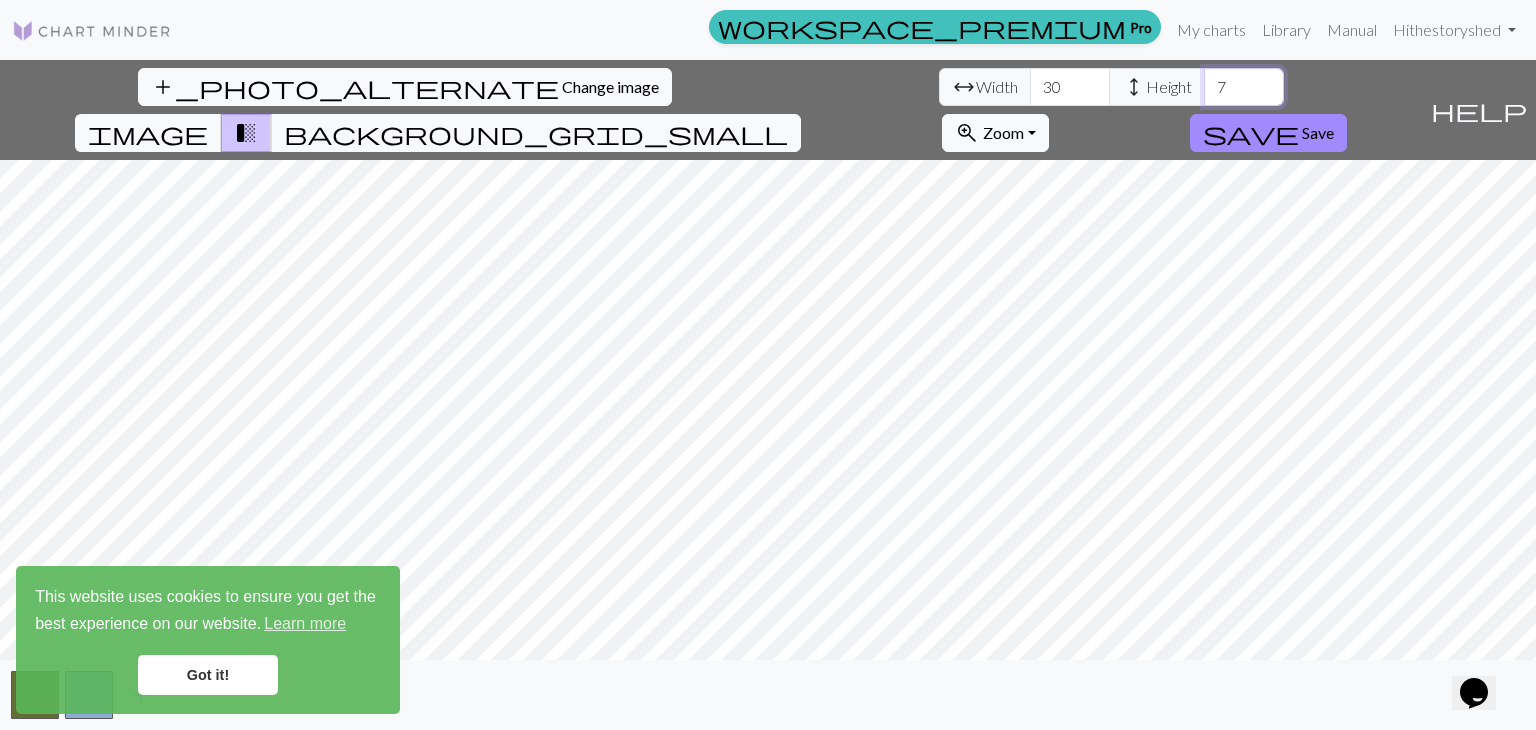 click on "7" at bounding box center (1244, 87) 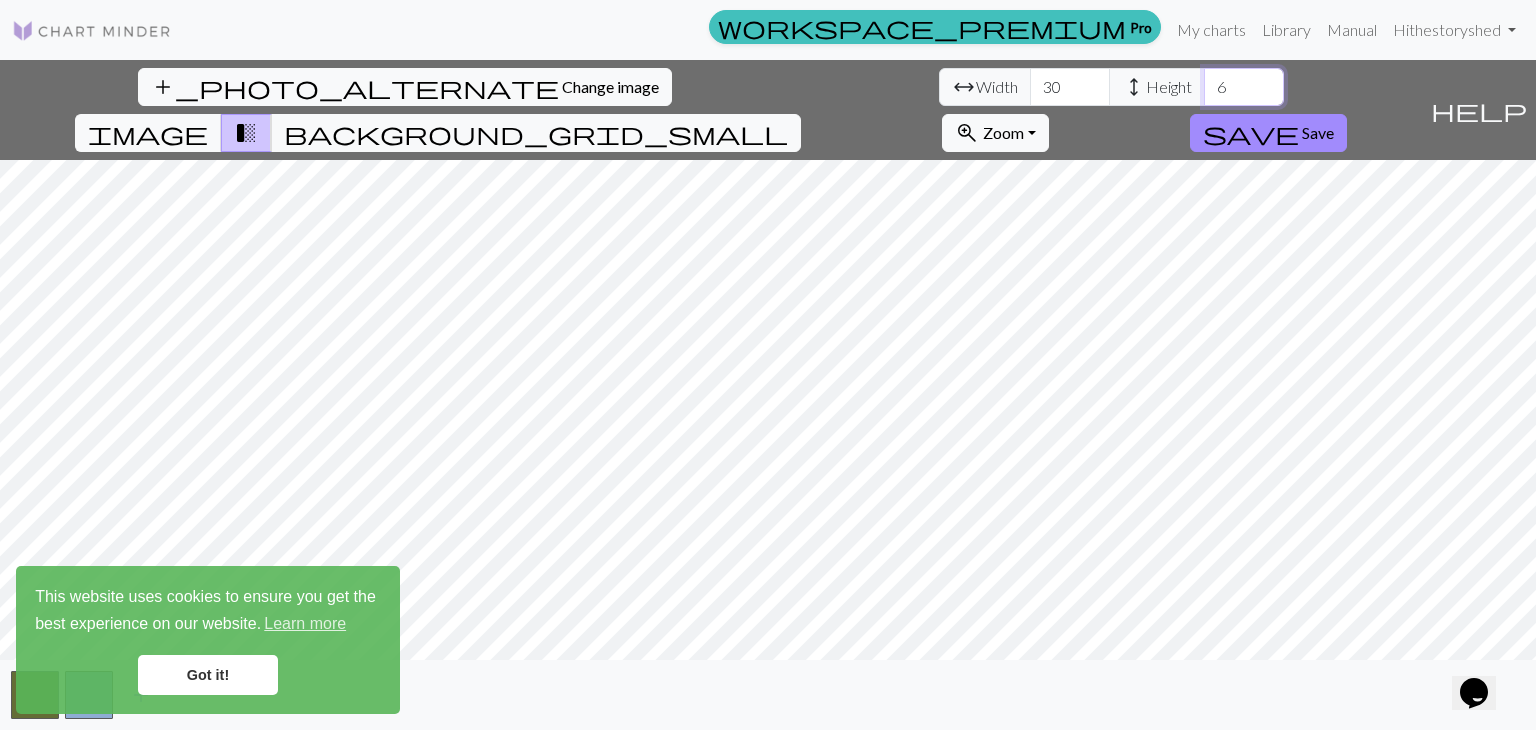 click on "6" at bounding box center [1244, 87] 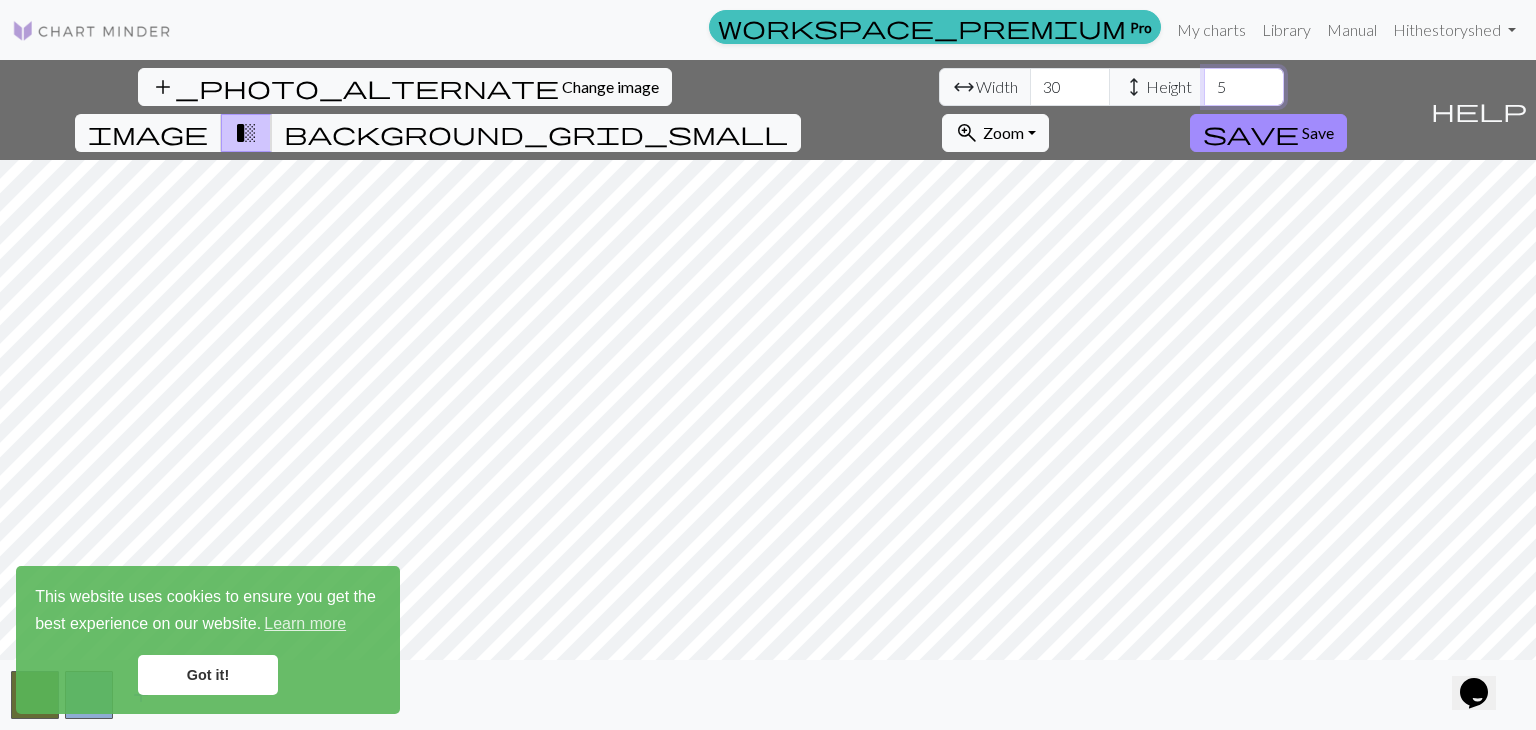 click on "5" at bounding box center [1244, 87] 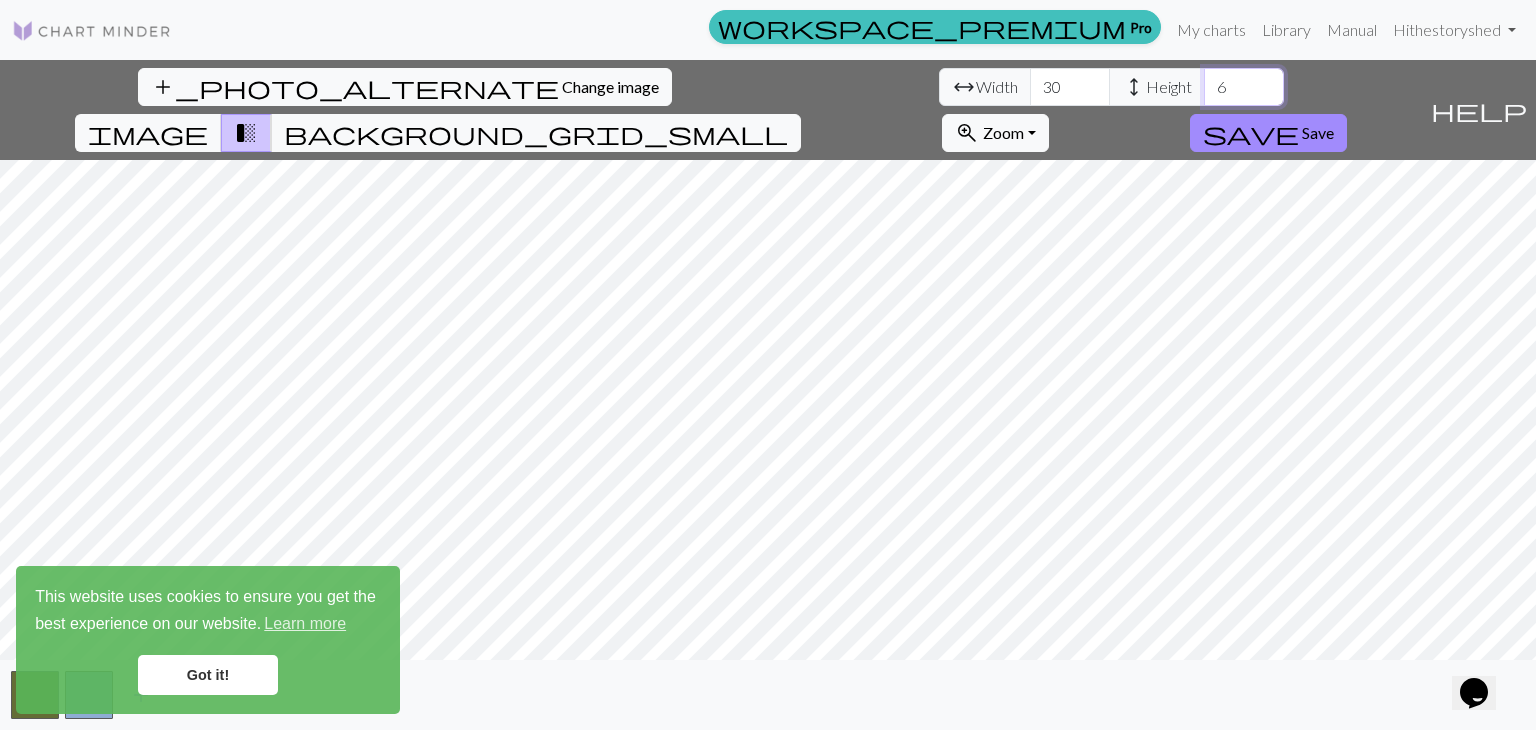 click on "6" at bounding box center (1244, 87) 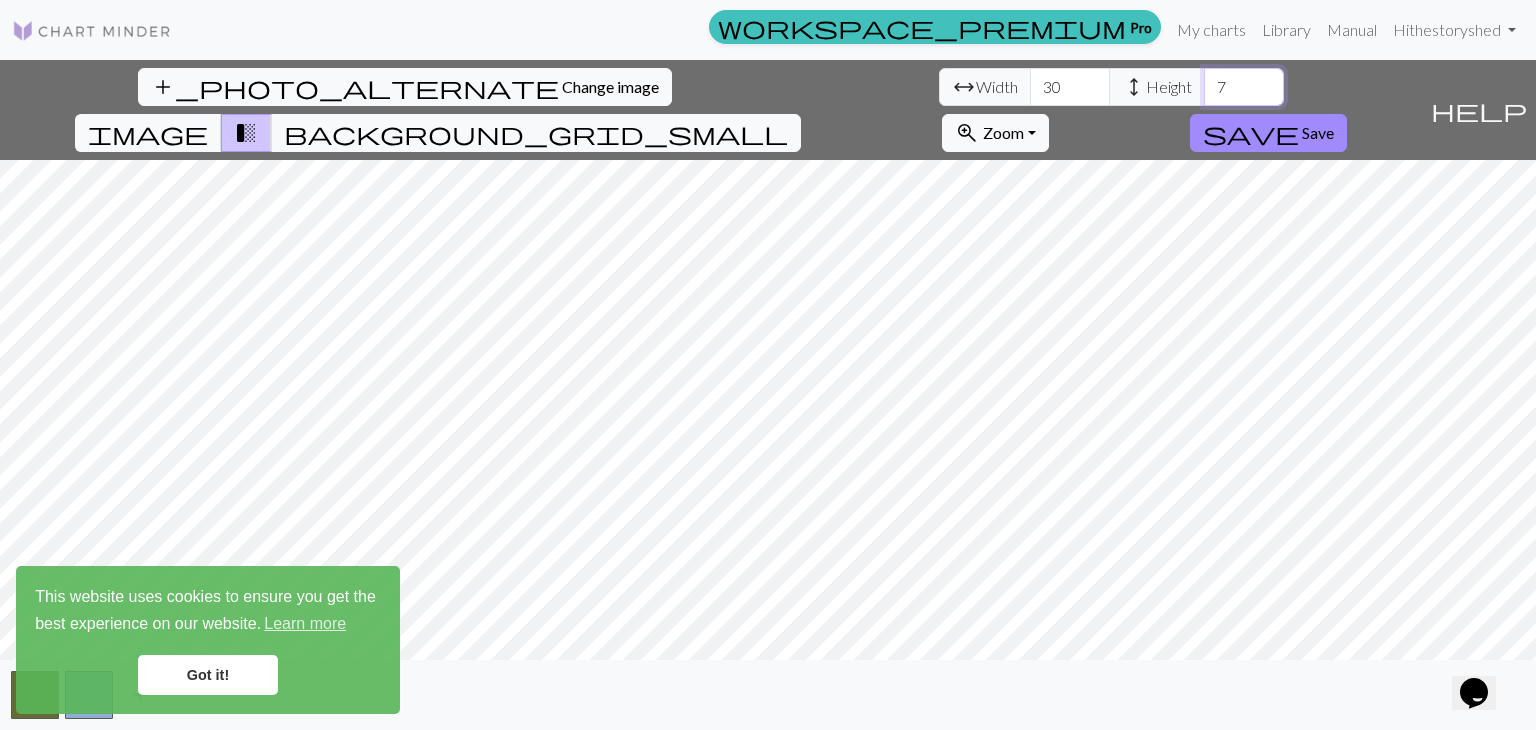 click on "7" at bounding box center (1244, 87) 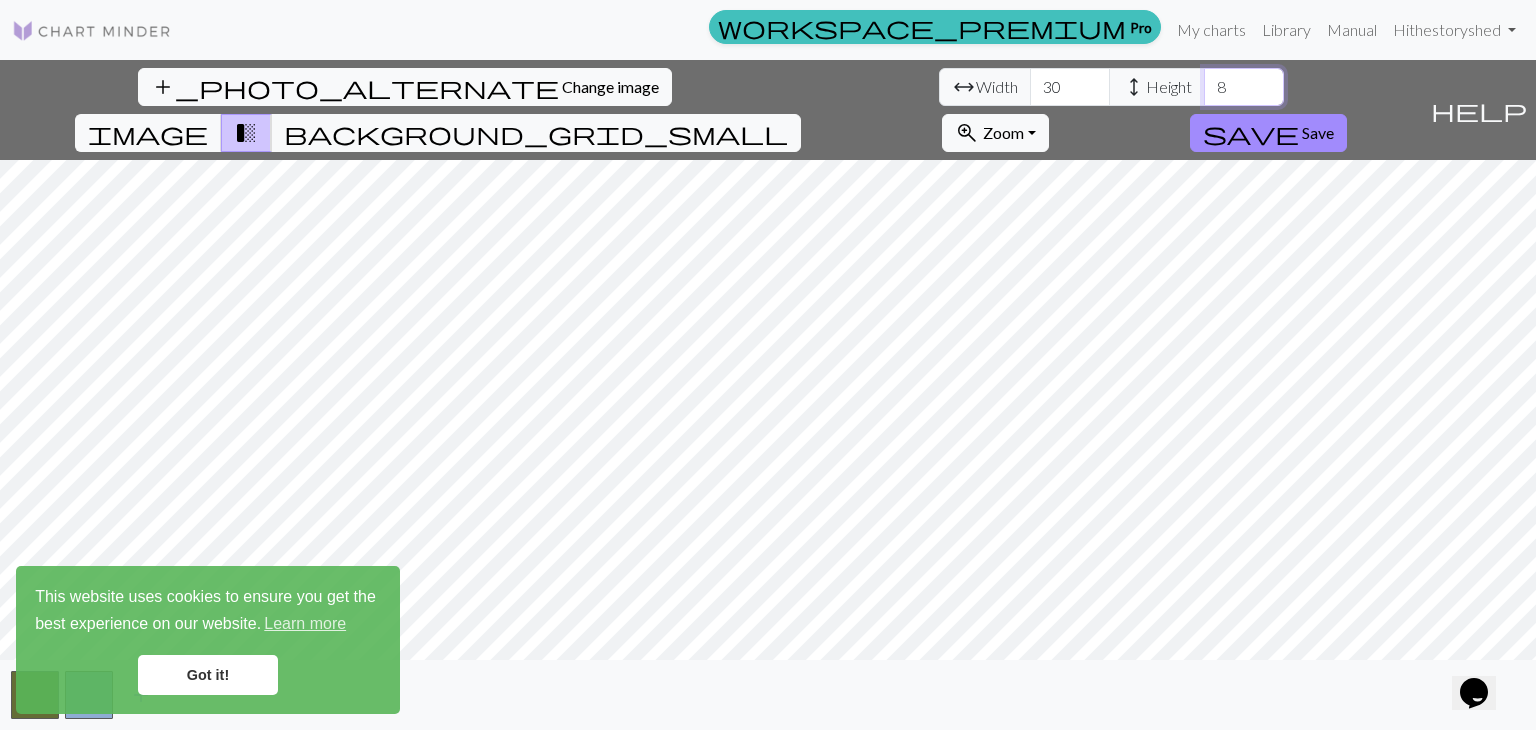 click on "8" at bounding box center (1244, 87) 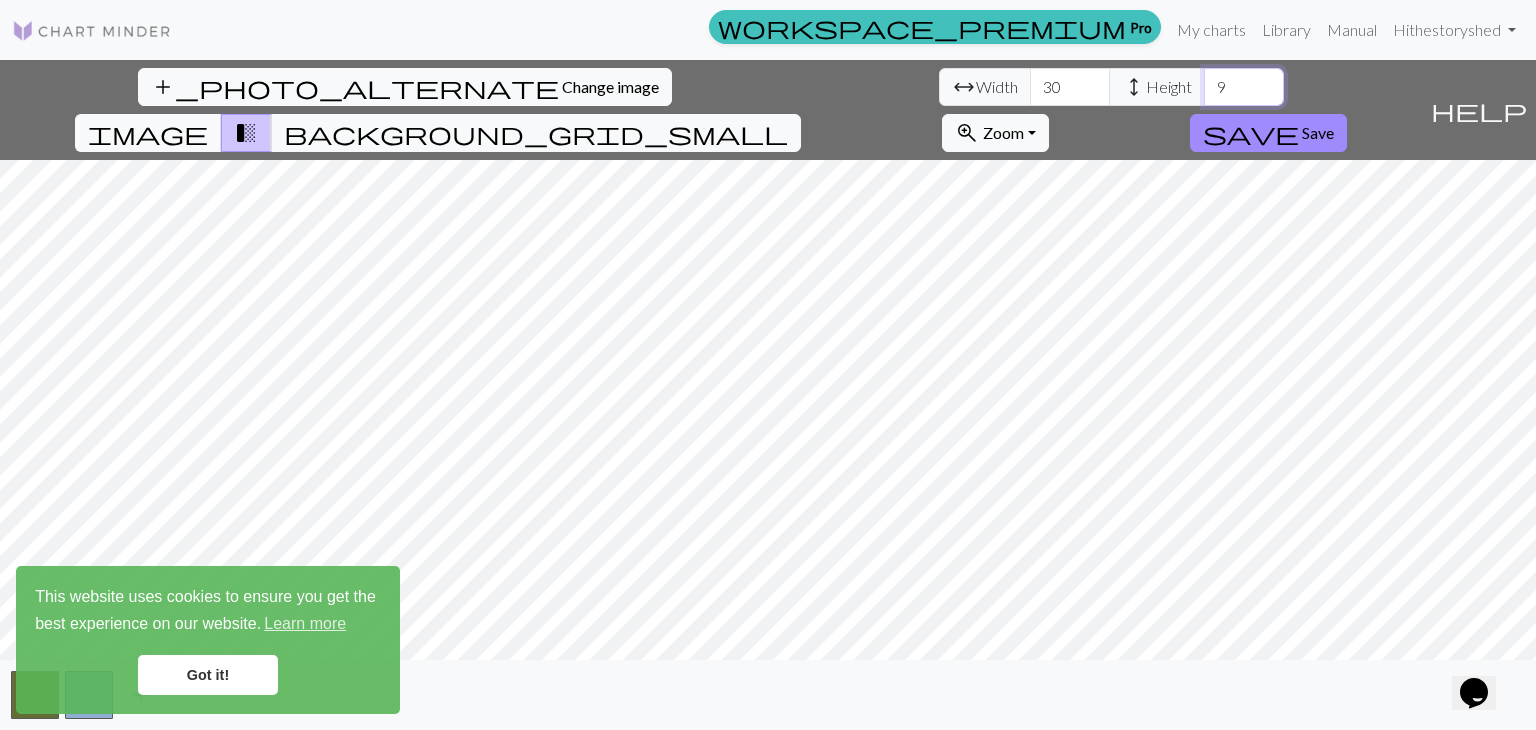 click on "9" at bounding box center [1244, 87] 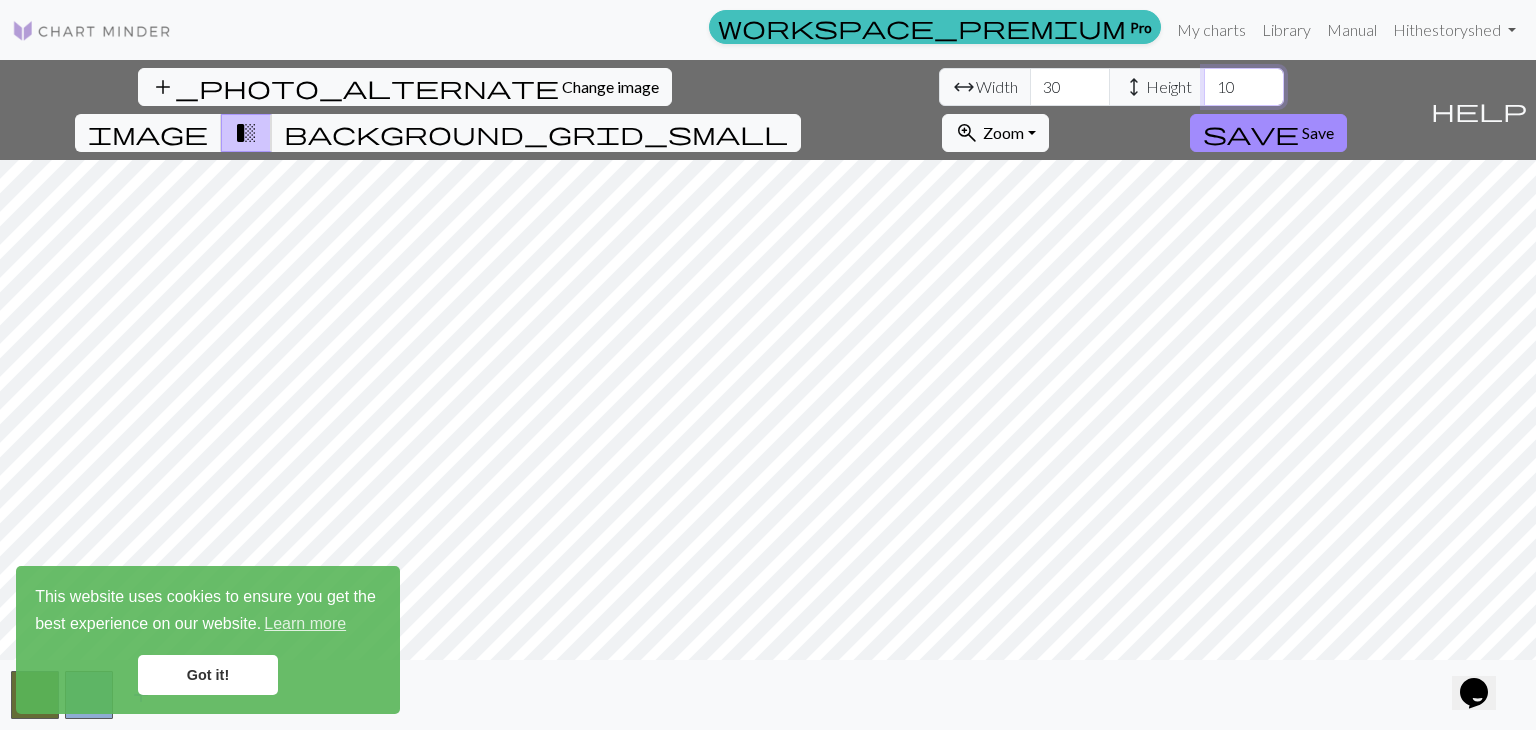 click on "10" at bounding box center [1244, 87] 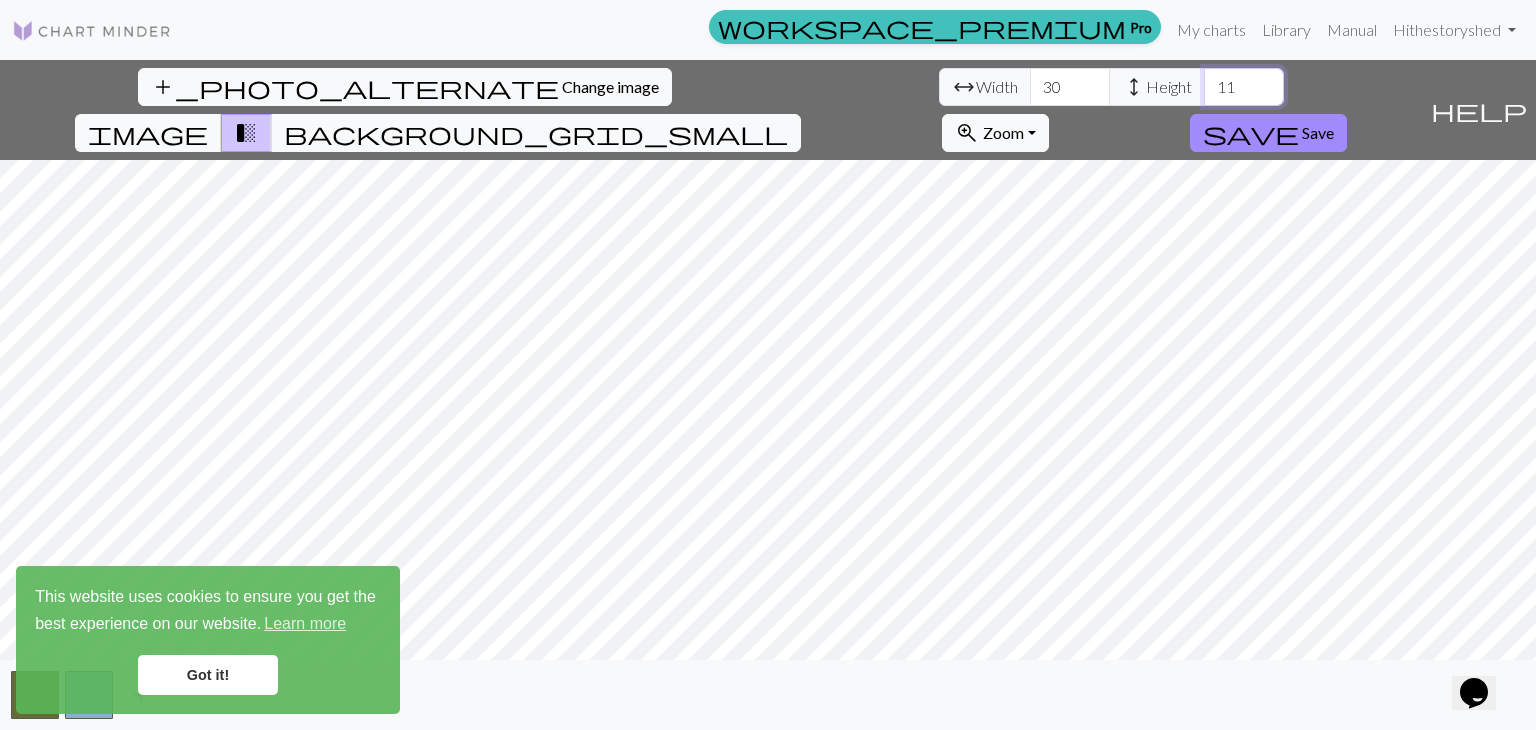 click on "11" at bounding box center [1244, 87] 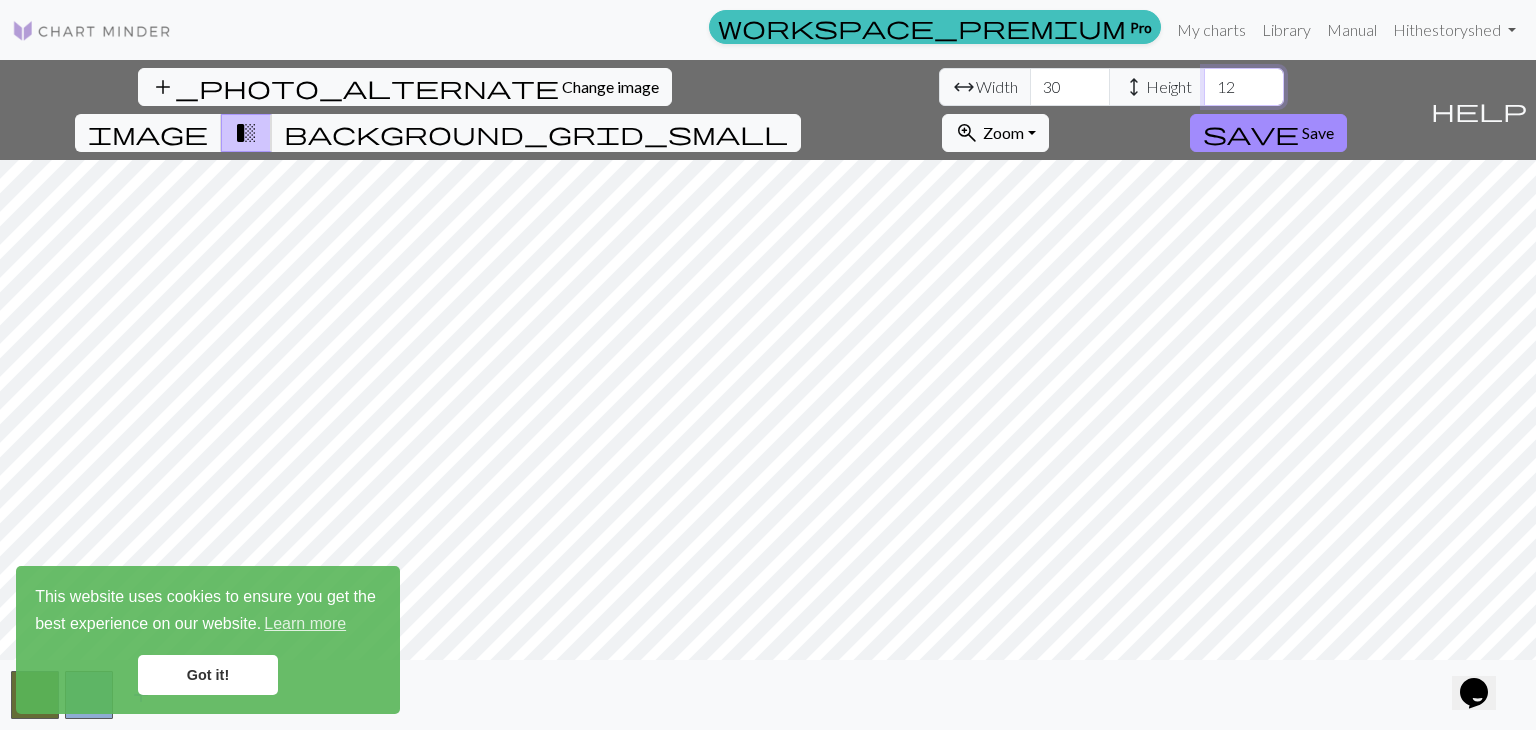click on "12" at bounding box center [1244, 87] 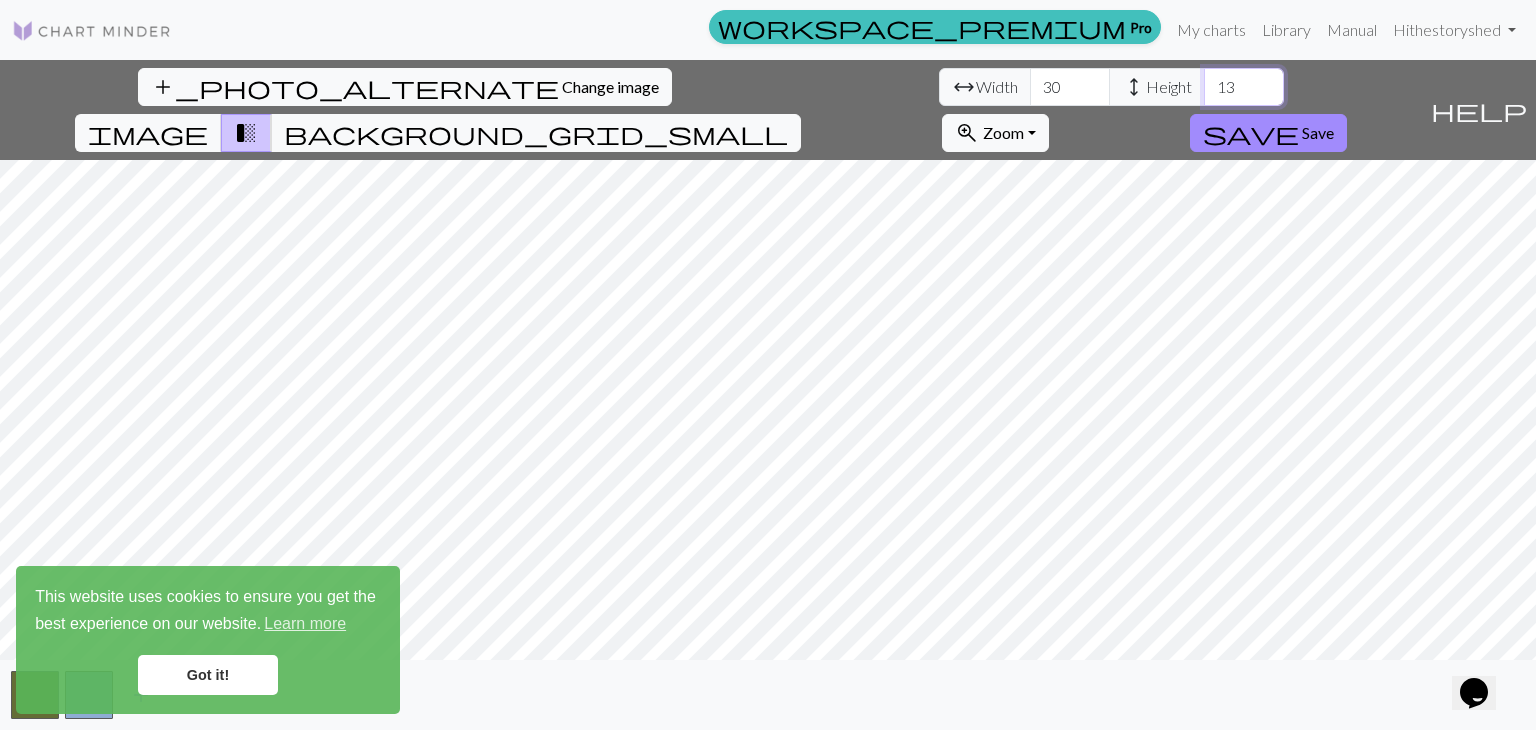 click on "13" at bounding box center (1244, 87) 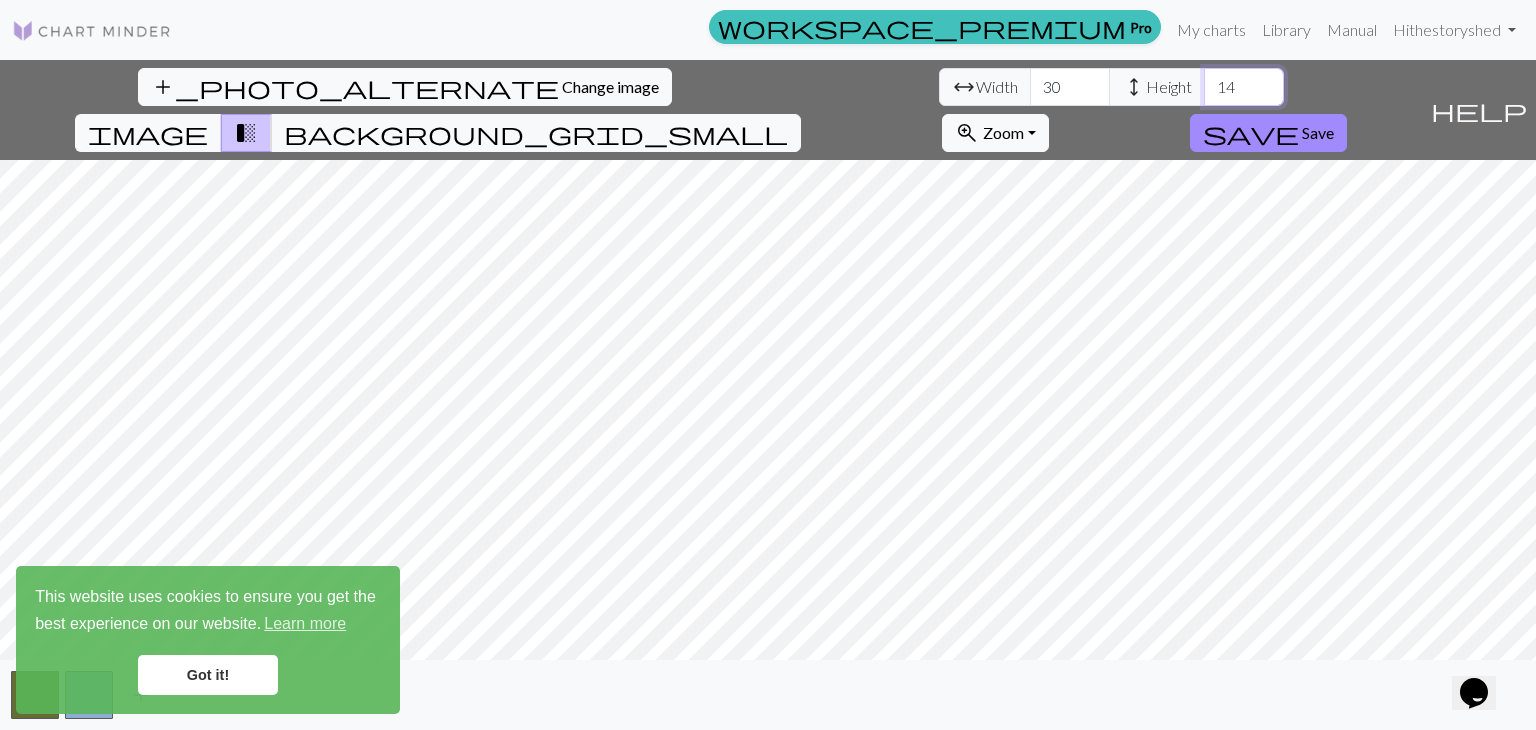 click on "14" at bounding box center (1244, 87) 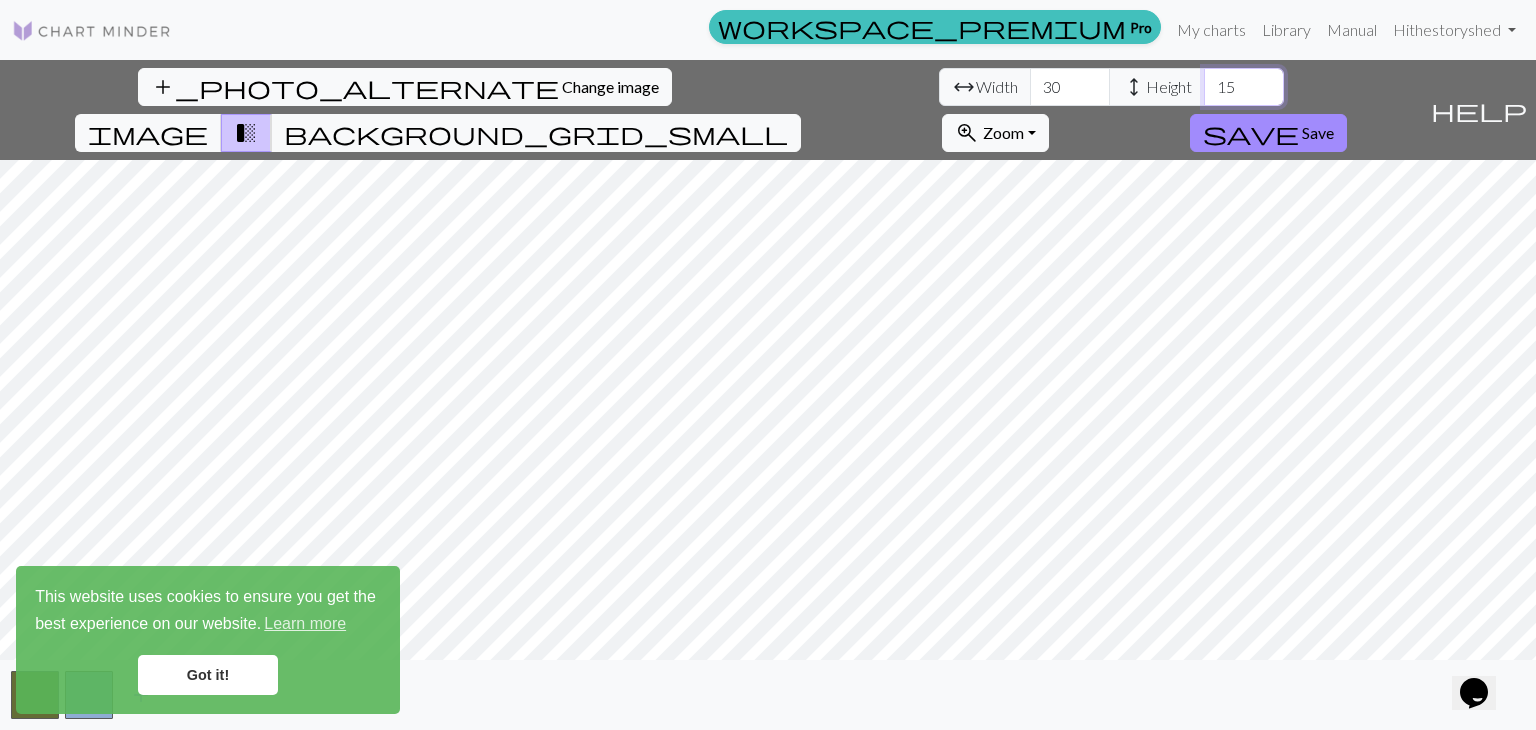 click on "15" at bounding box center (1244, 87) 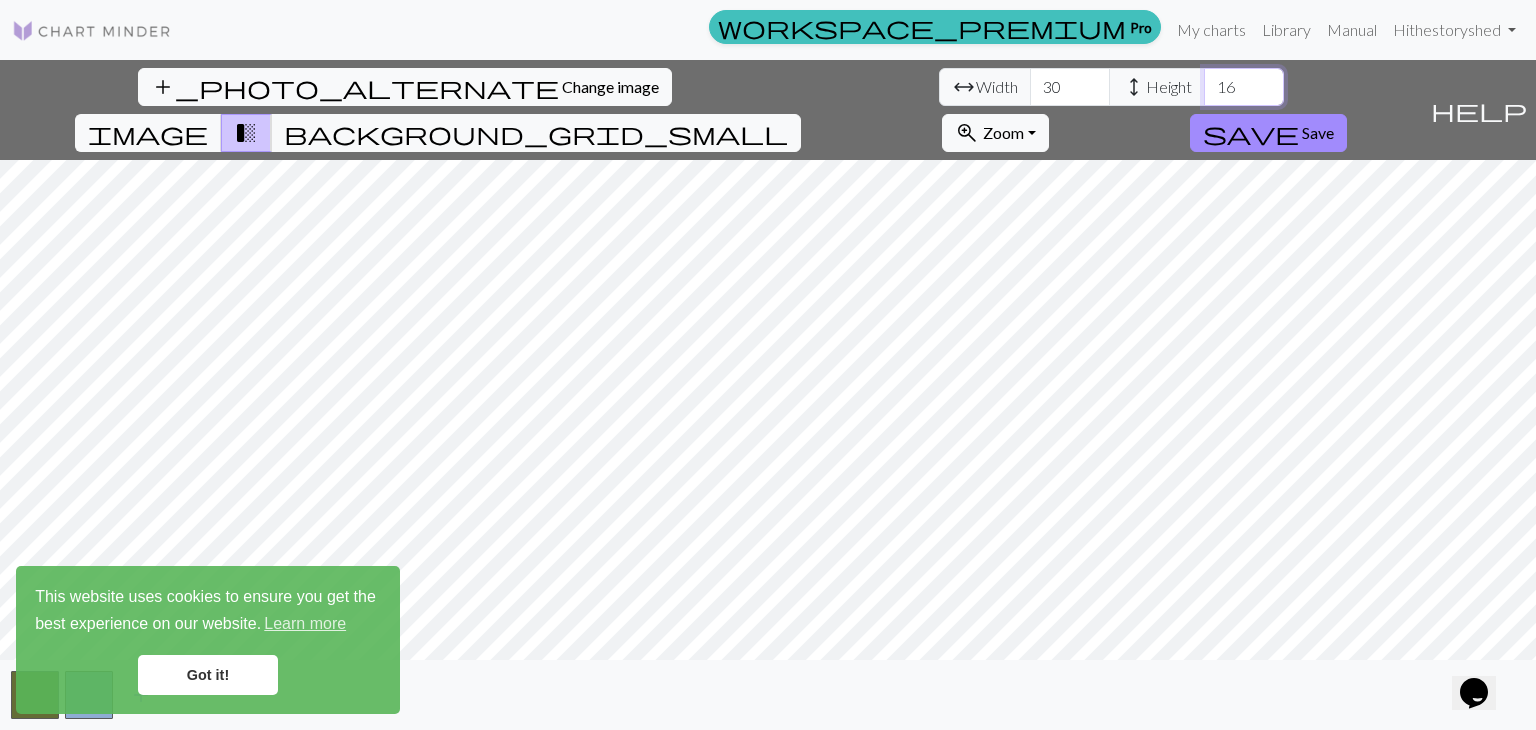 click on "16" at bounding box center [1244, 87] 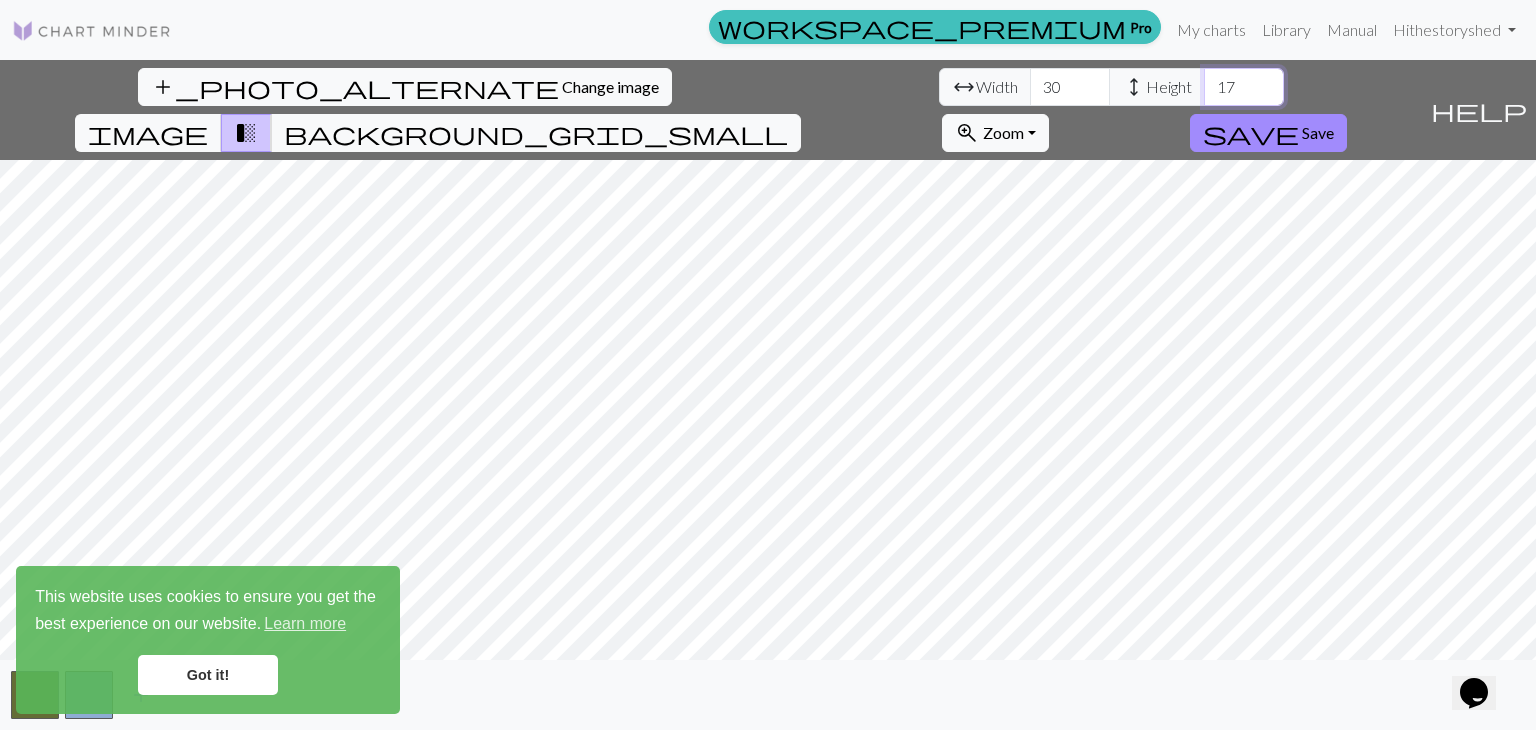 click on "17" at bounding box center [1244, 87] 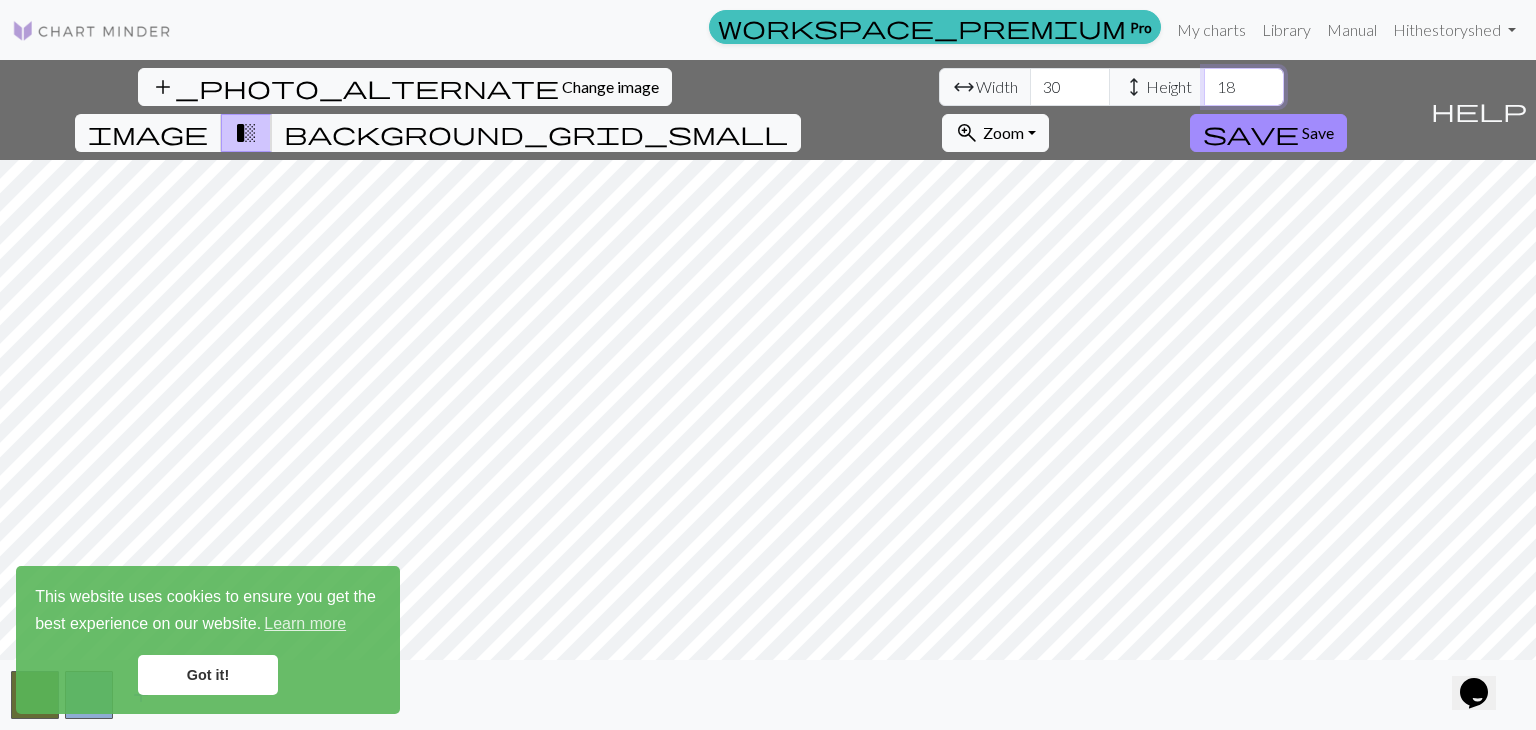 click on "18" at bounding box center [1244, 87] 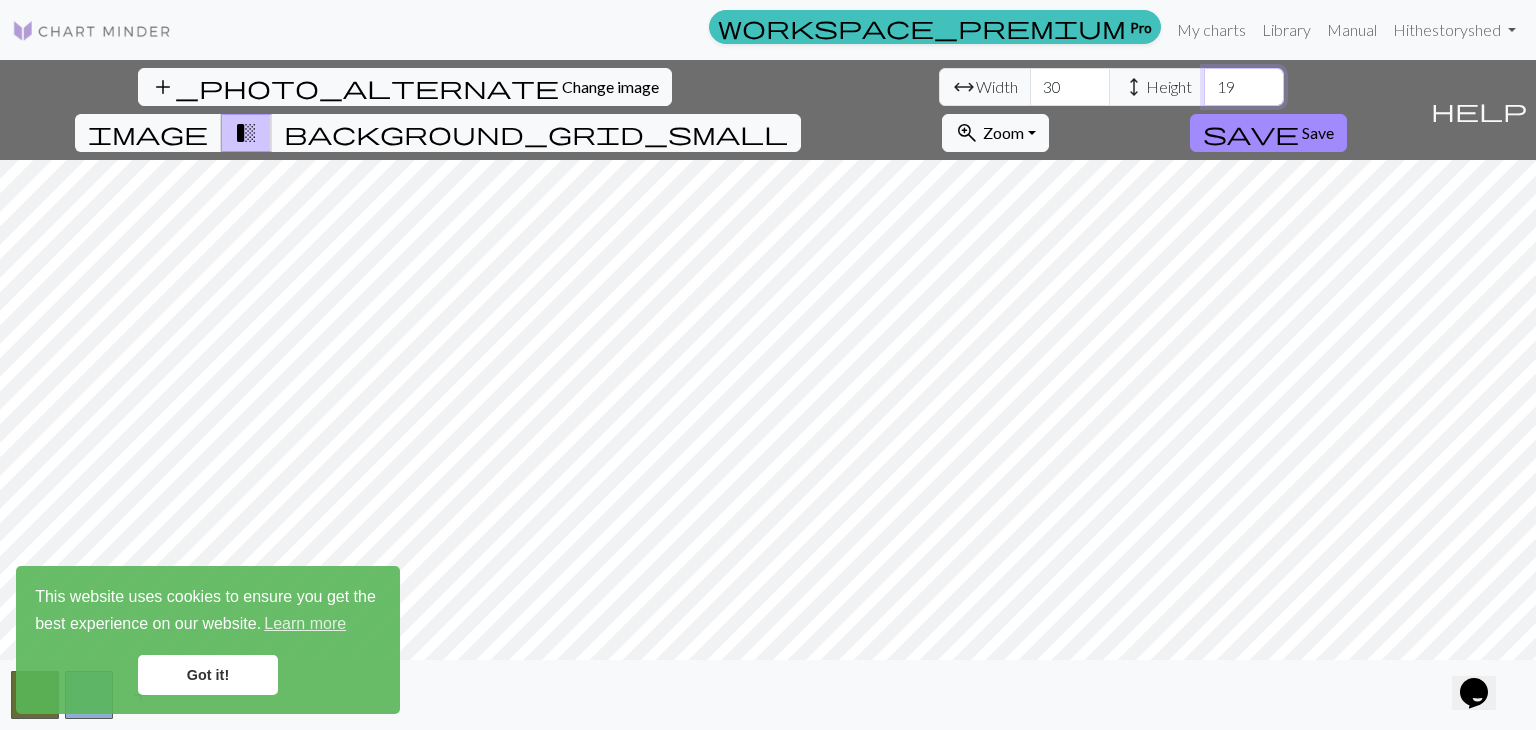 click on "19" at bounding box center [1244, 87] 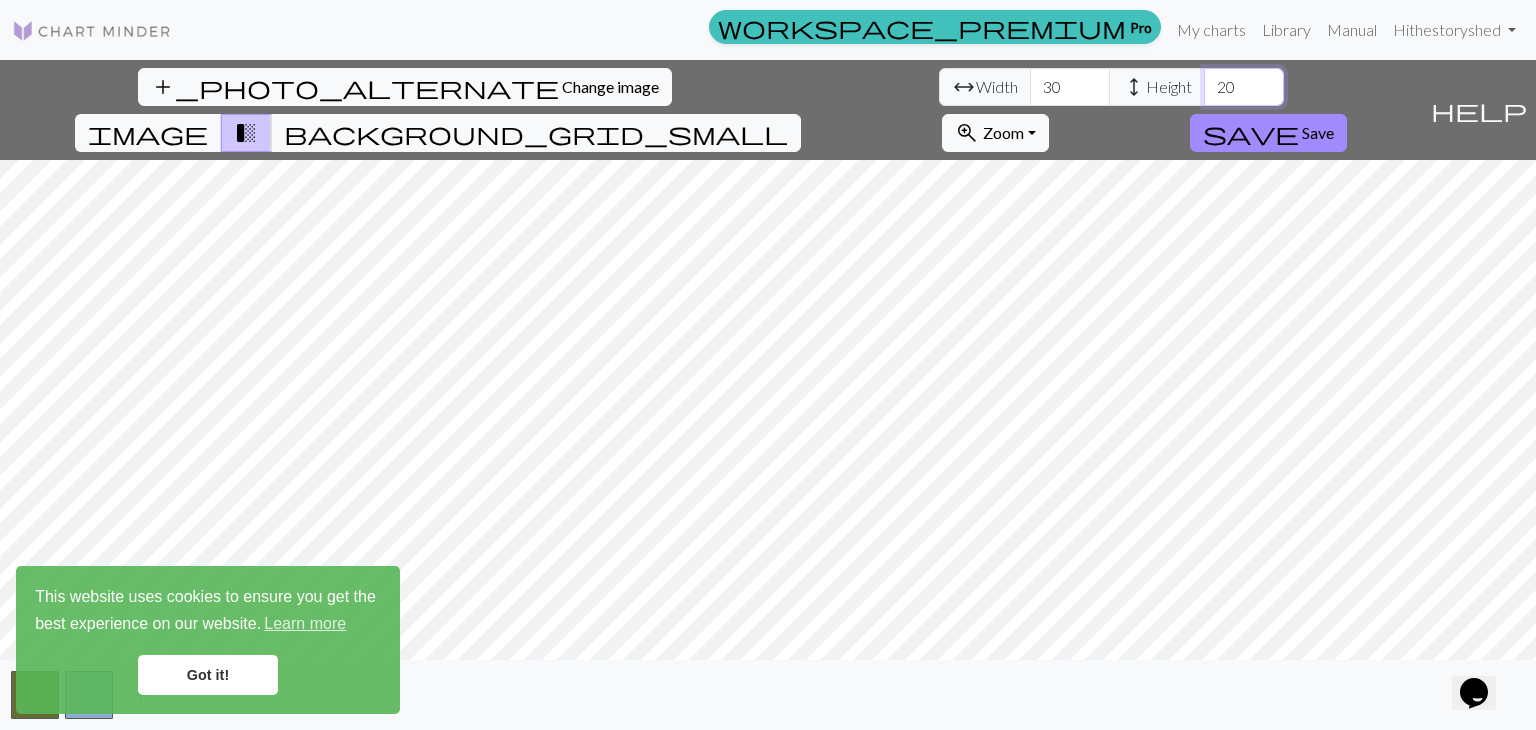 click on "20" at bounding box center [1244, 87] 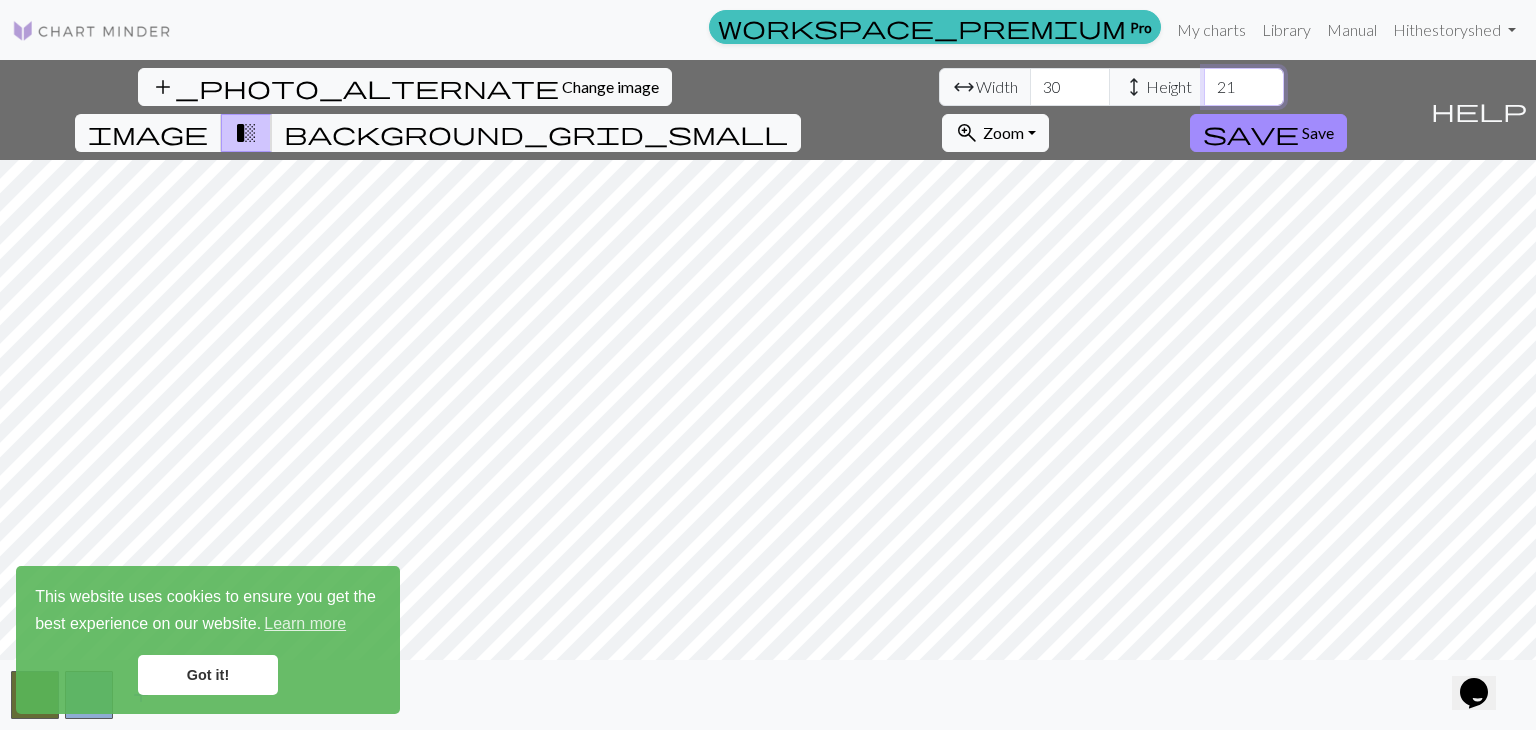 type on "21" 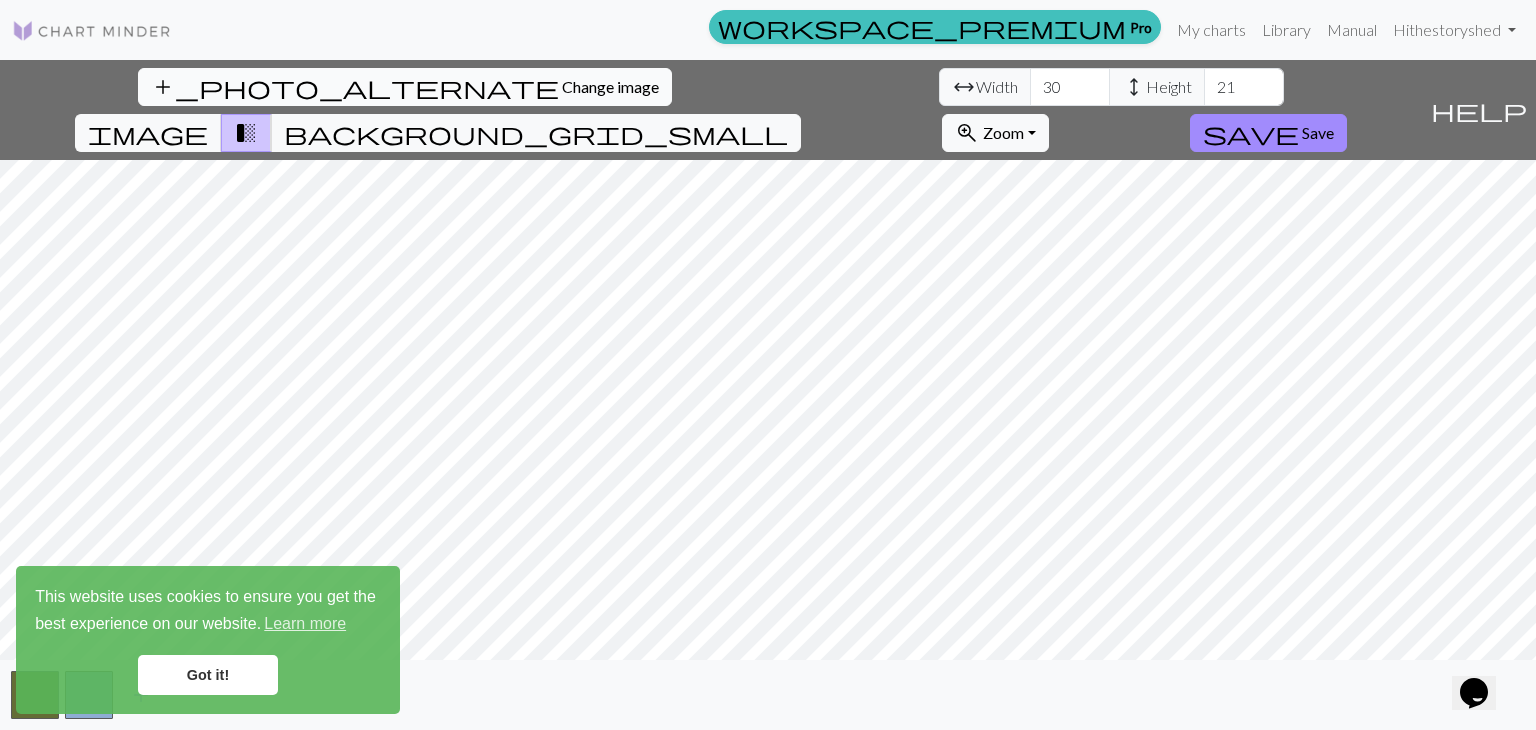 click on "add_photo_alternate   Change image" at bounding box center (405, 87) 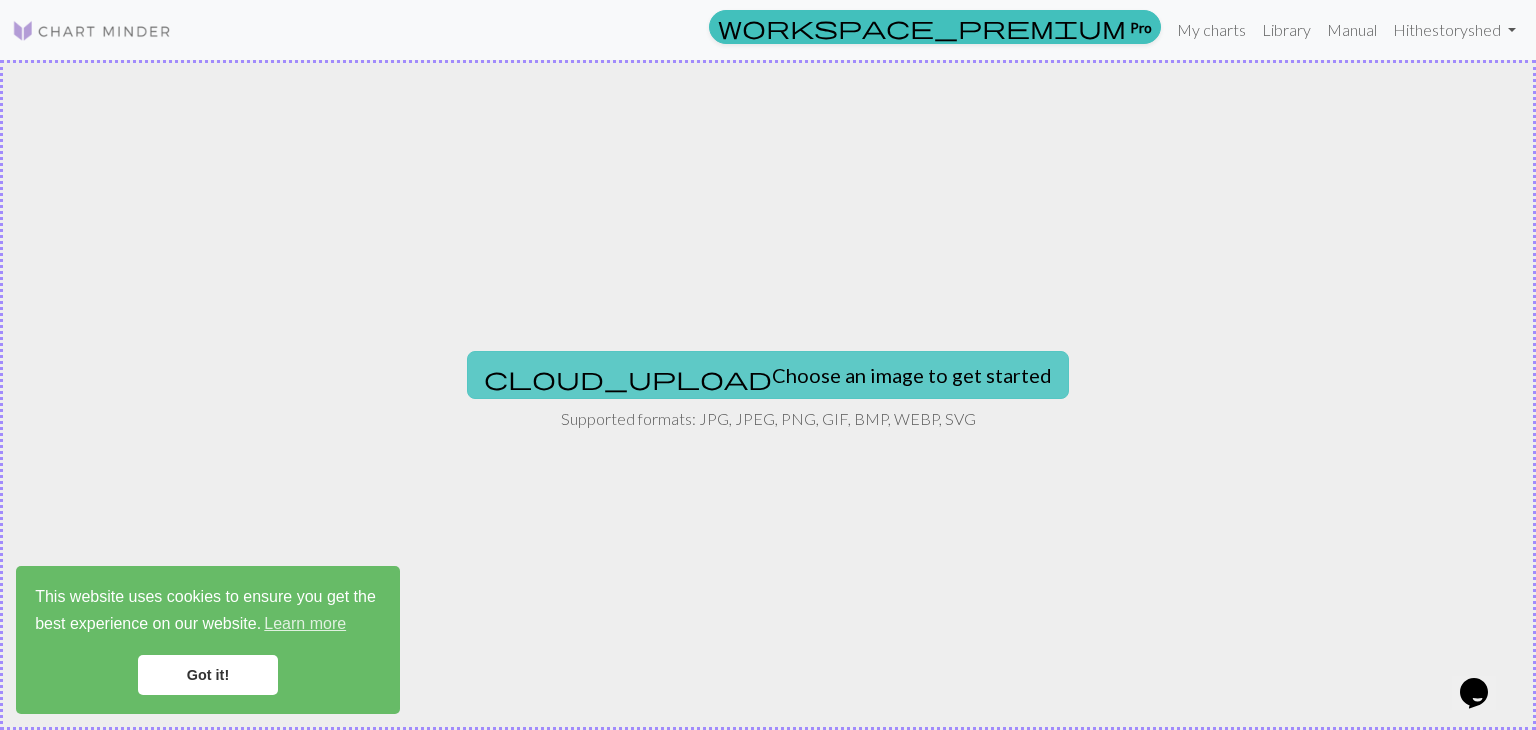 click on "cloud_upload  Choose an image to get started" at bounding box center (768, 375) 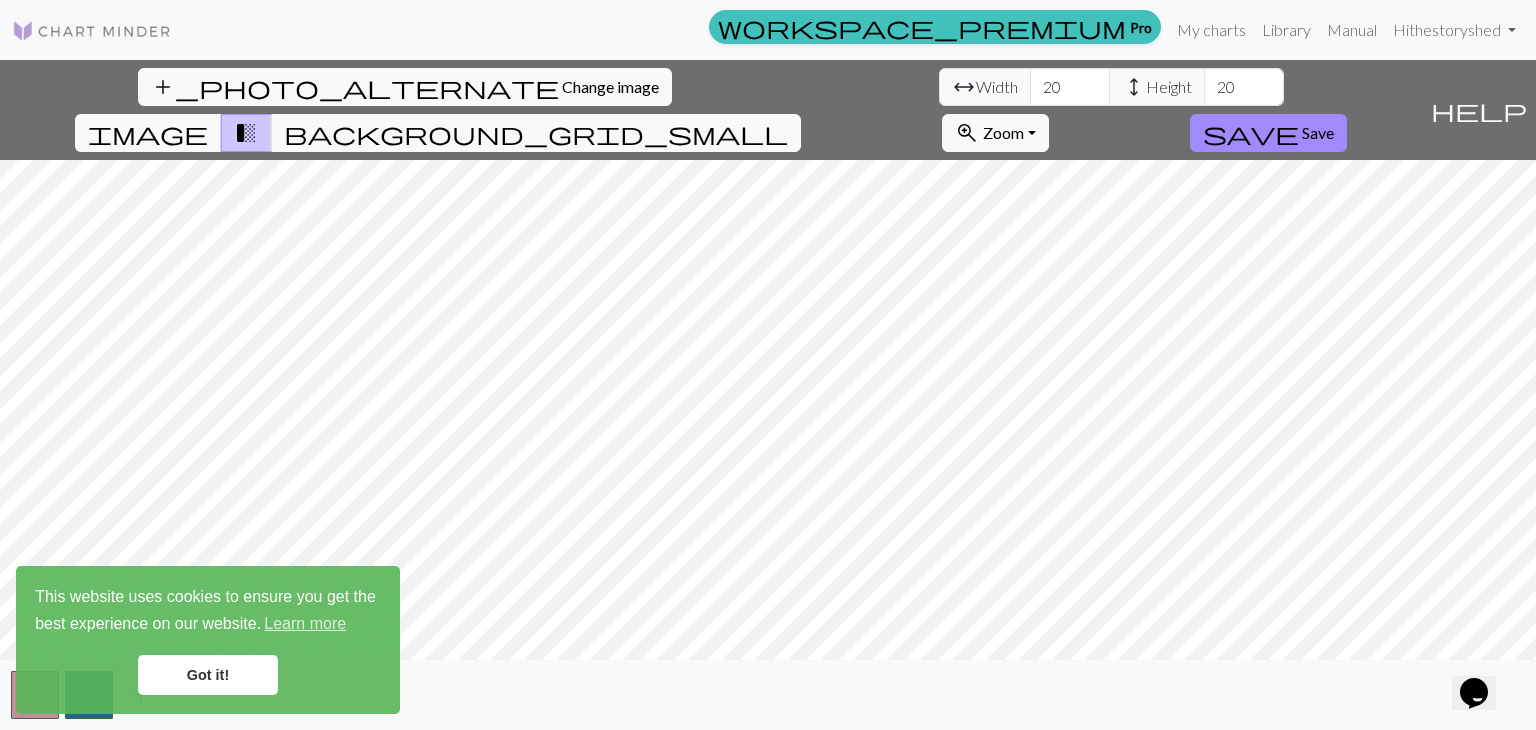 click on "Got it!" at bounding box center (208, 675) 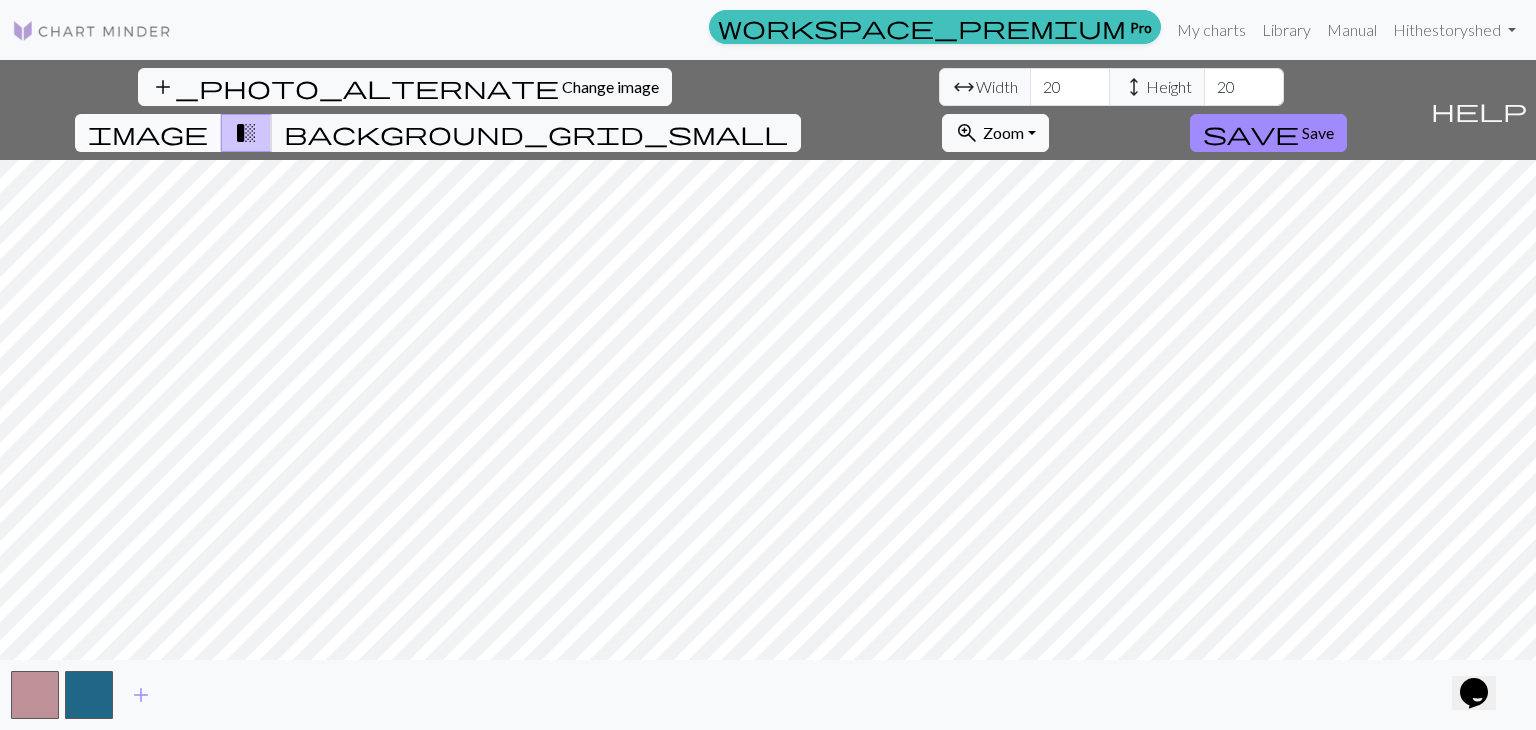 click on "image" at bounding box center [148, 133] 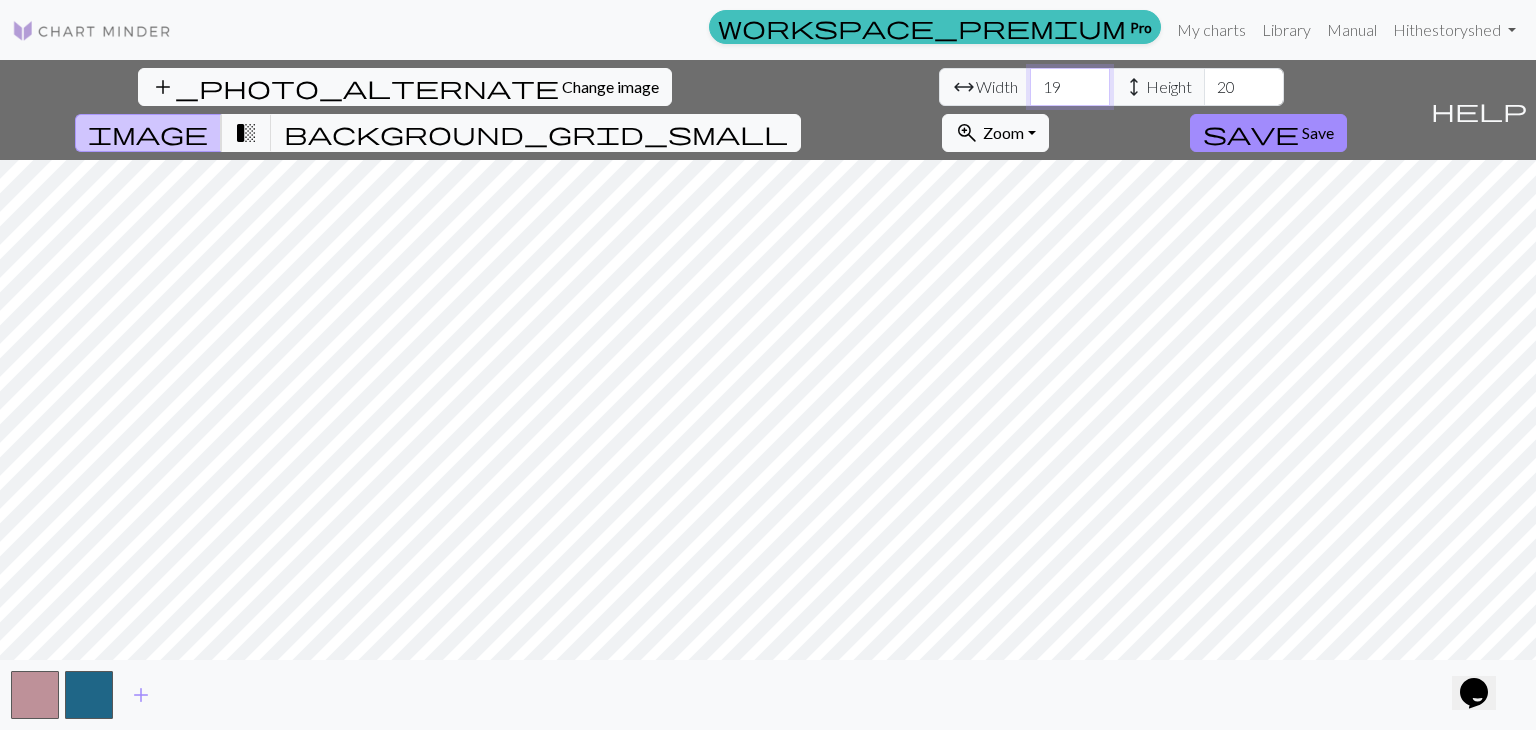 click on "19" at bounding box center [1070, 87] 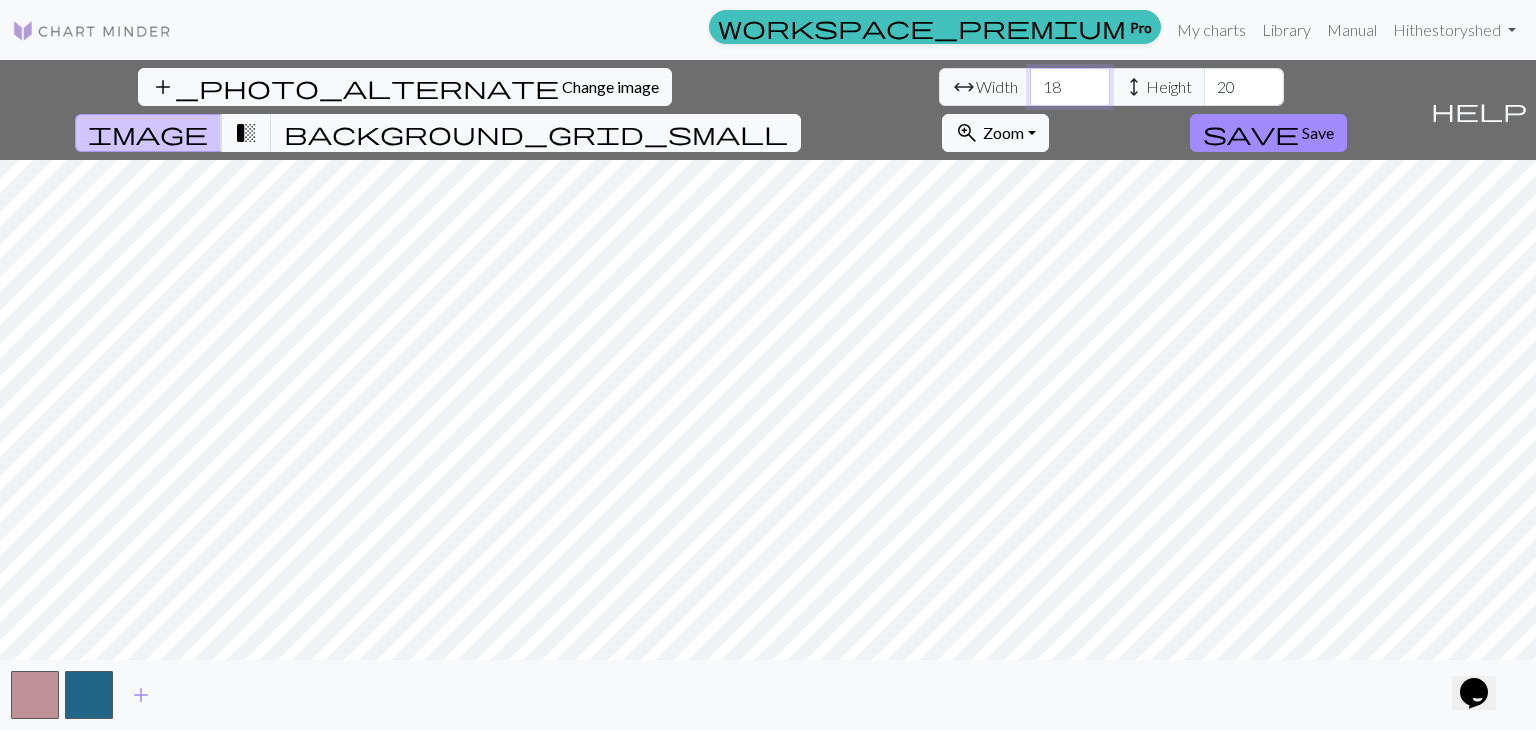 click on "18" at bounding box center [1070, 87] 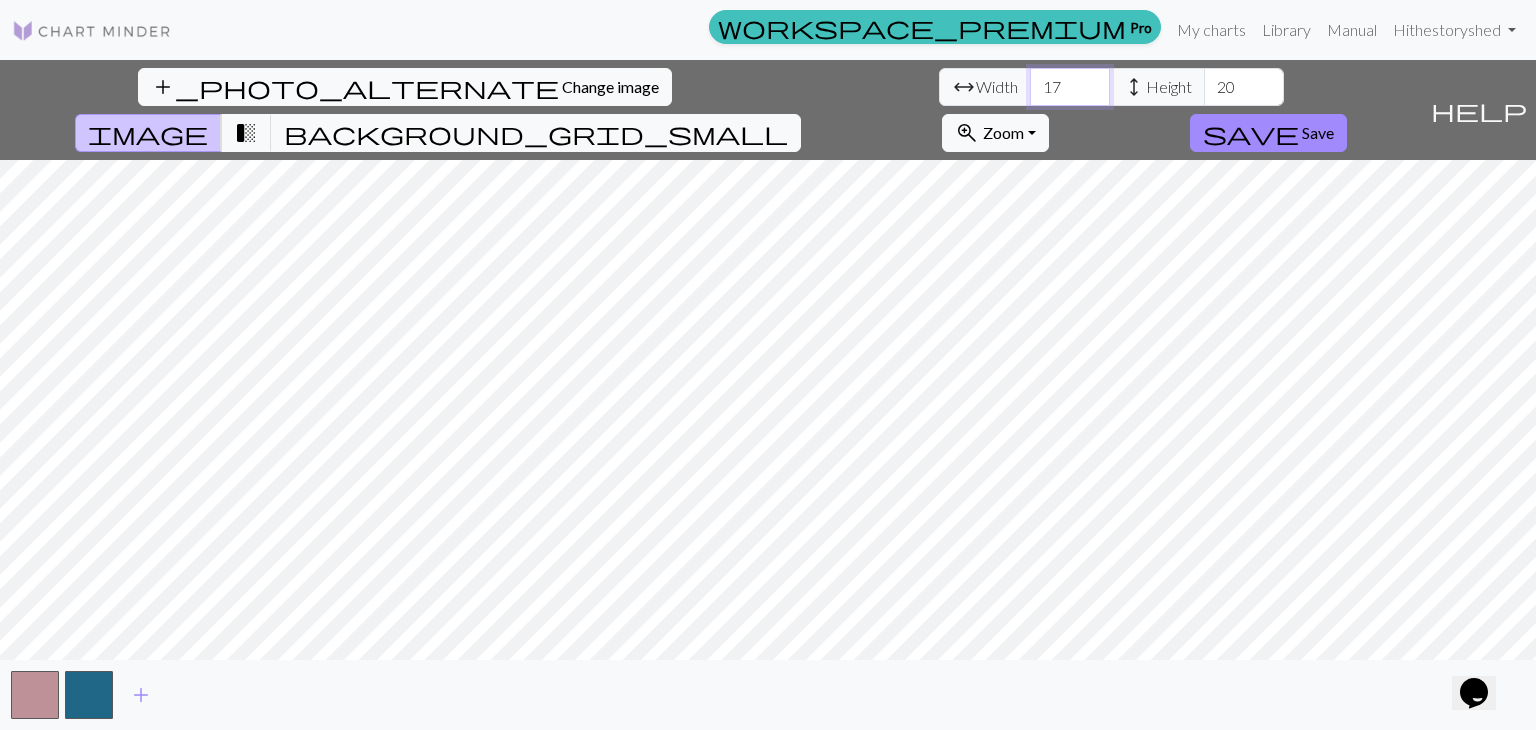 click on "17" at bounding box center (1070, 87) 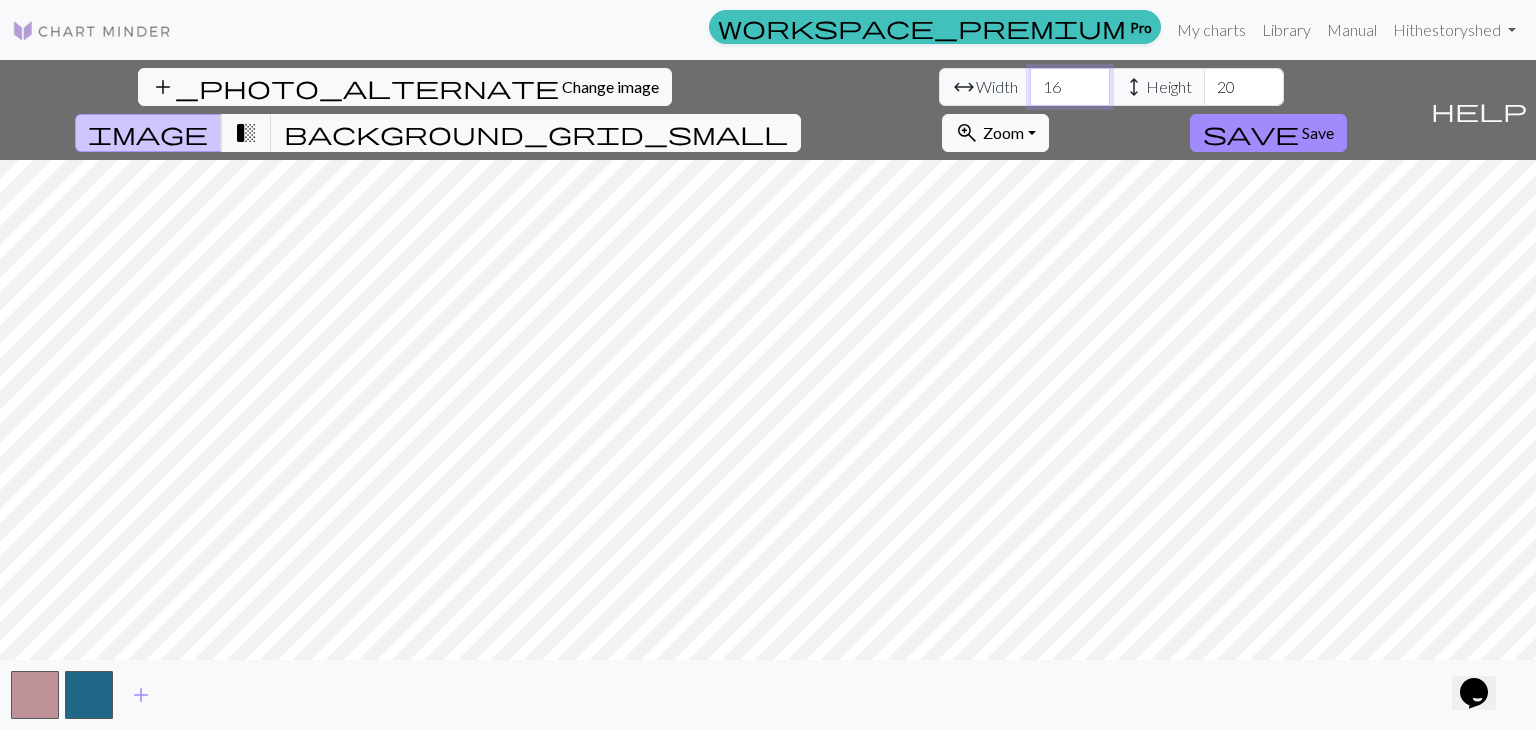 click on "16" at bounding box center (1070, 87) 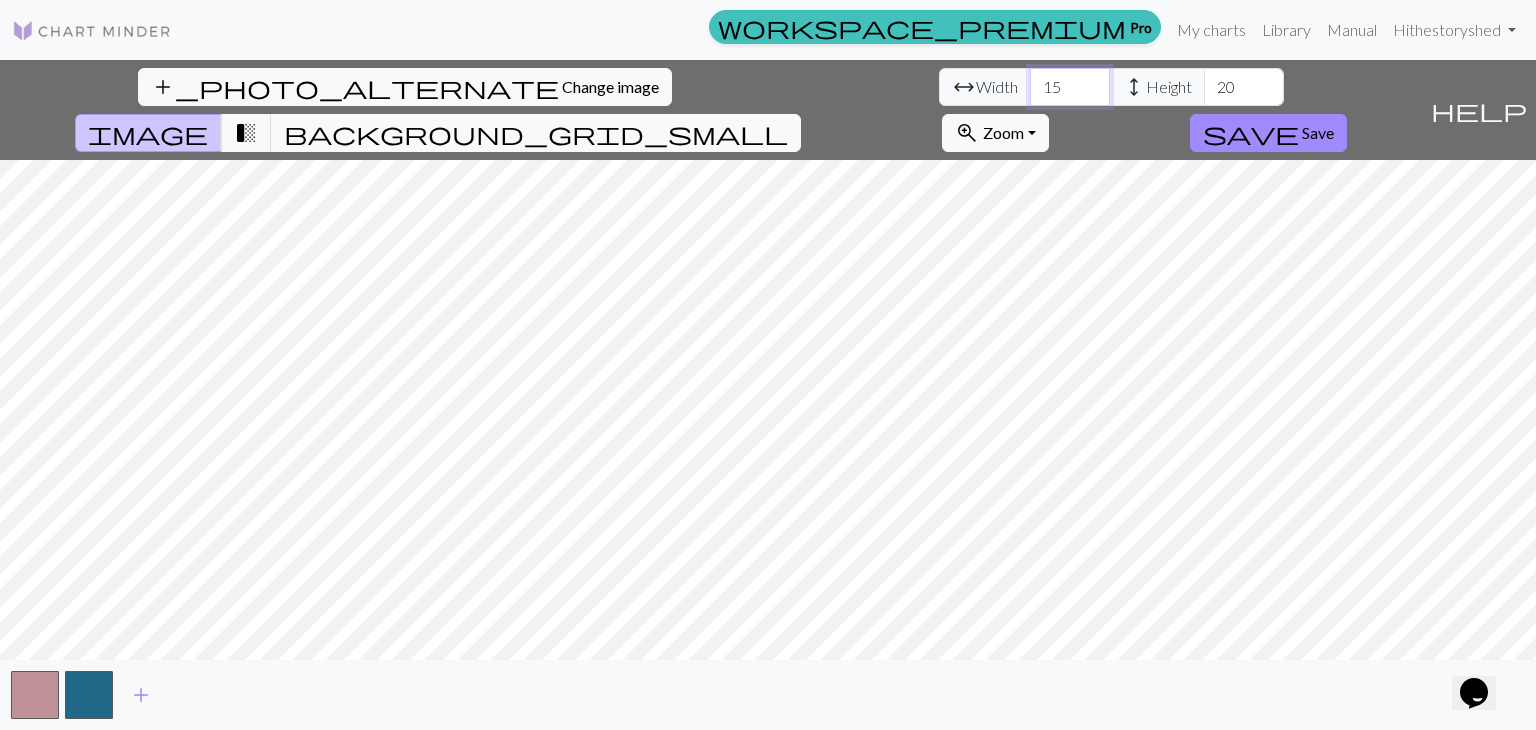 click on "15" at bounding box center [1070, 87] 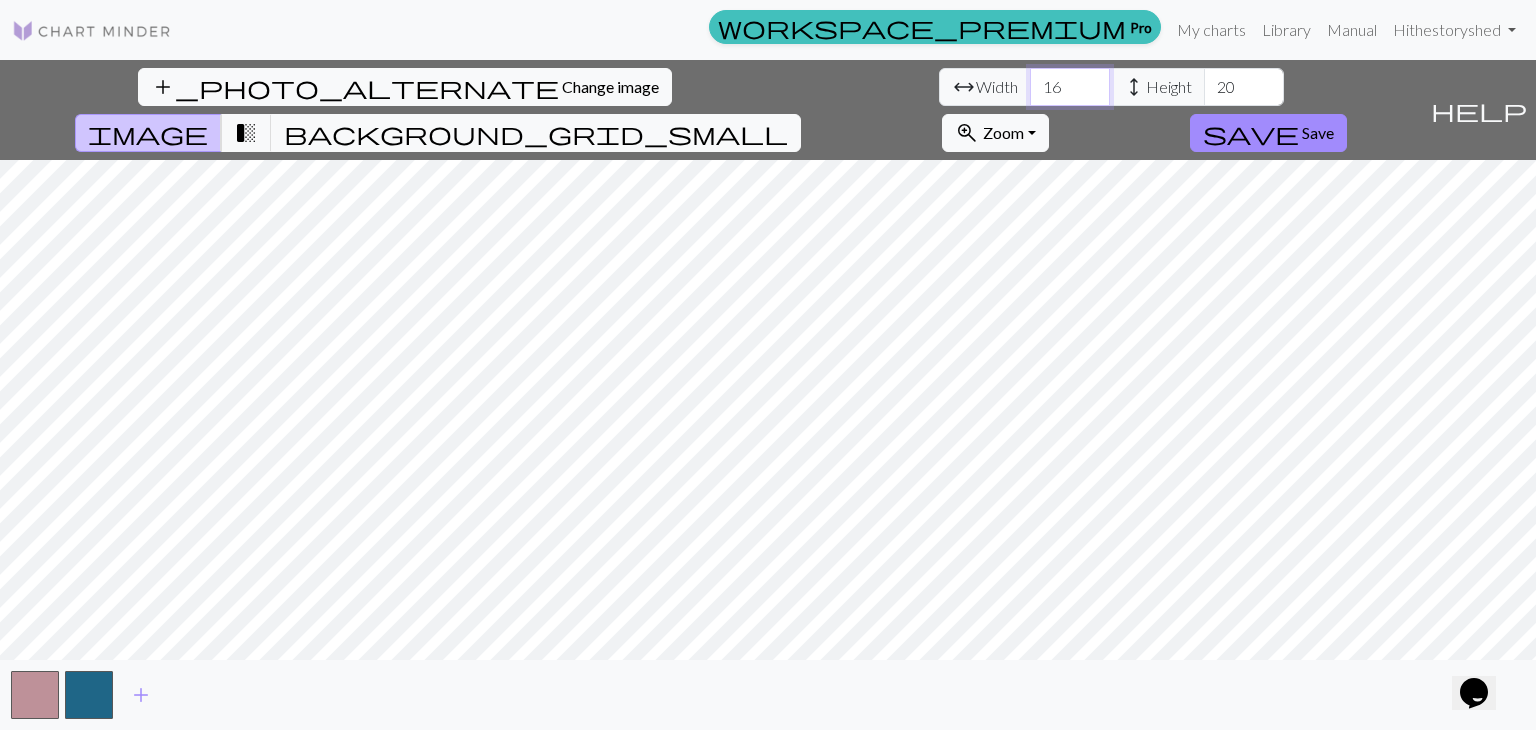 click on "16" at bounding box center [1070, 87] 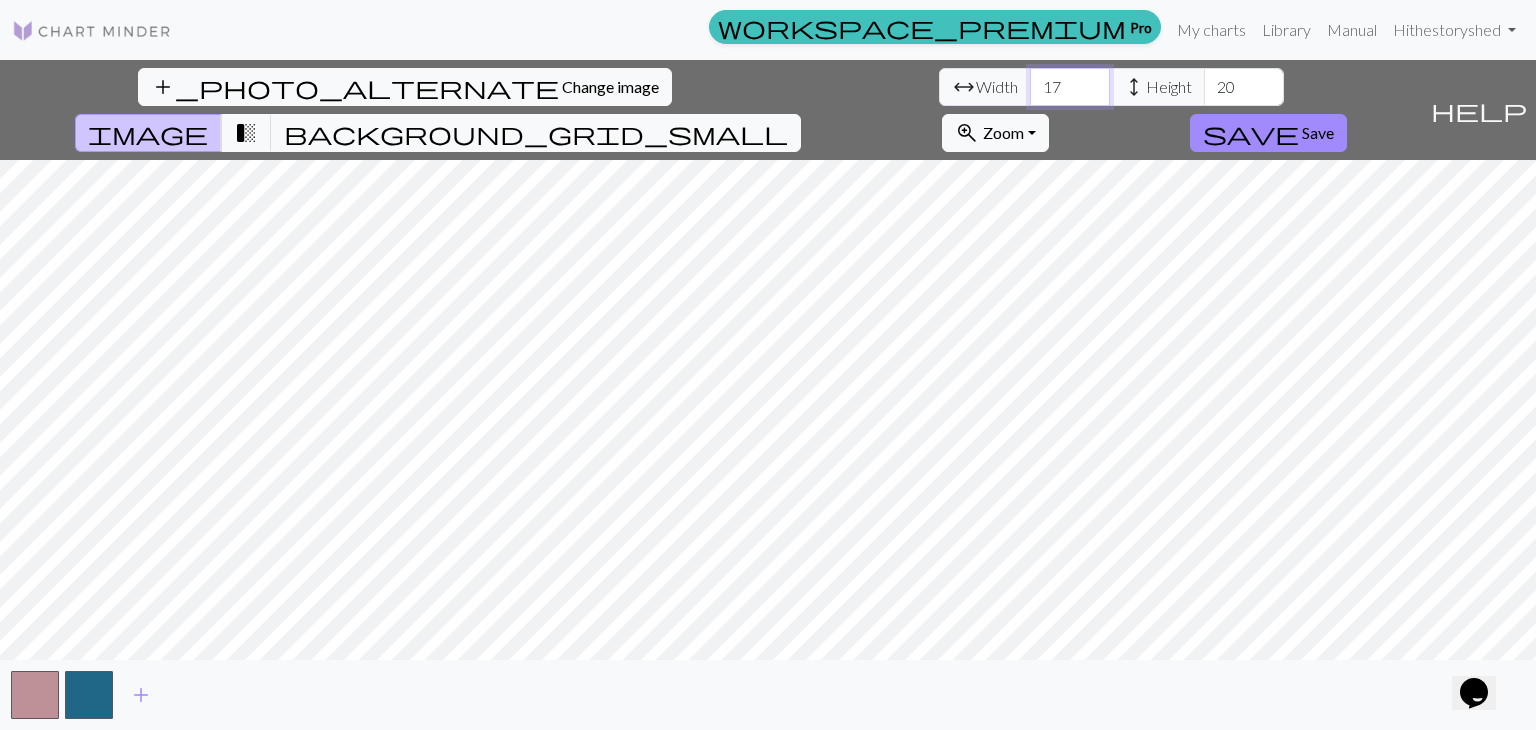 click on "17" at bounding box center [1070, 87] 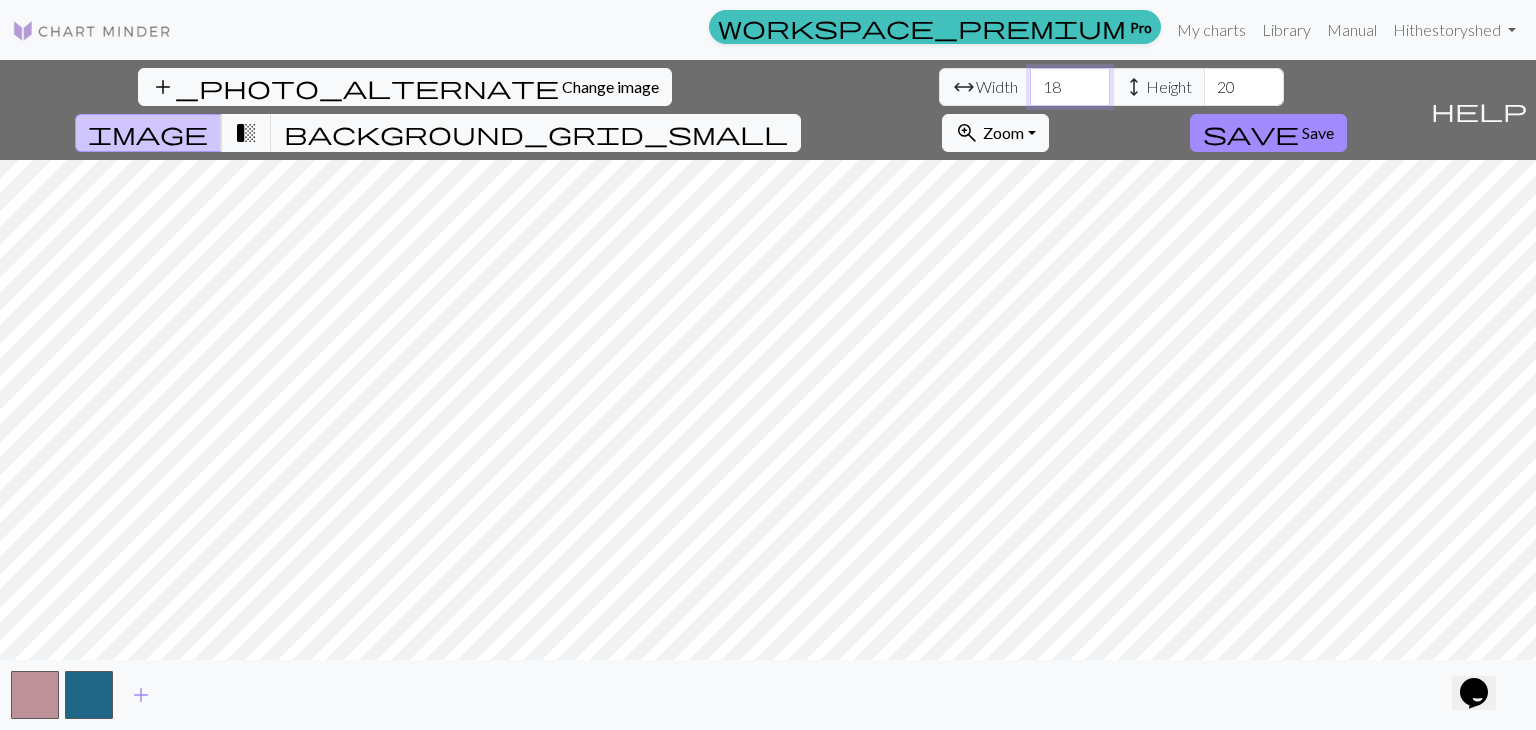 click on "18" at bounding box center [1070, 87] 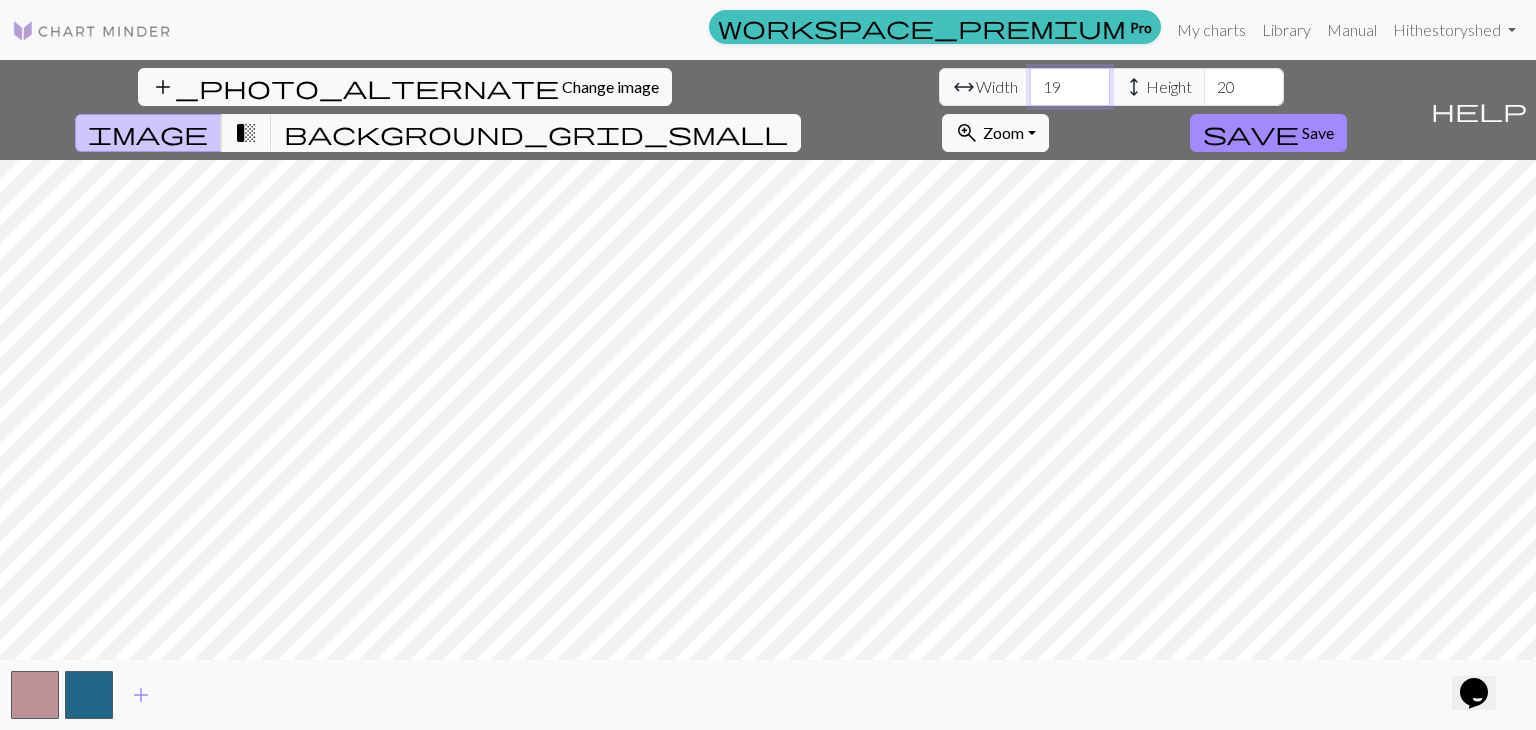 click on "19" at bounding box center [1070, 87] 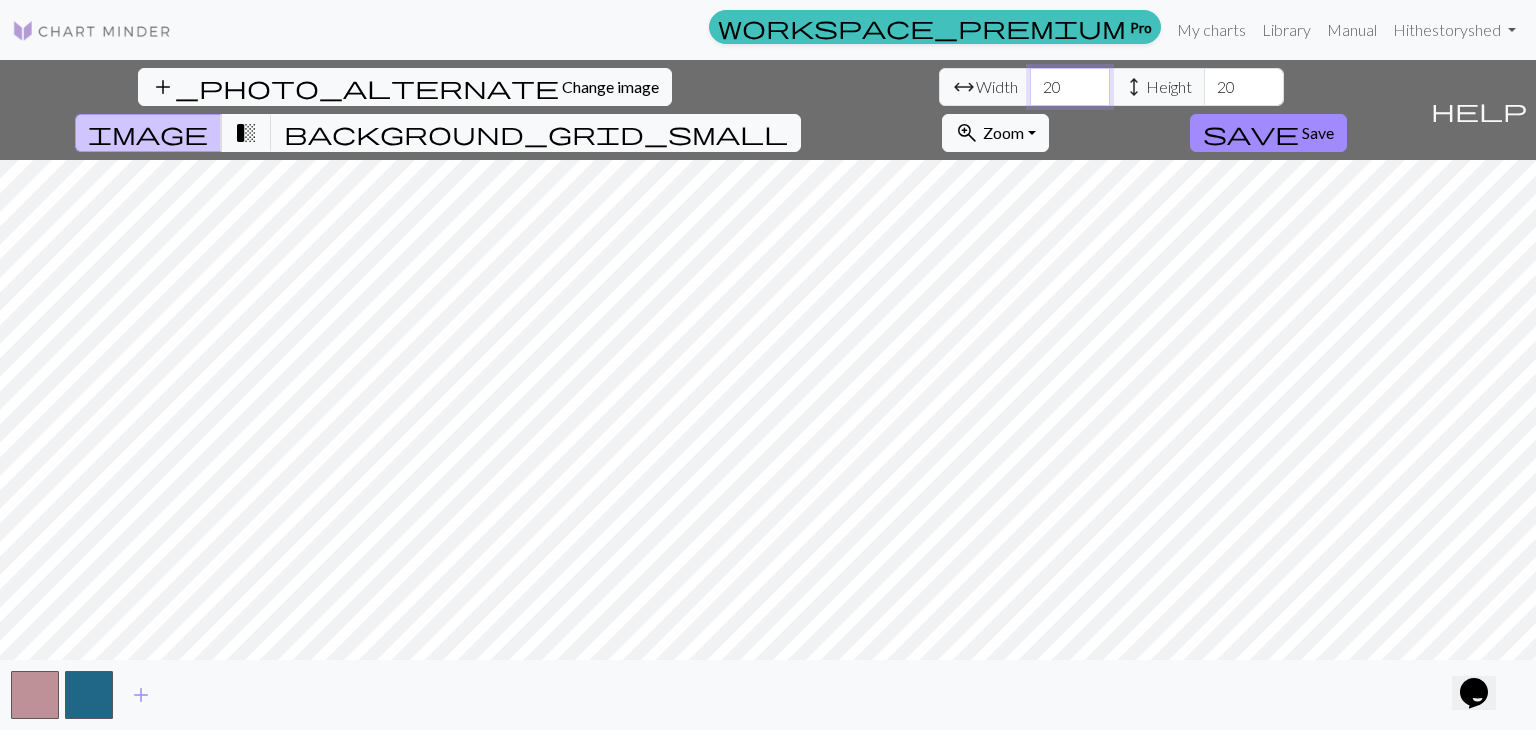 type on "20" 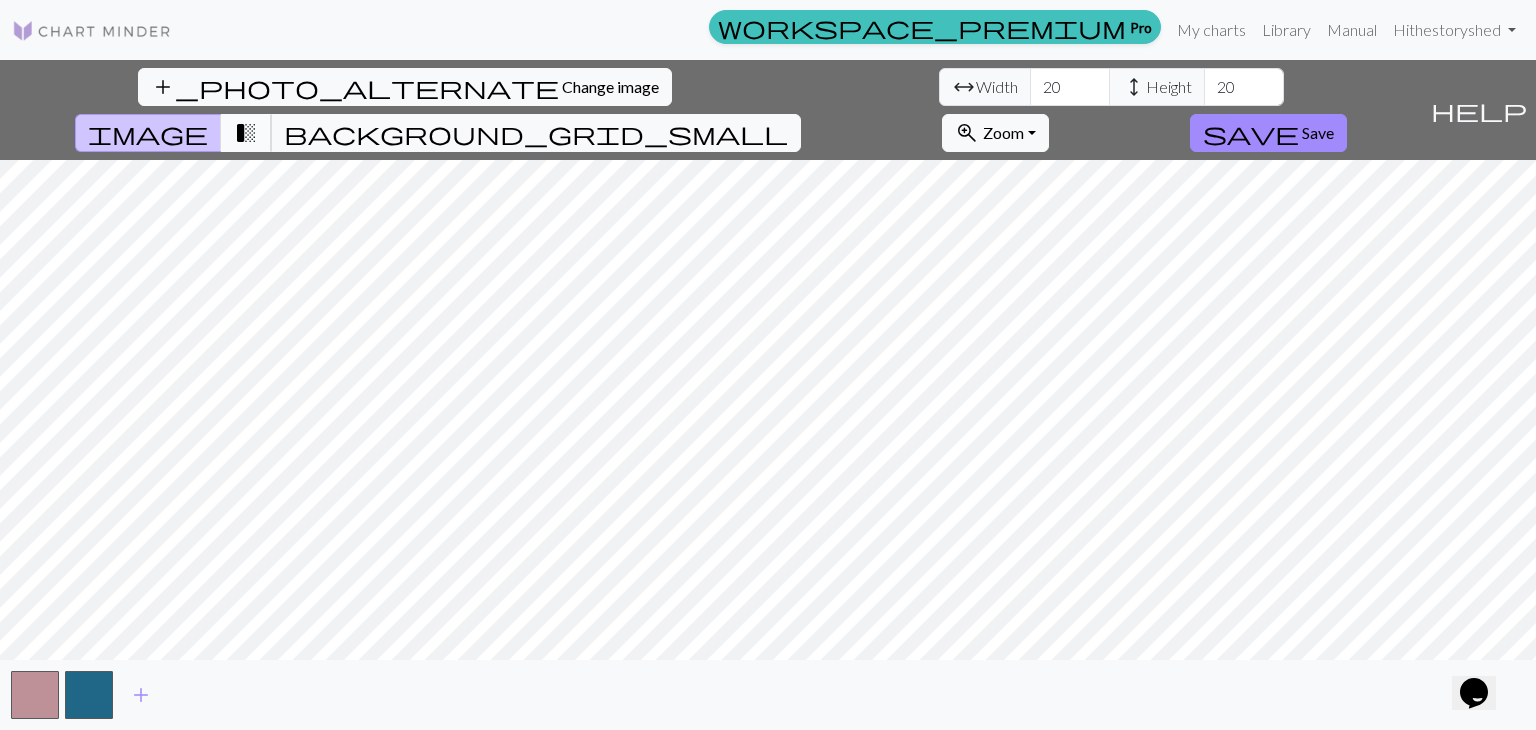 click on "transition_fade" at bounding box center (246, 133) 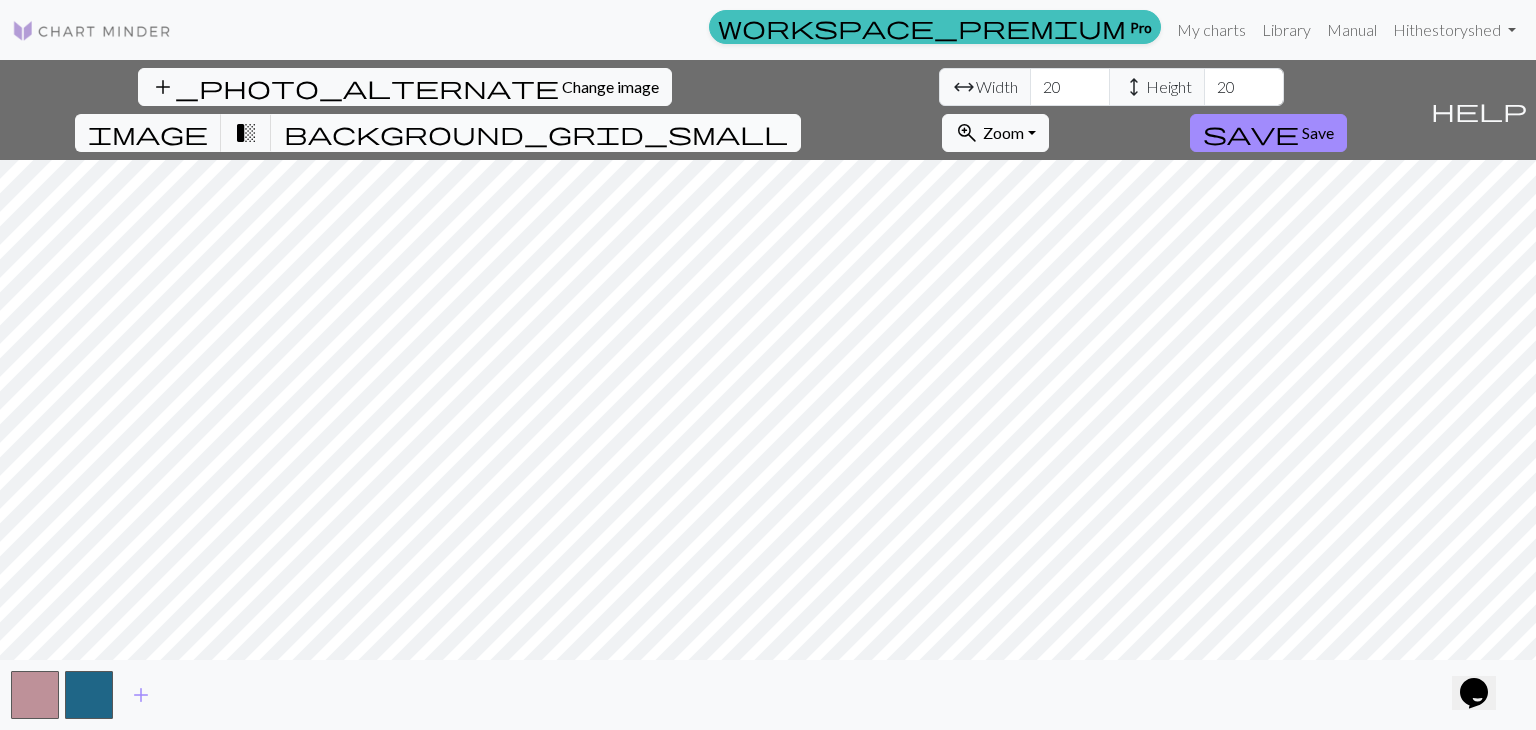 click on "background_grid_small" at bounding box center [536, 133] 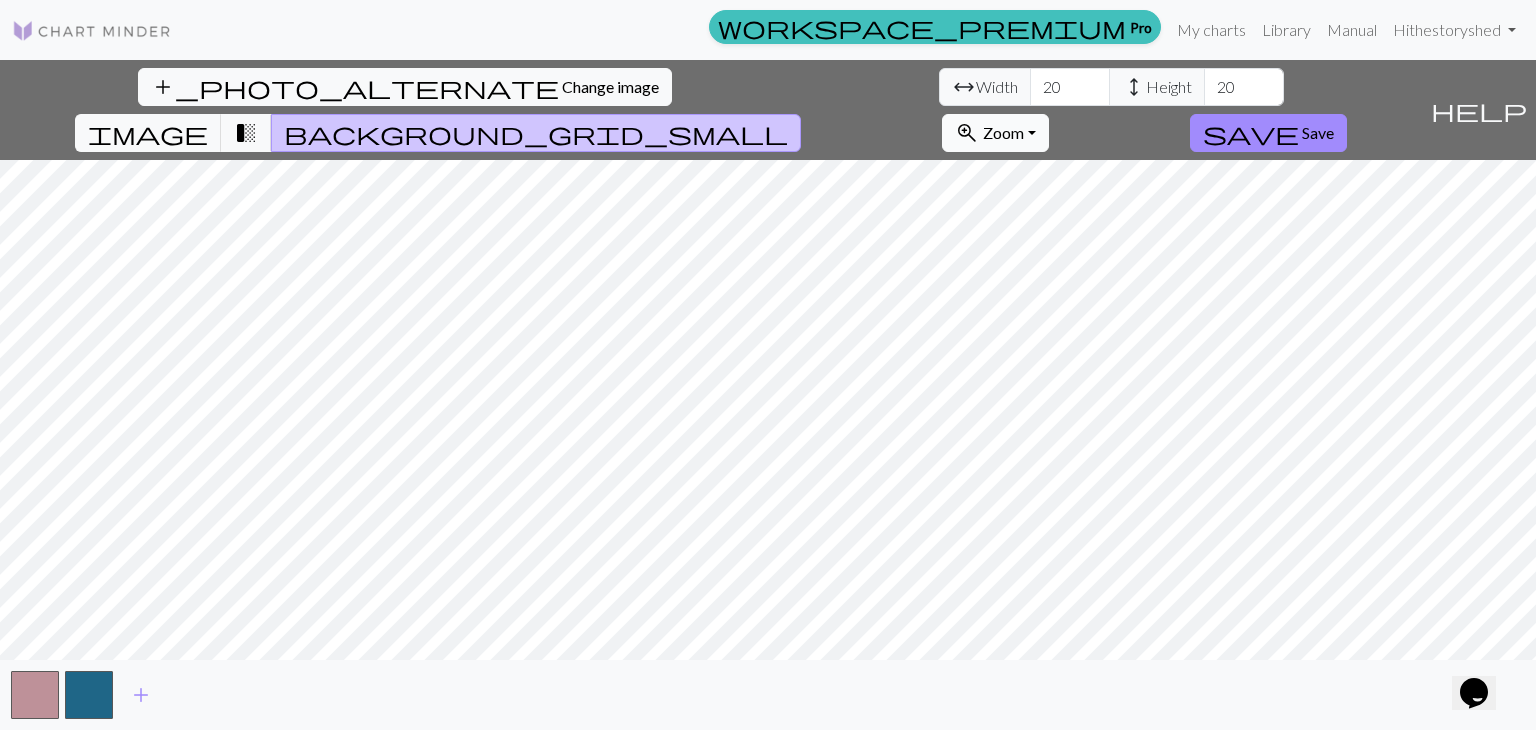 click on "Zoom" at bounding box center (1003, 132) 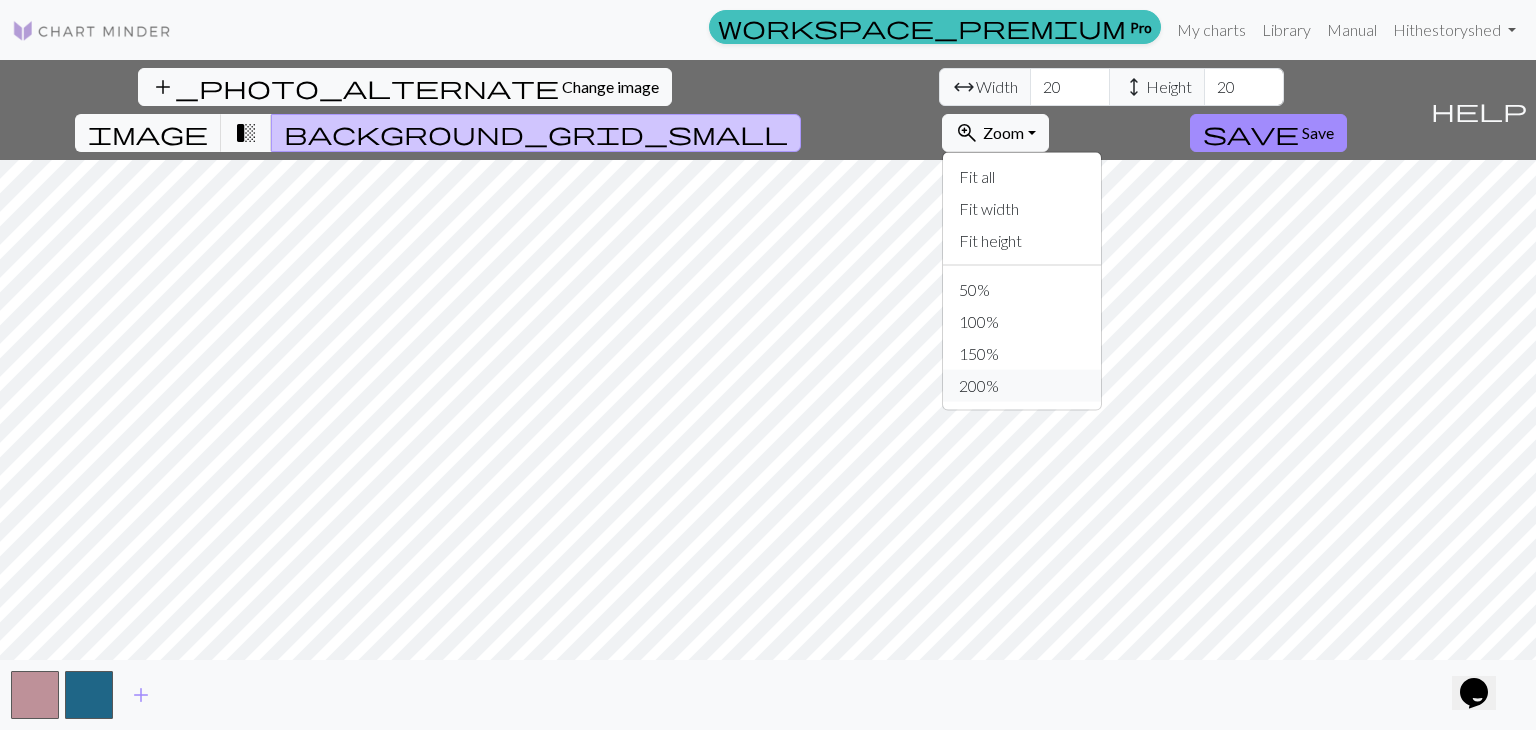 click on "200%" at bounding box center (1022, 386) 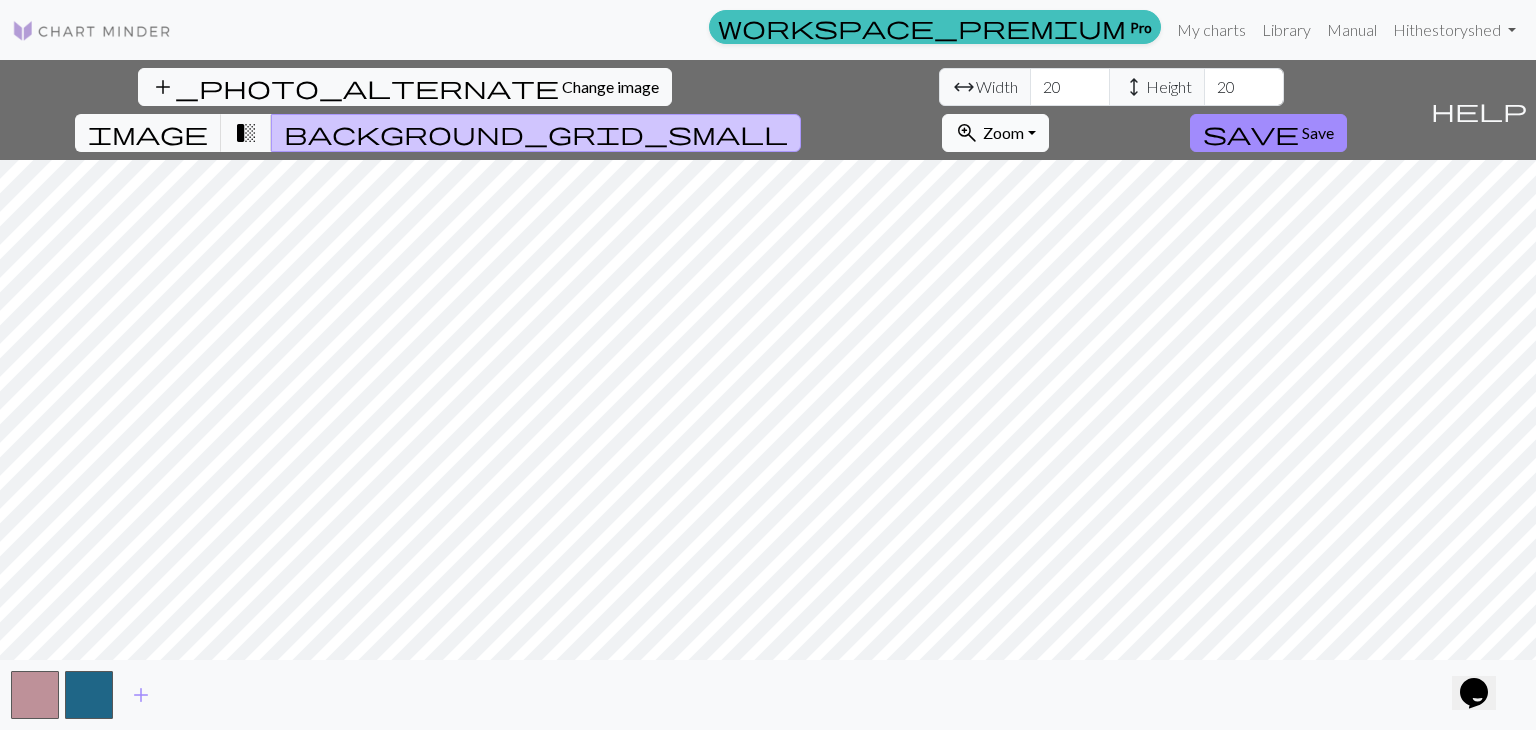 click on "zoom_in Zoom Zoom" at bounding box center (995, 133) 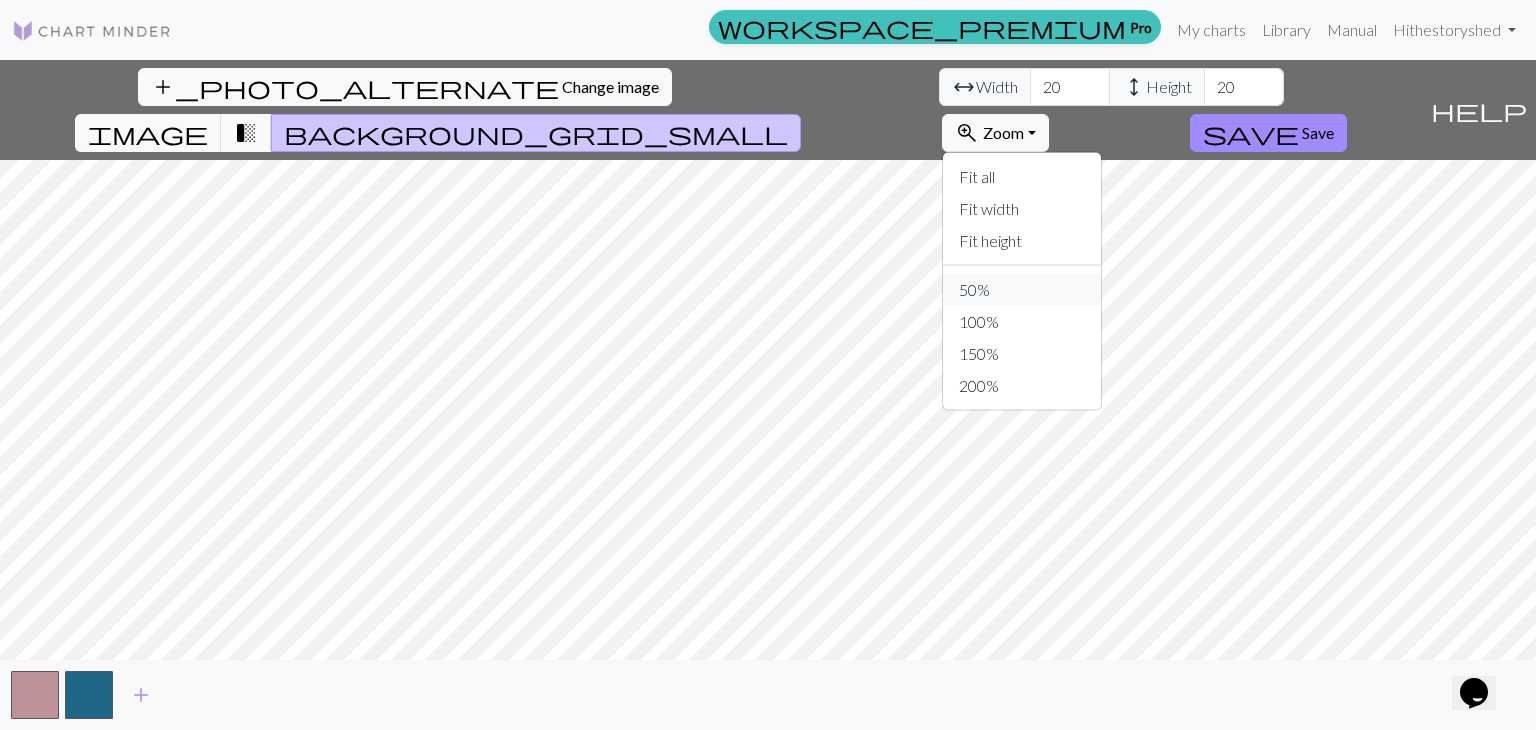click on "50%" at bounding box center (1022, 290) 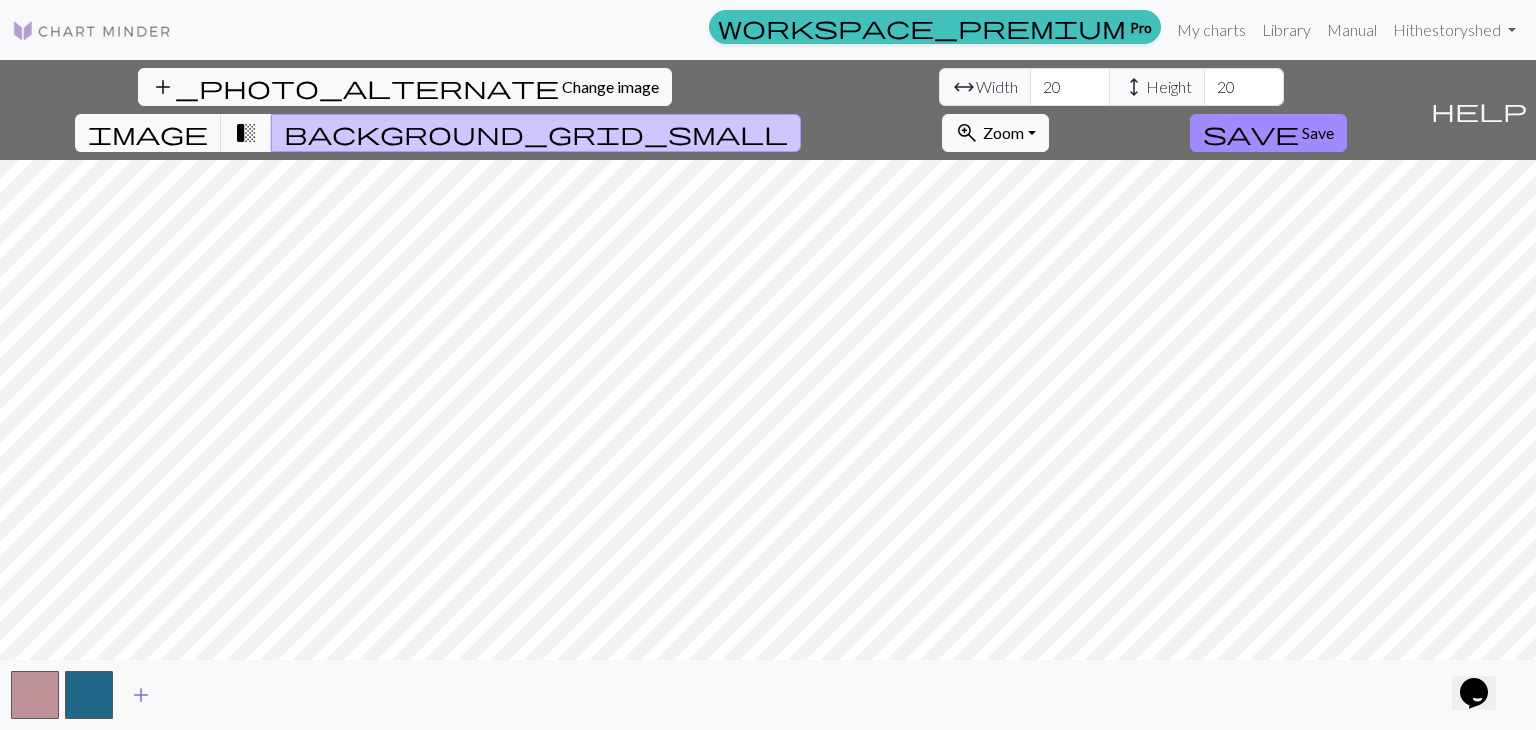 click on "add" at bounding box center (141, 695) 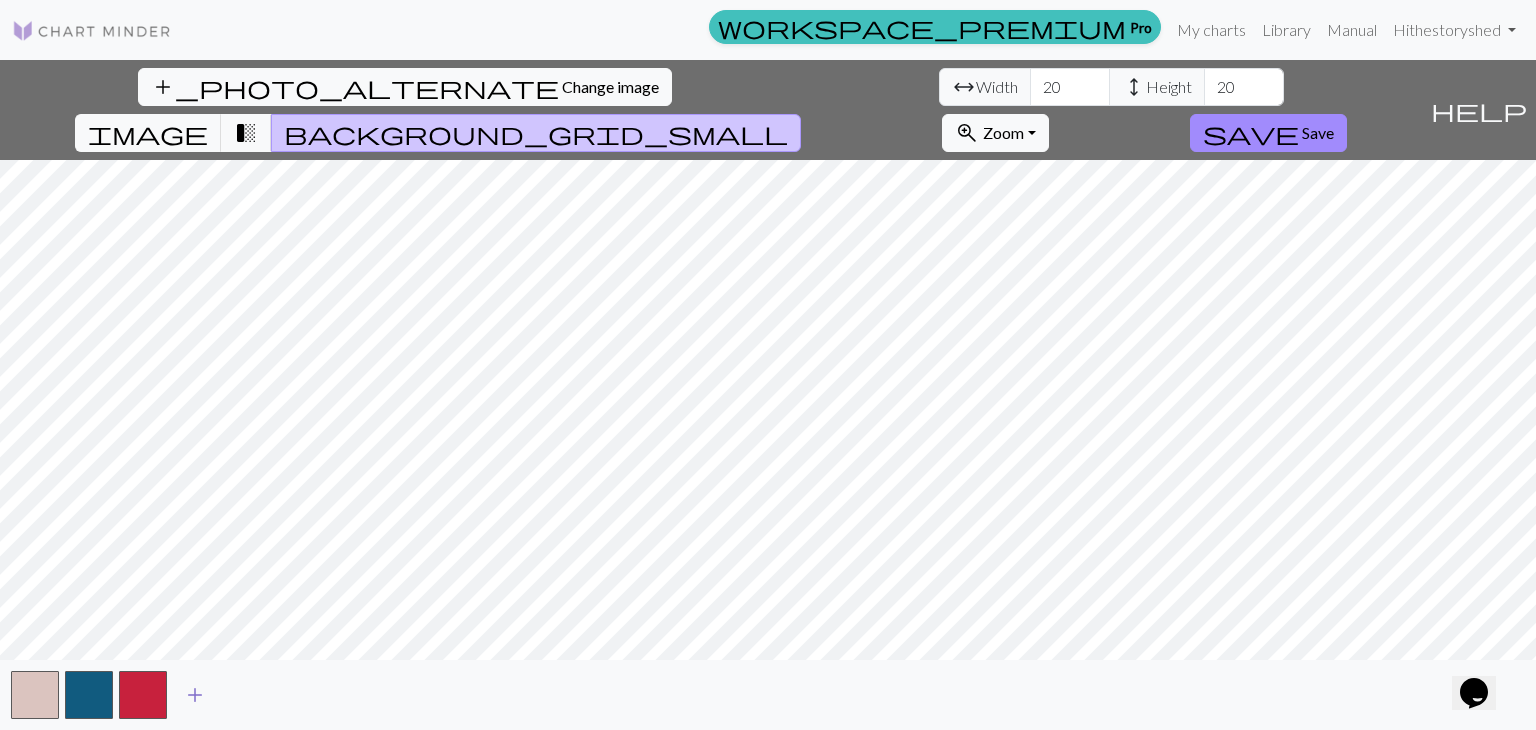 click at bounding box center (143, 695) 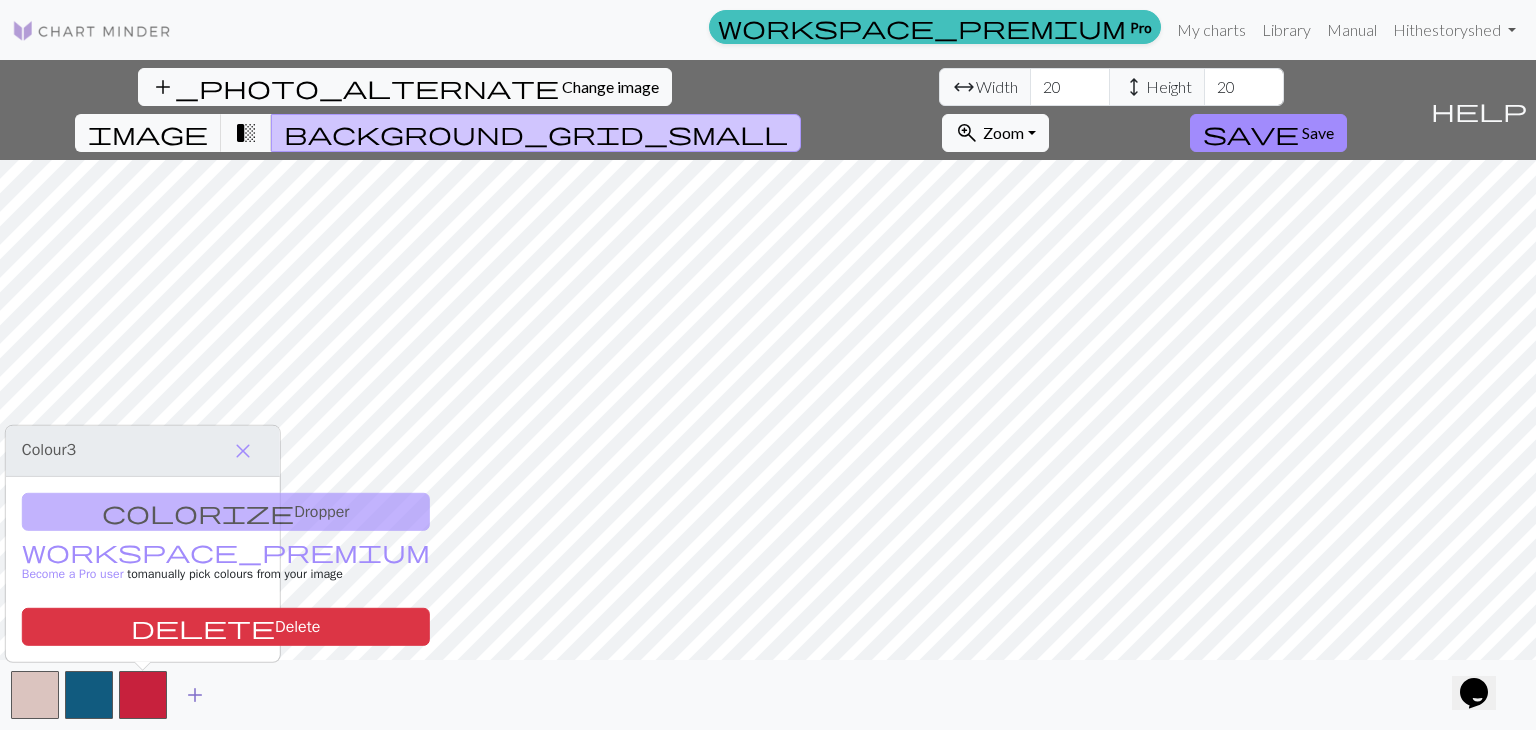 click on "add" at bounding box center [195, 695] 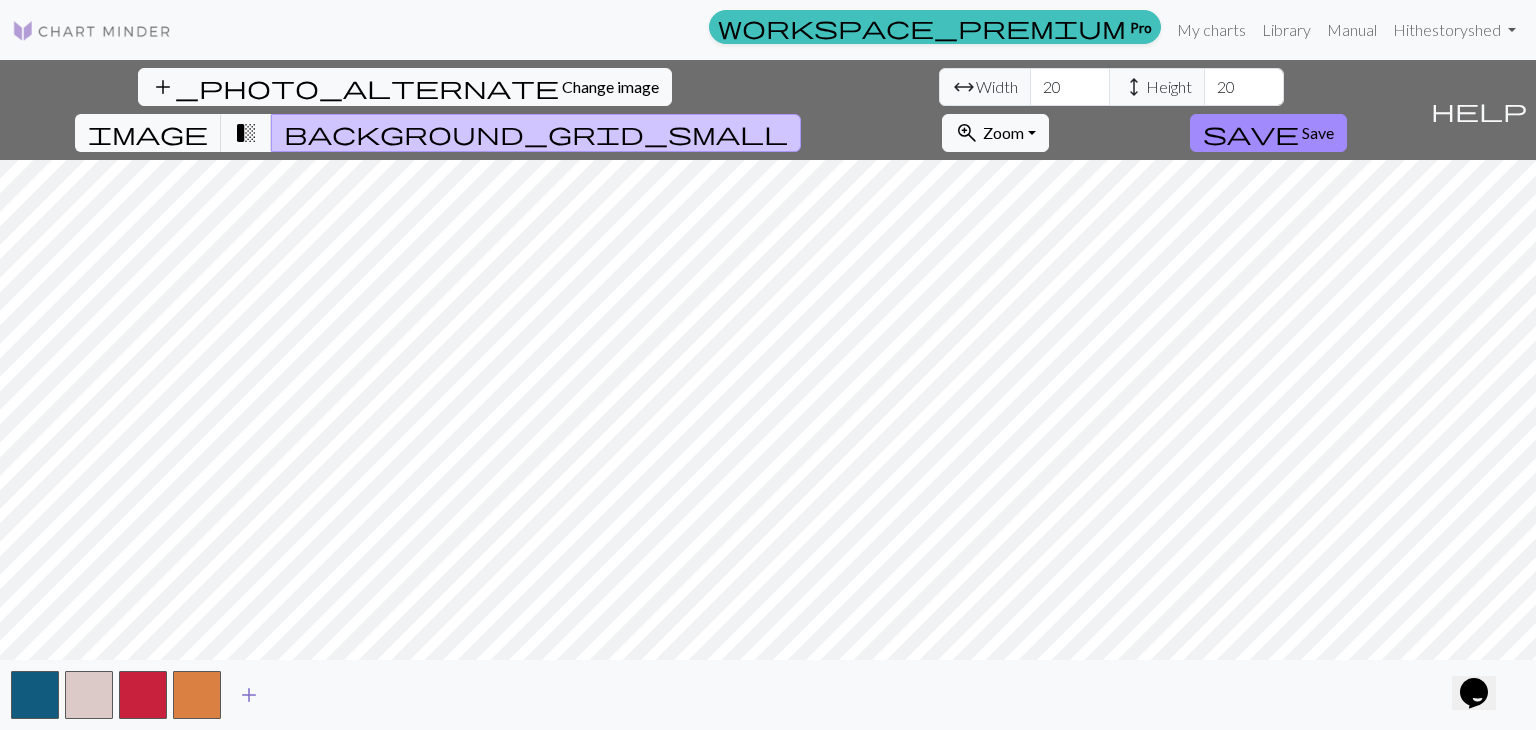 click on "add" at bounding box center [249, 695] 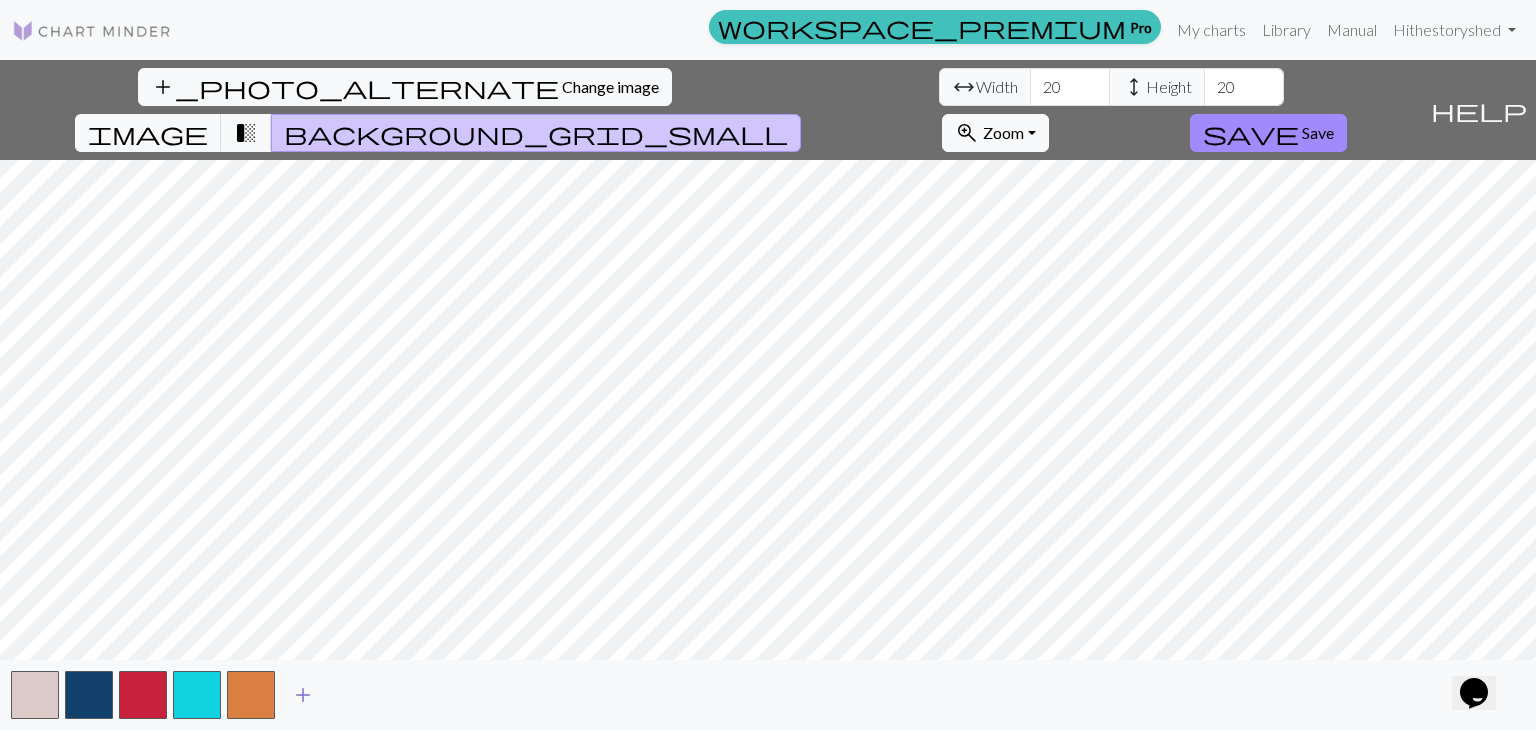 click on "add" at bounding box center [303, 695] 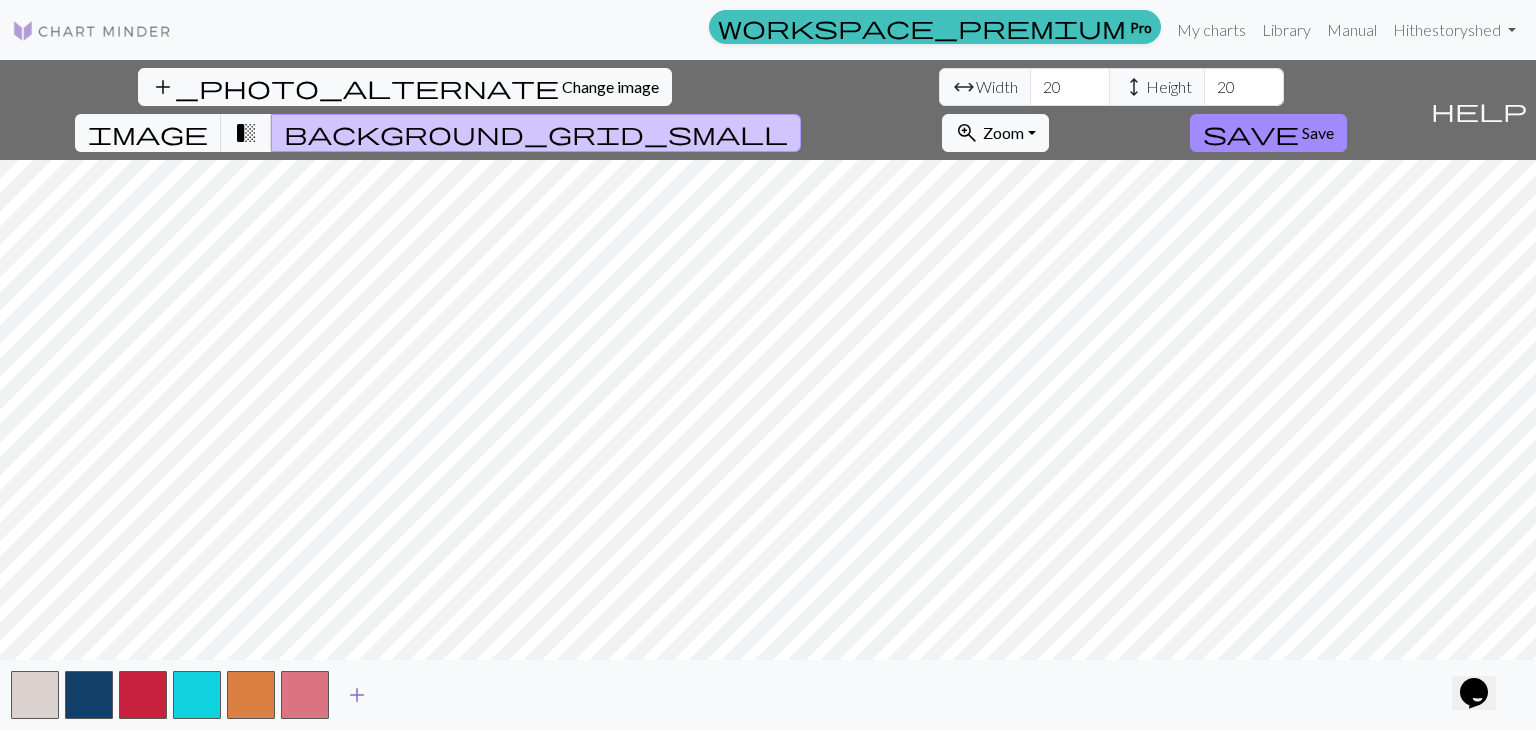 click on "add" at bounding box center [357, 695] 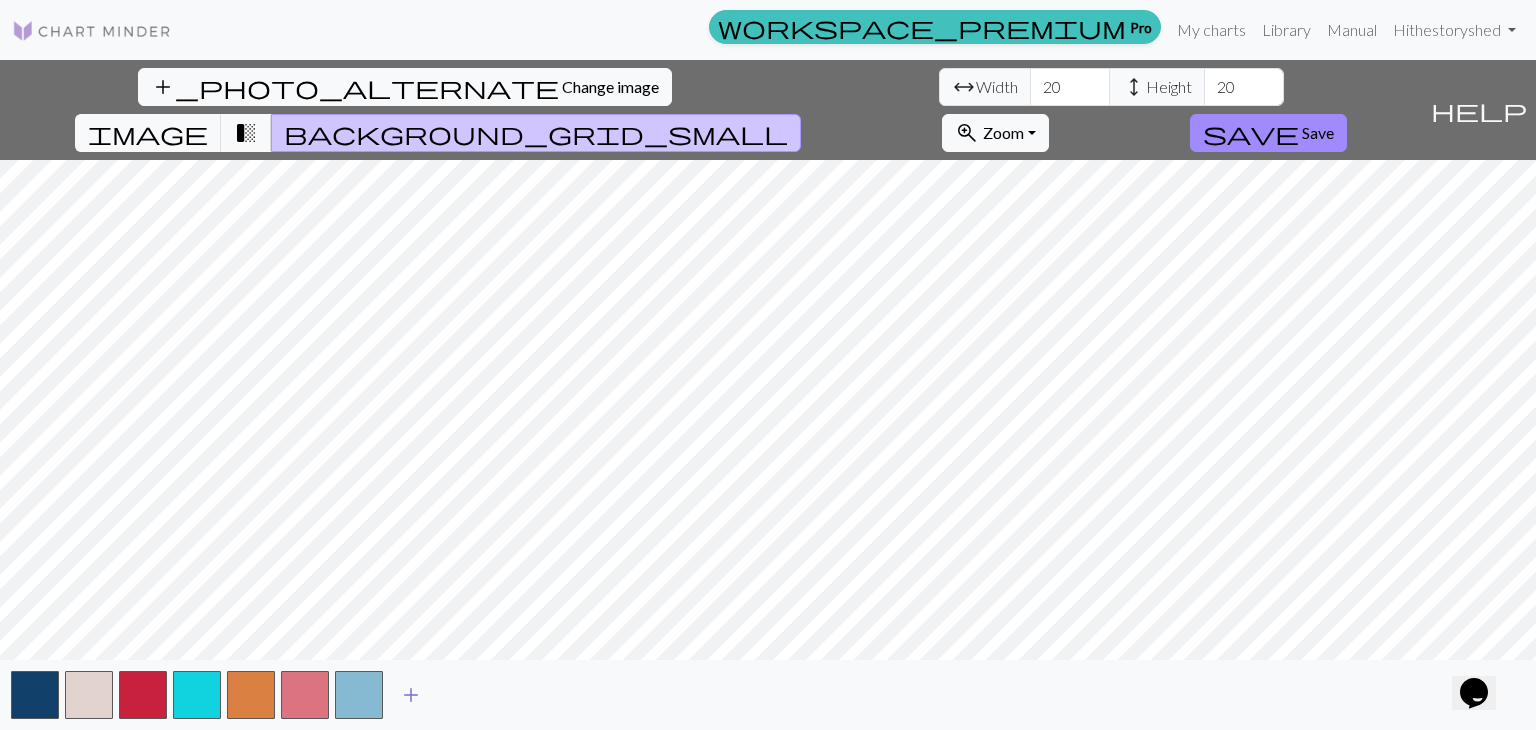 click on "add" at bounding box center [411, 695] 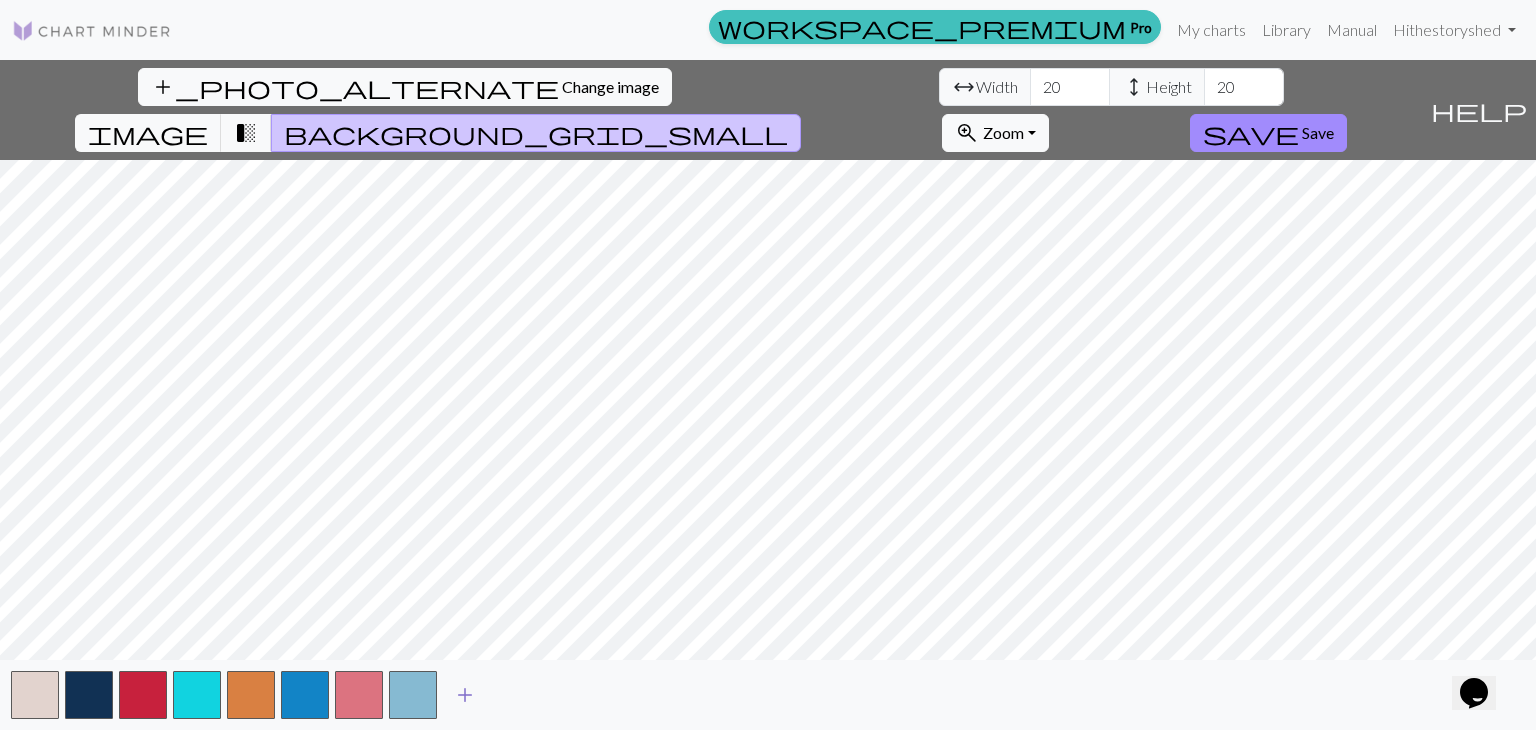 click on "add" at bounding box center [465, 695] 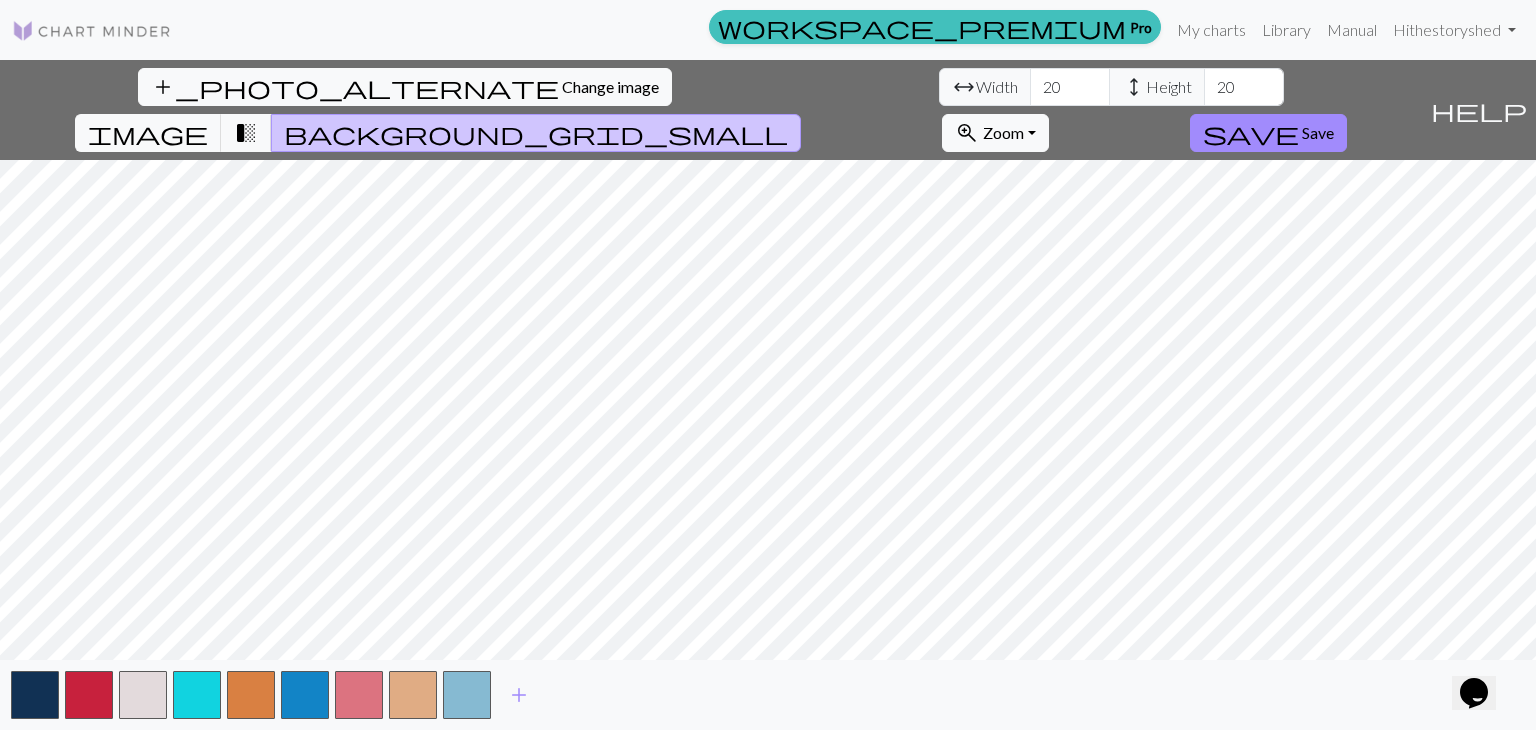 click on "add" at bounding box center [768, 695] 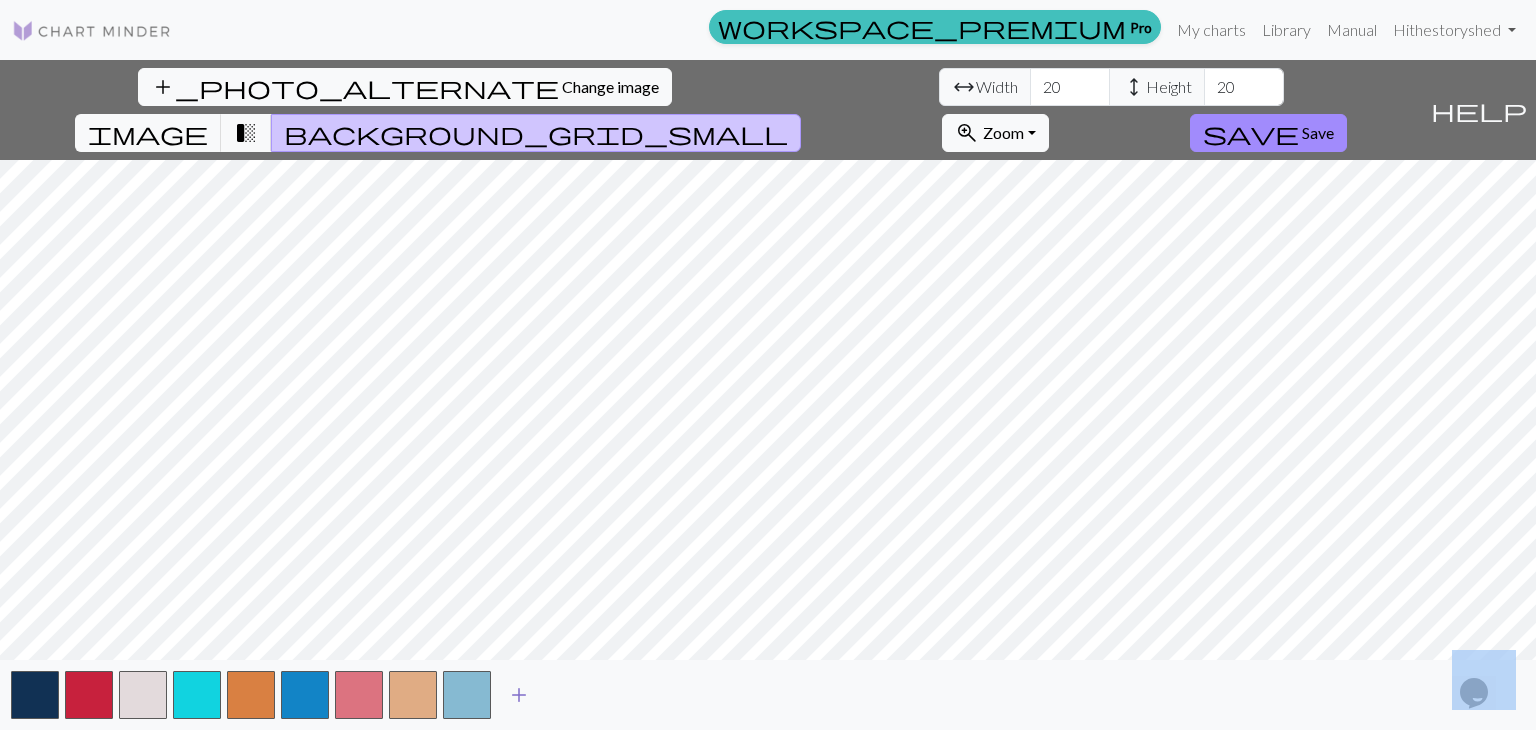 click on "add" at bounding box center (768, 695) 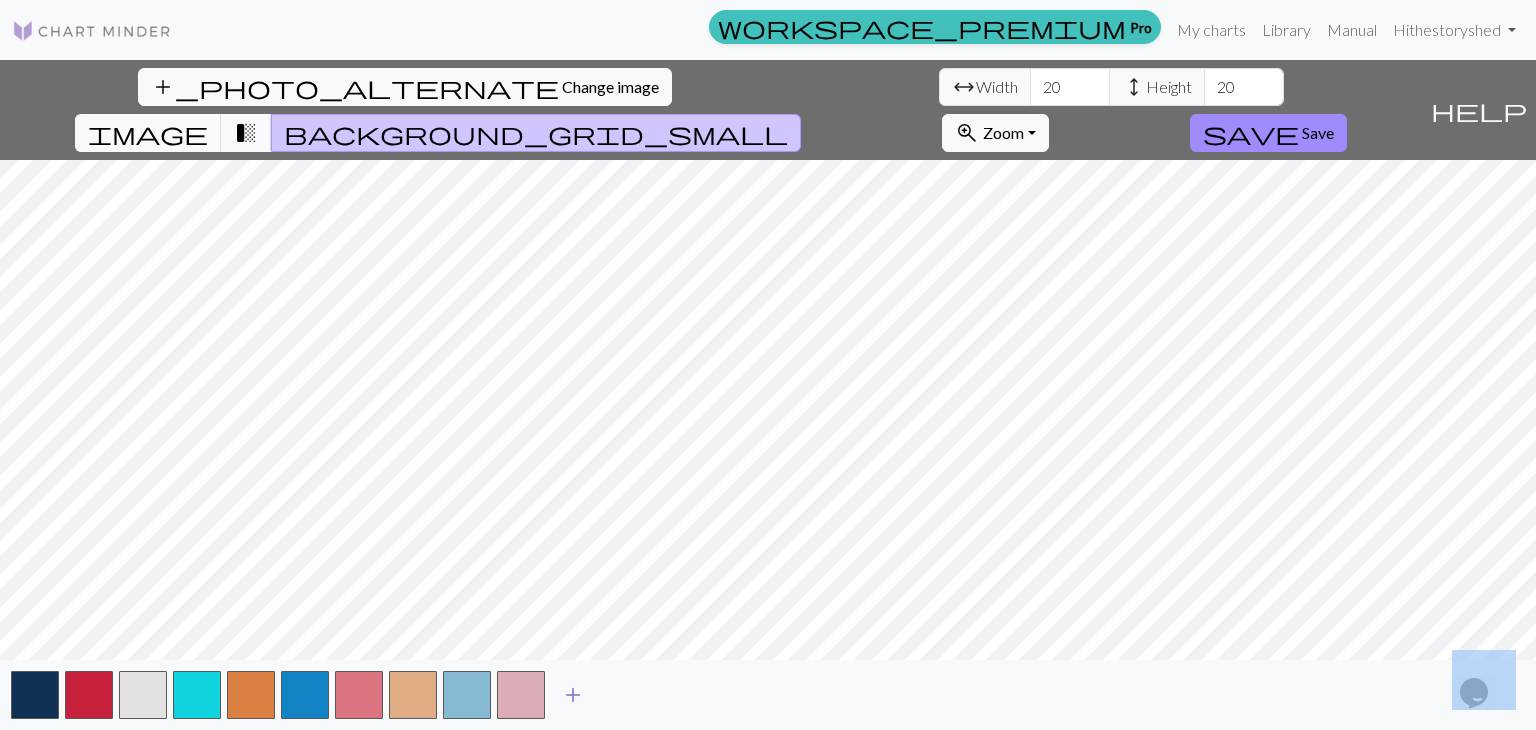 click on "add" at bounding box center (573, 695) 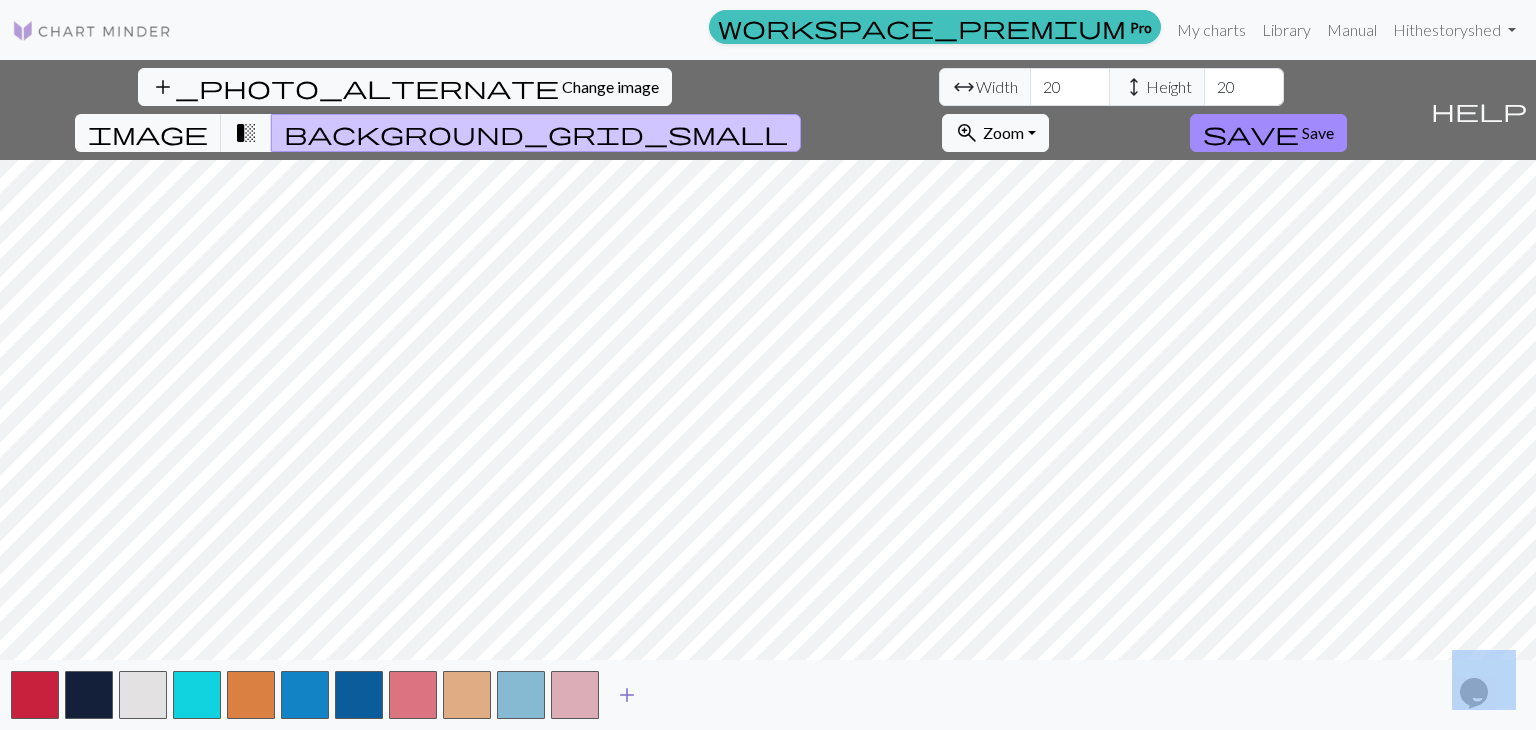 click on "add" at bounding box center [627, 695] 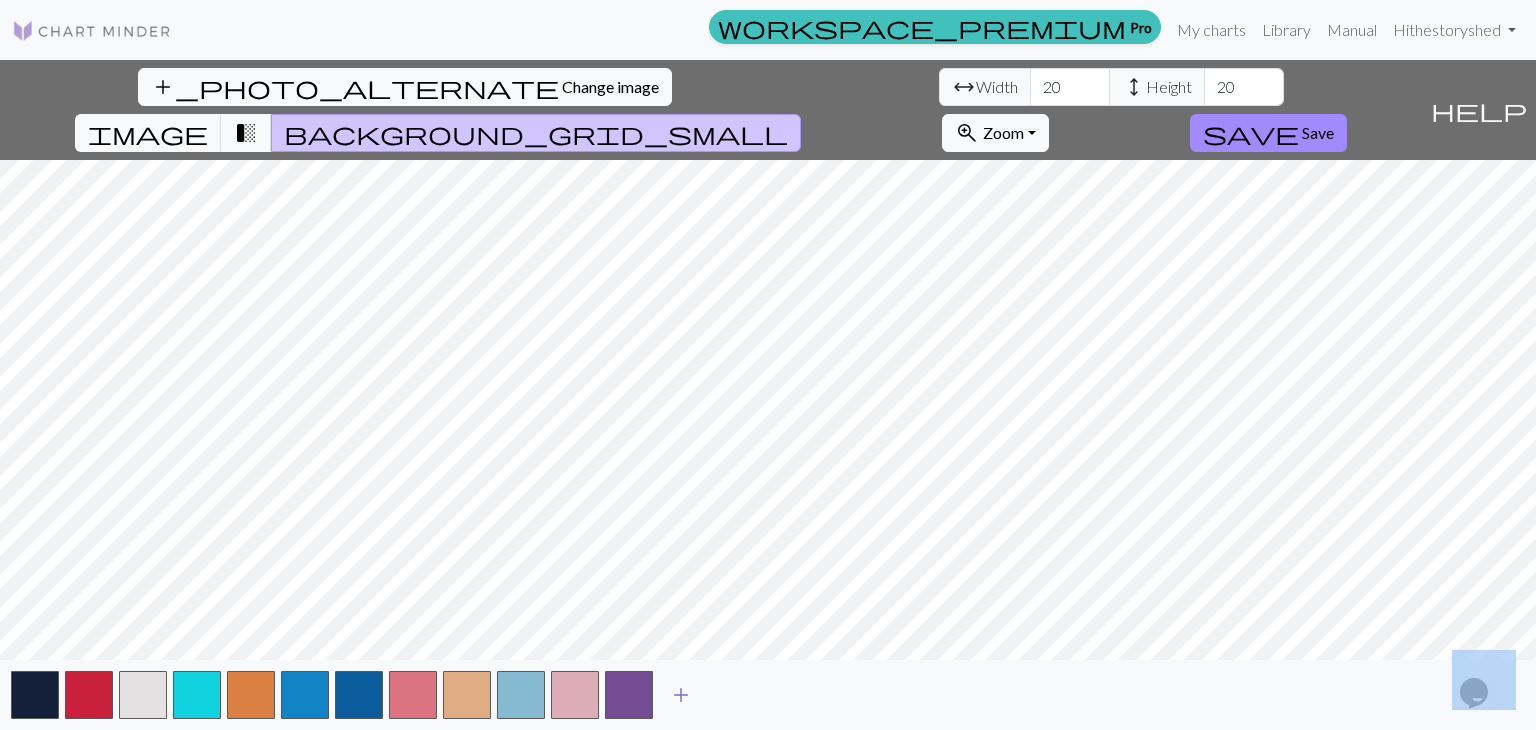 click on "add" at bounding box center [681, 695] 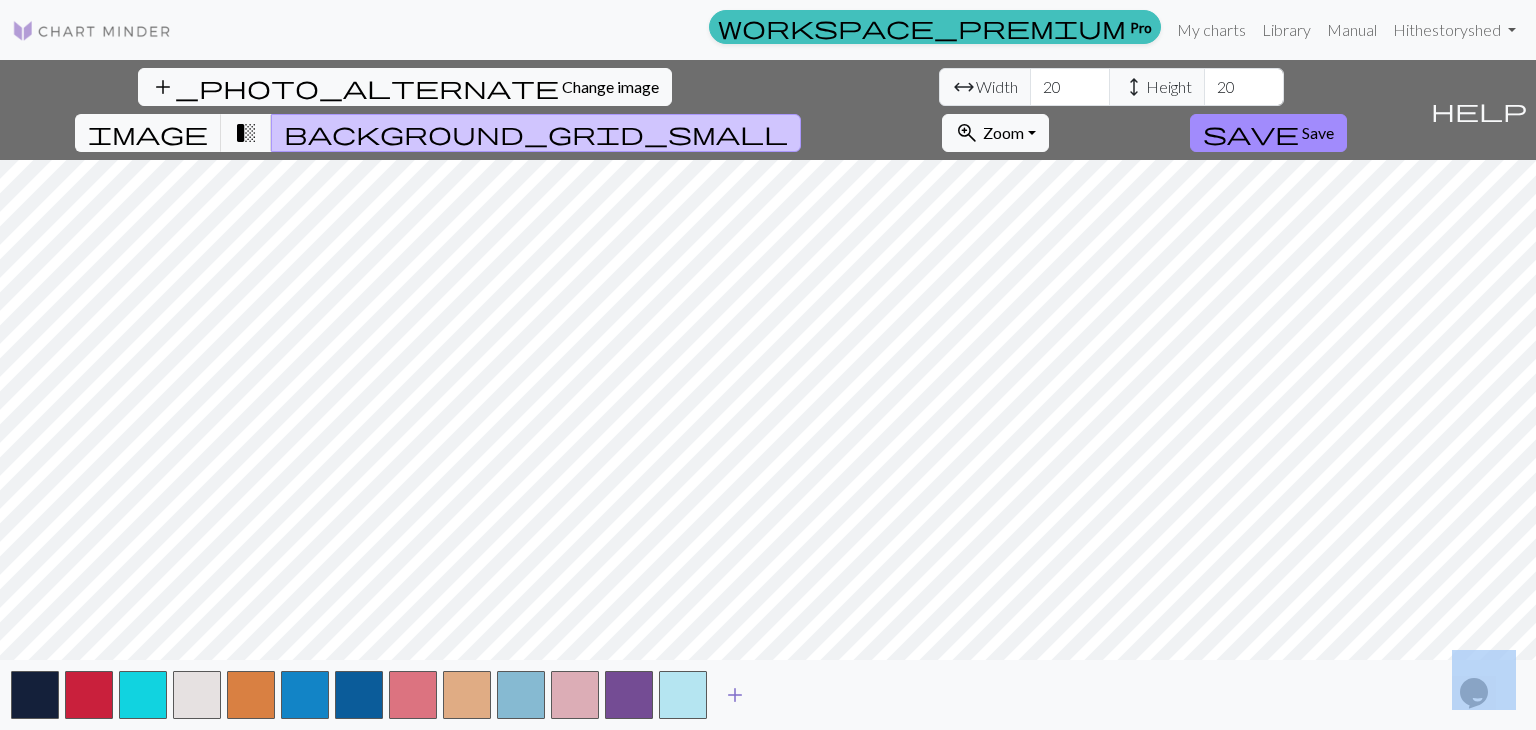 click at bounding box center (683, 695) 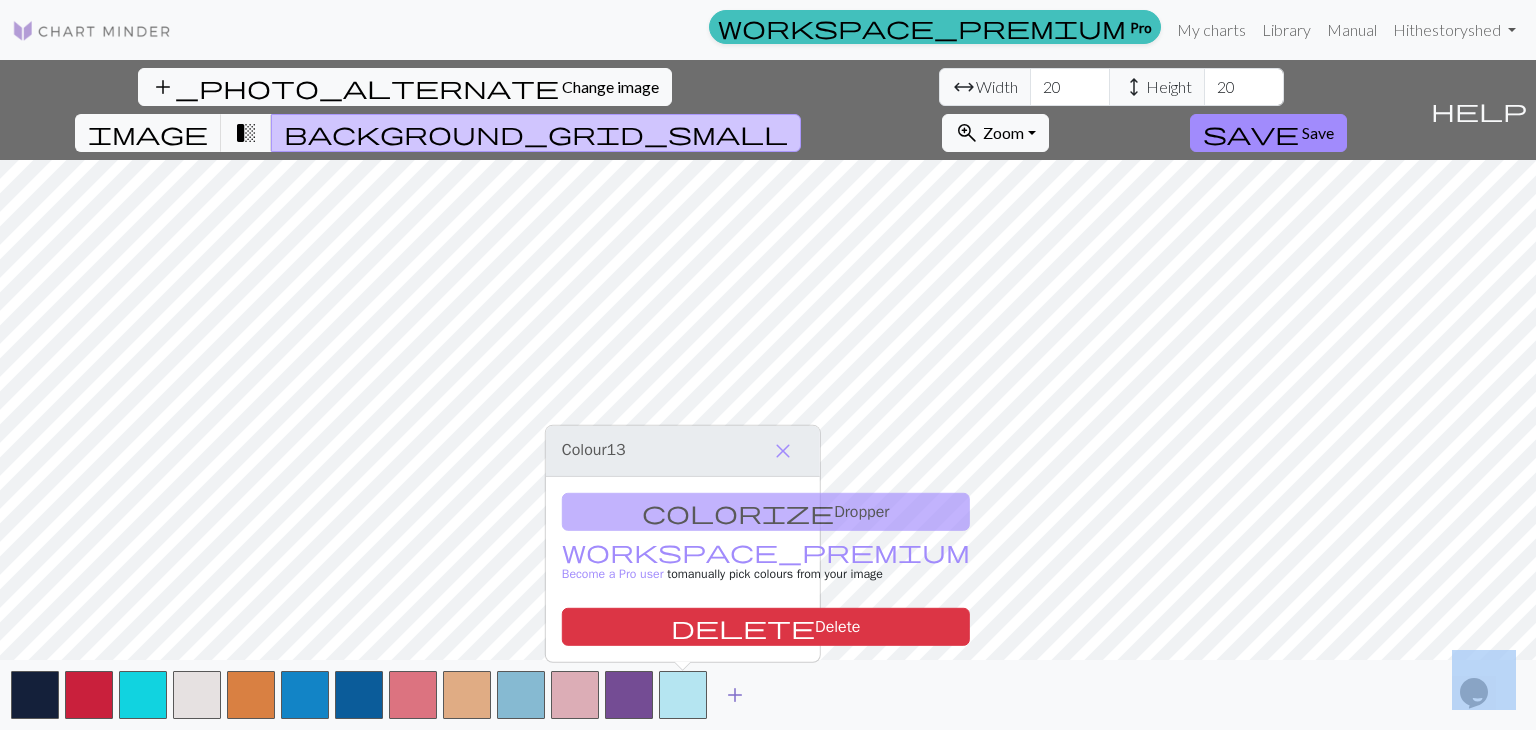 click on "add" at bounding box center [735, 695] 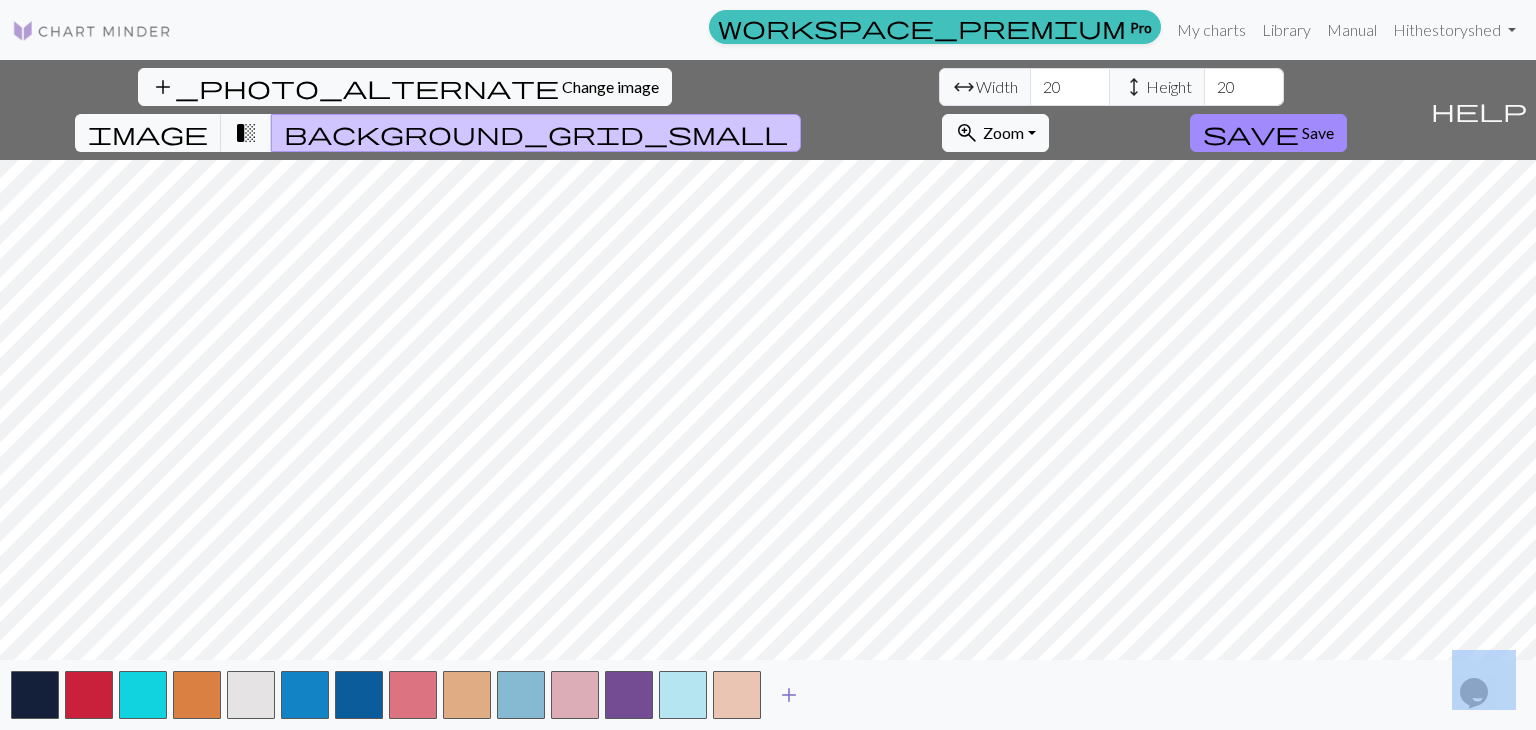 click on "add" at bounding box center [789, 695] 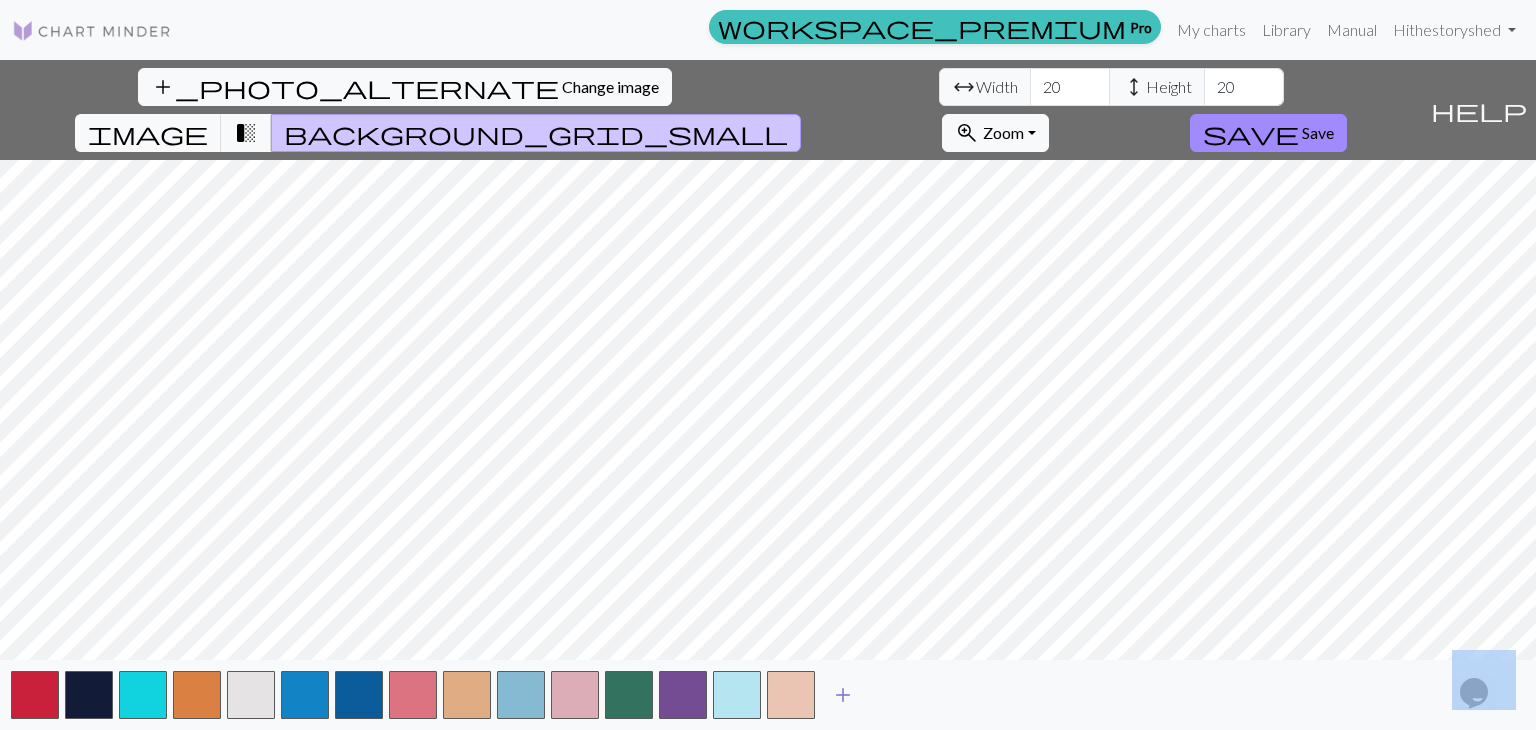 click on "add" at bounding box center (843, 695) 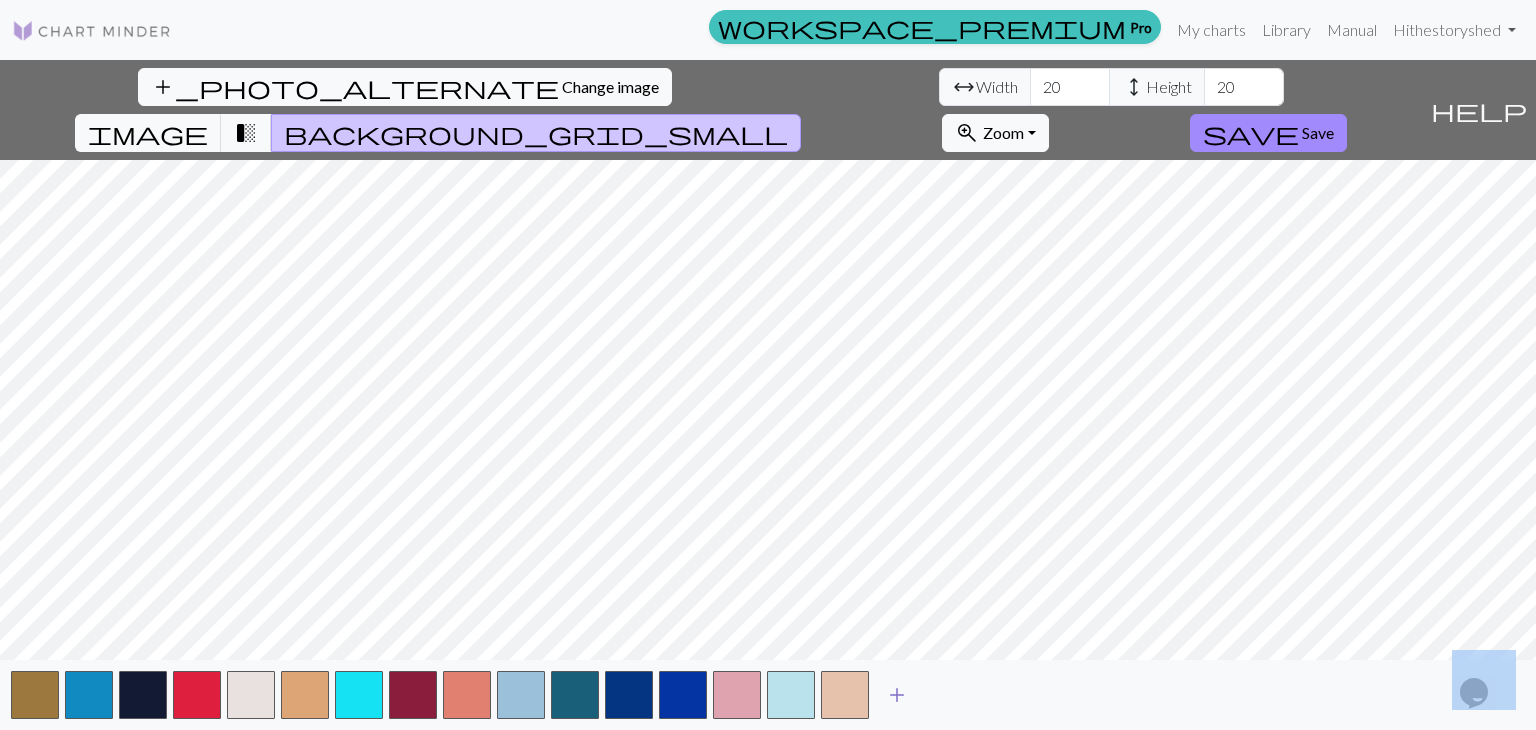 click at bounding box center (845, 695) 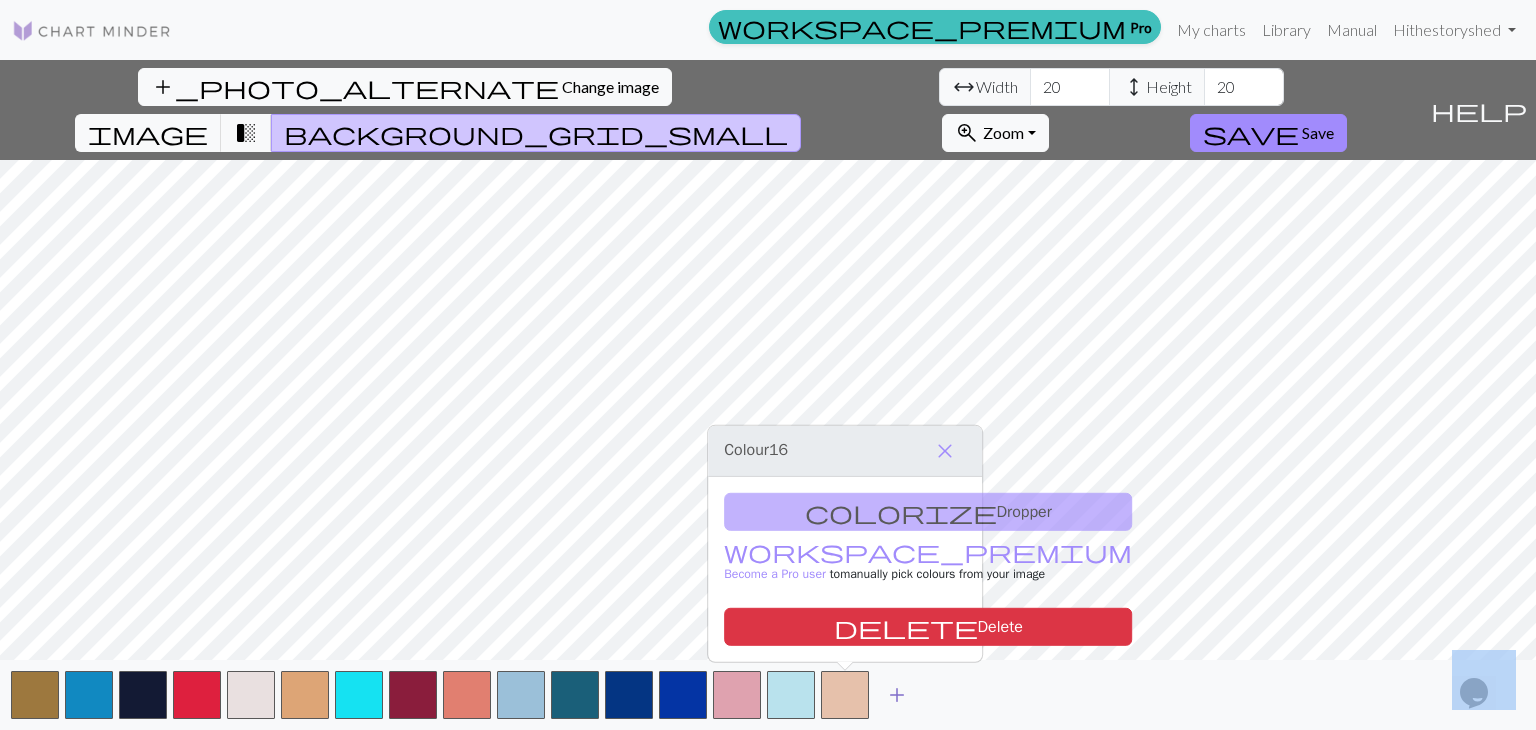 click on "add" at bounding box center [897, 695] 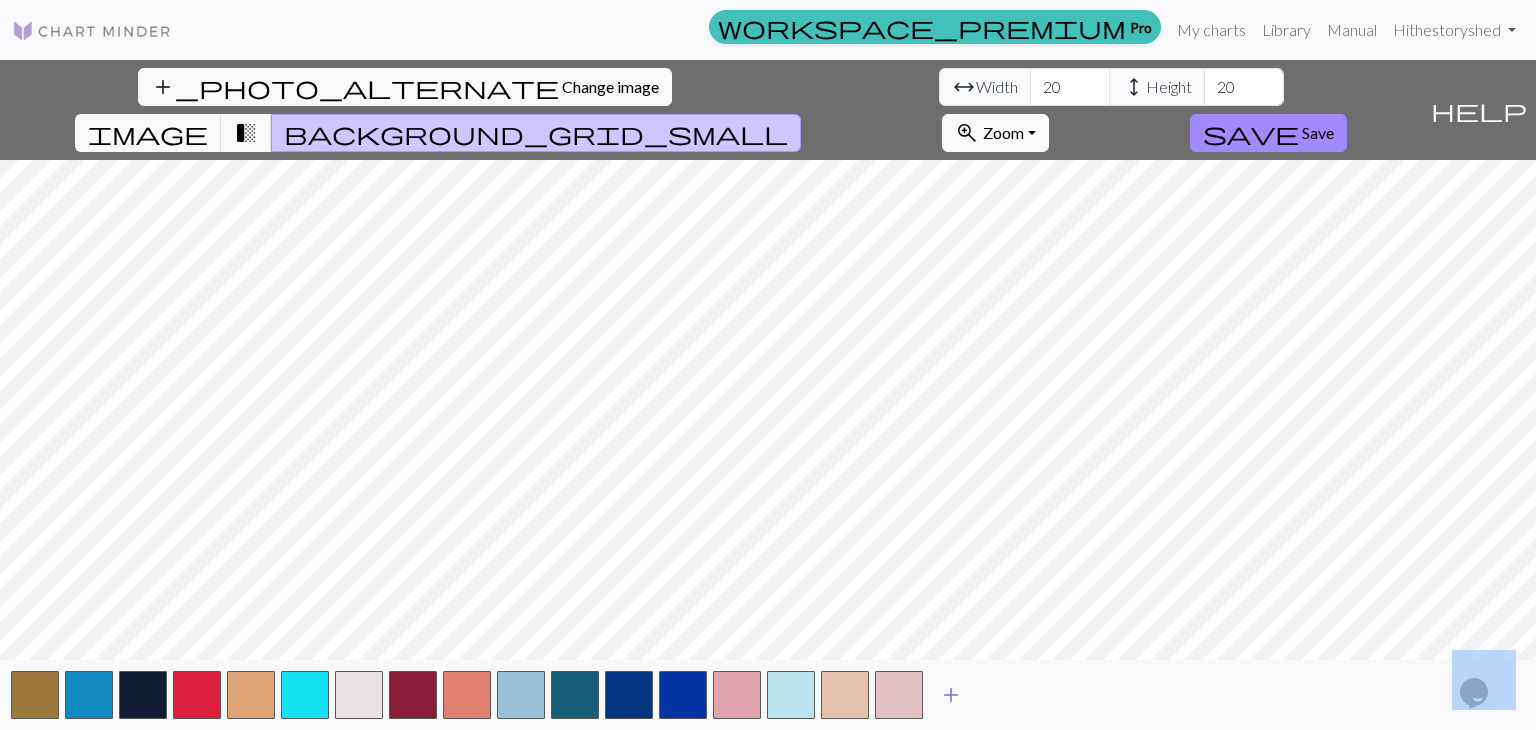 click on "add" at bounding box center (951, 695) 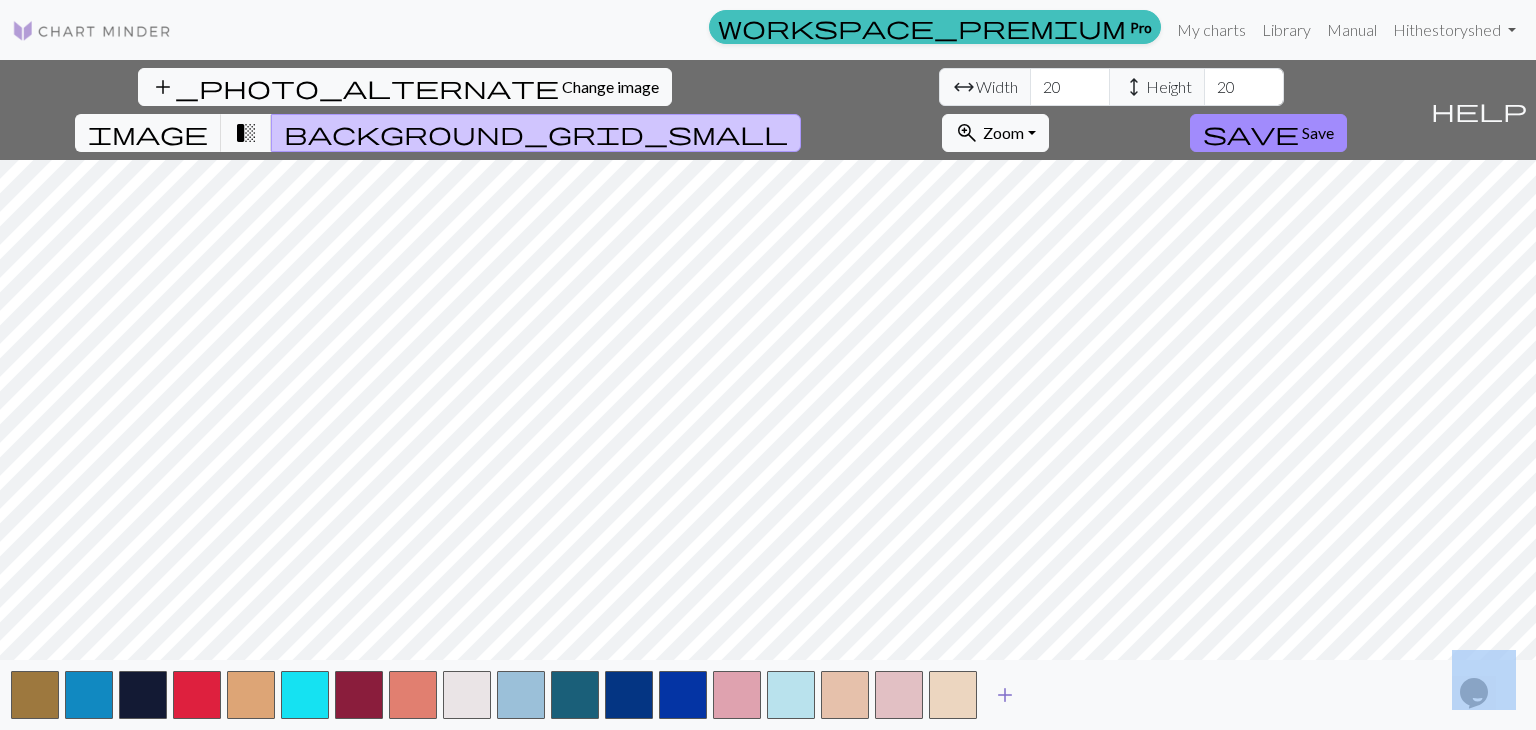 click on "add" at bounding box center [1005, 695] 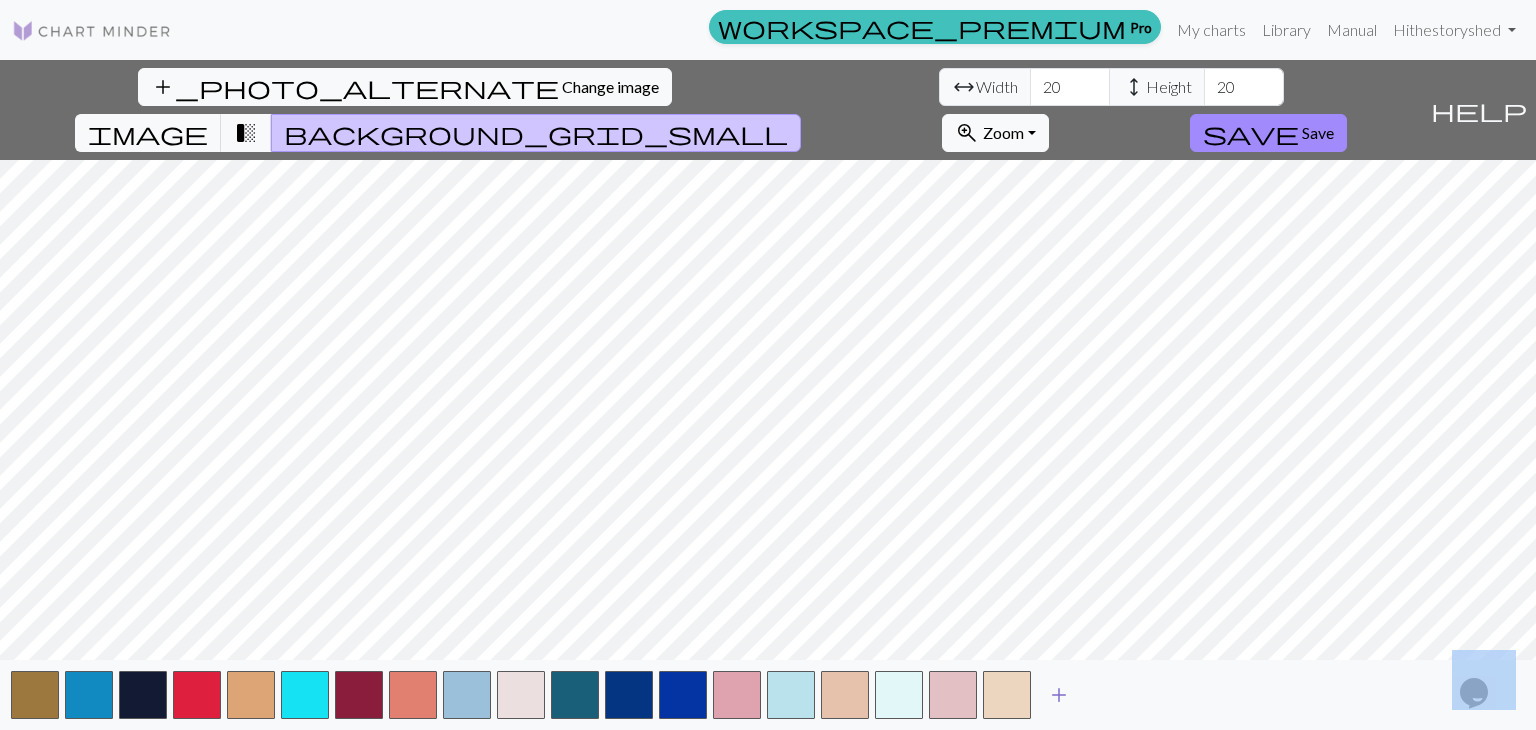 click on "add" at bounding box center (1059, 695) 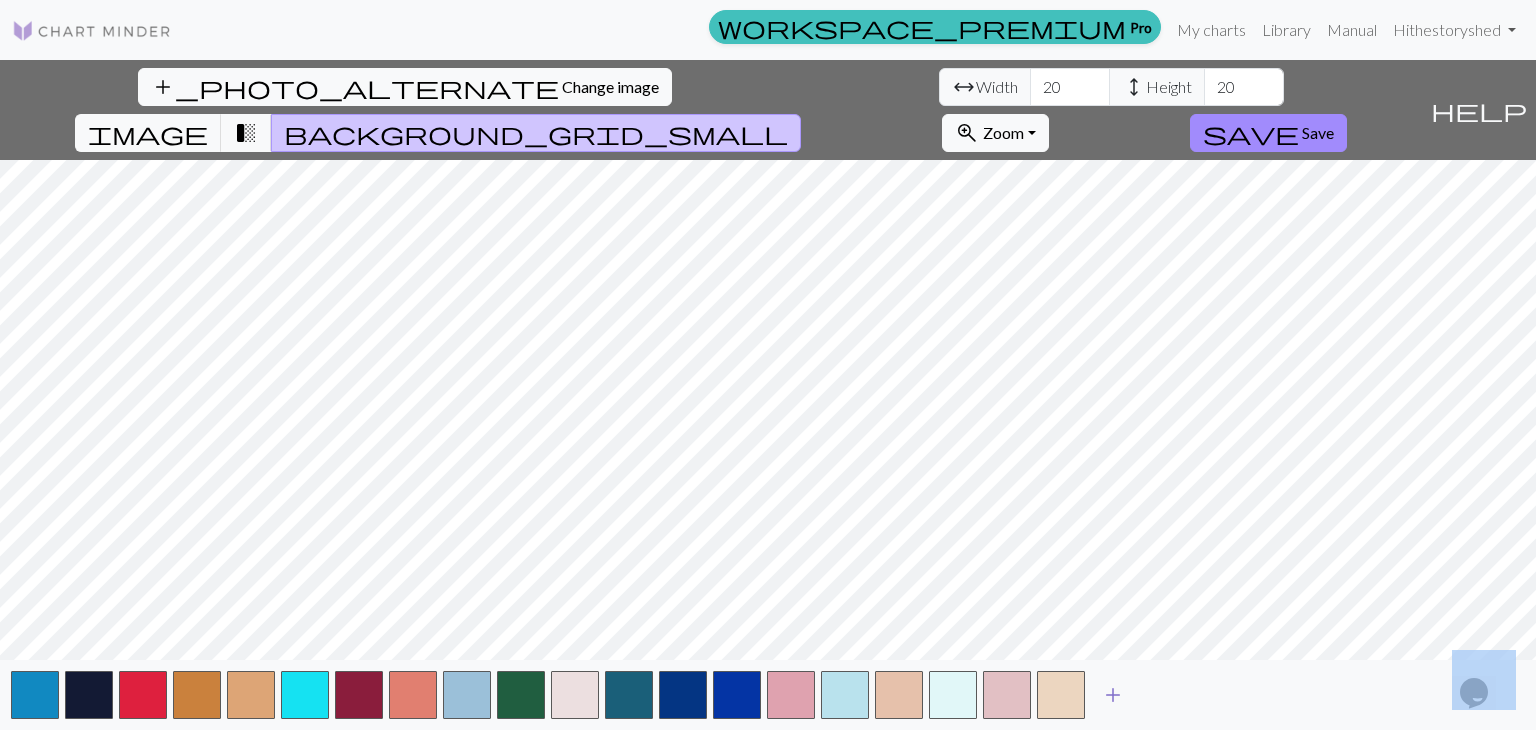 click at bounding box center [1061, 695] 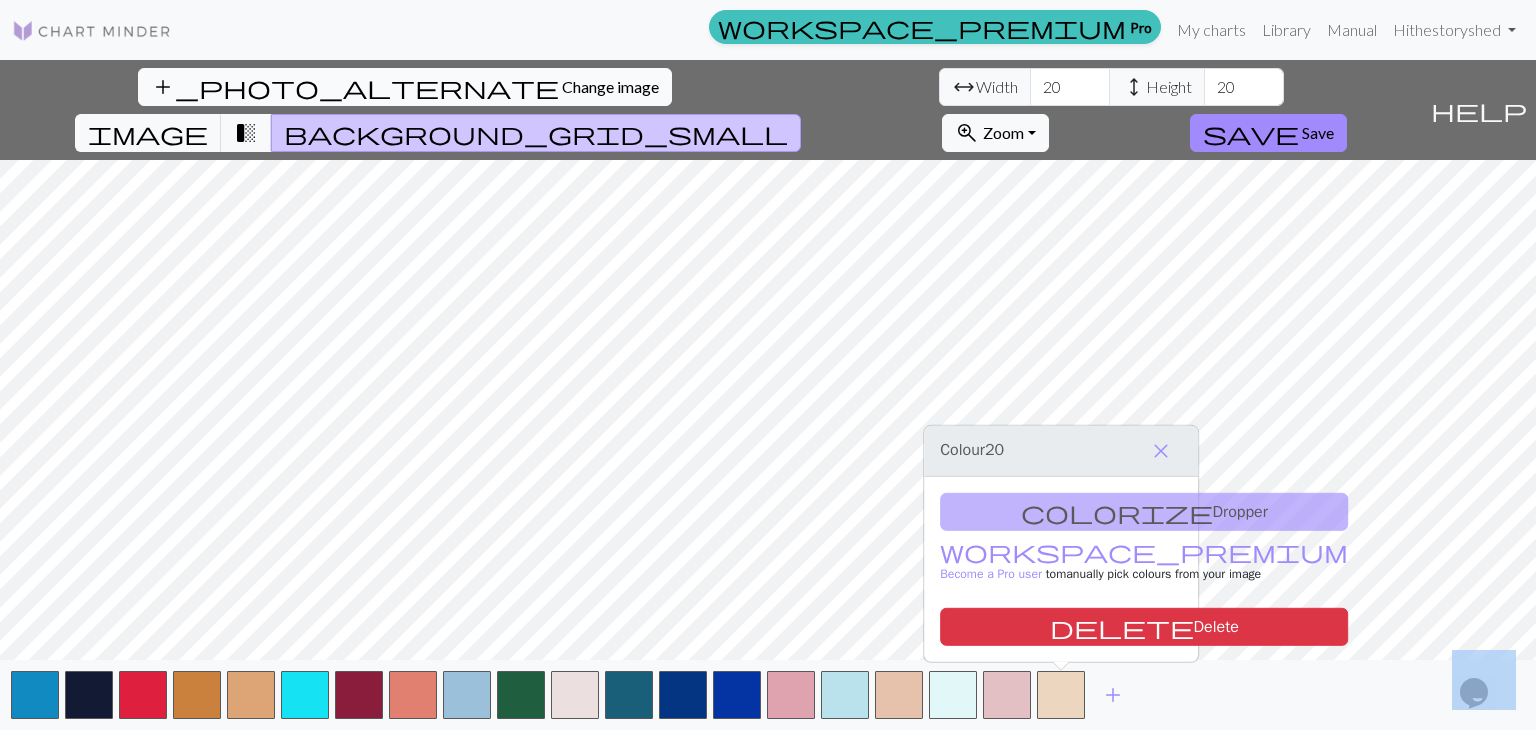 click on "add_photo_alternate   Change image" at bounding box center [405, 87] 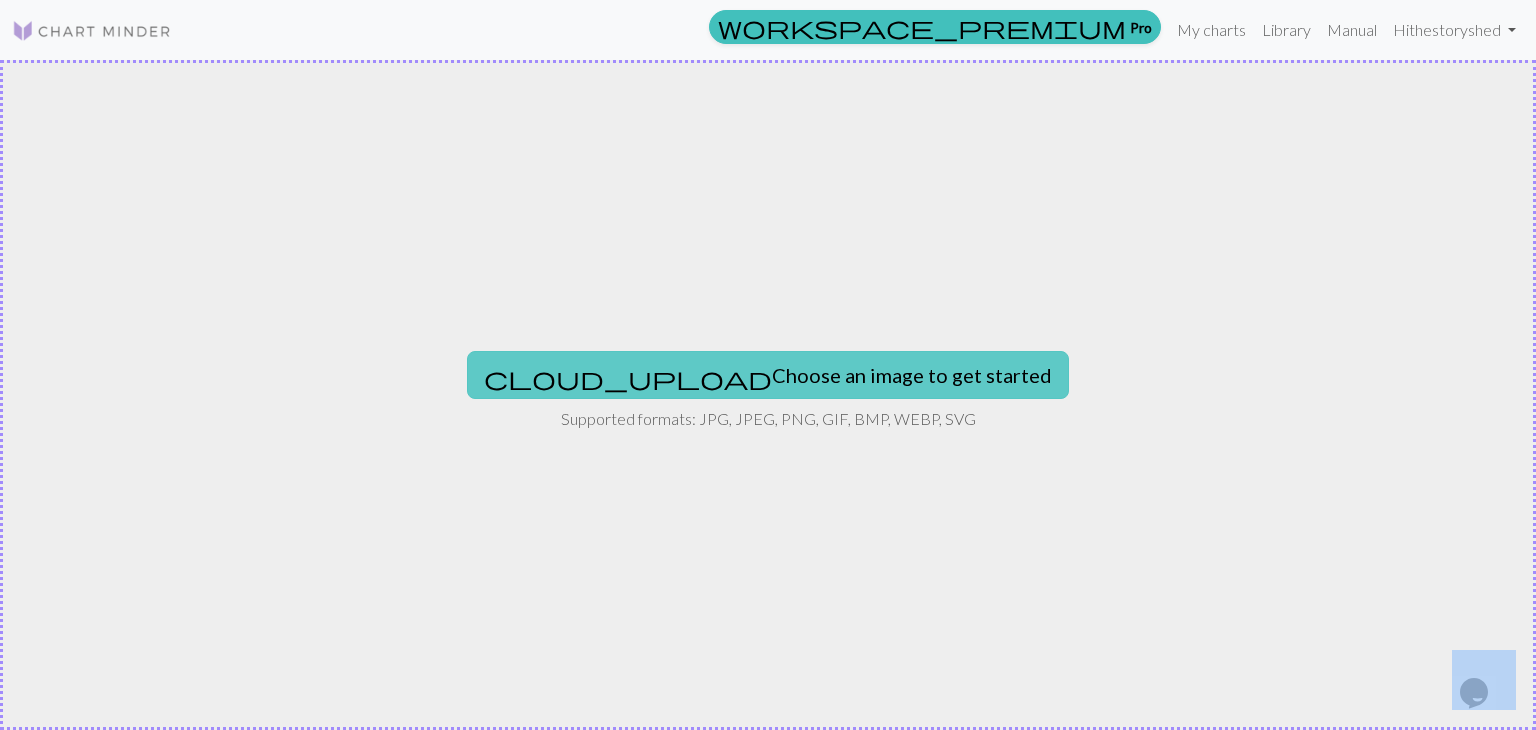 click on "cloud_upload  Choose an image to get started" at bounding box center [768, 375] 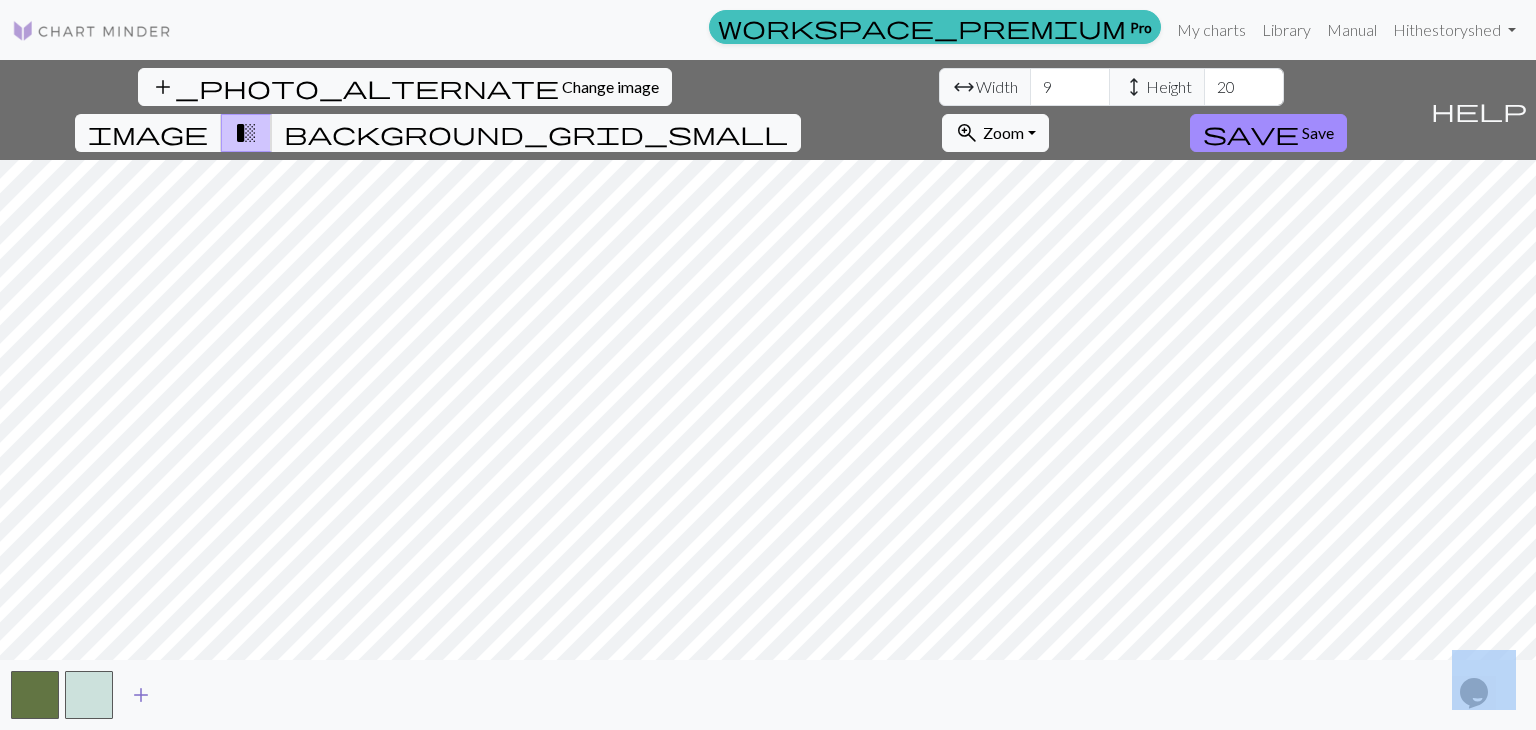 click on "add" at bounding box center (141, 695) 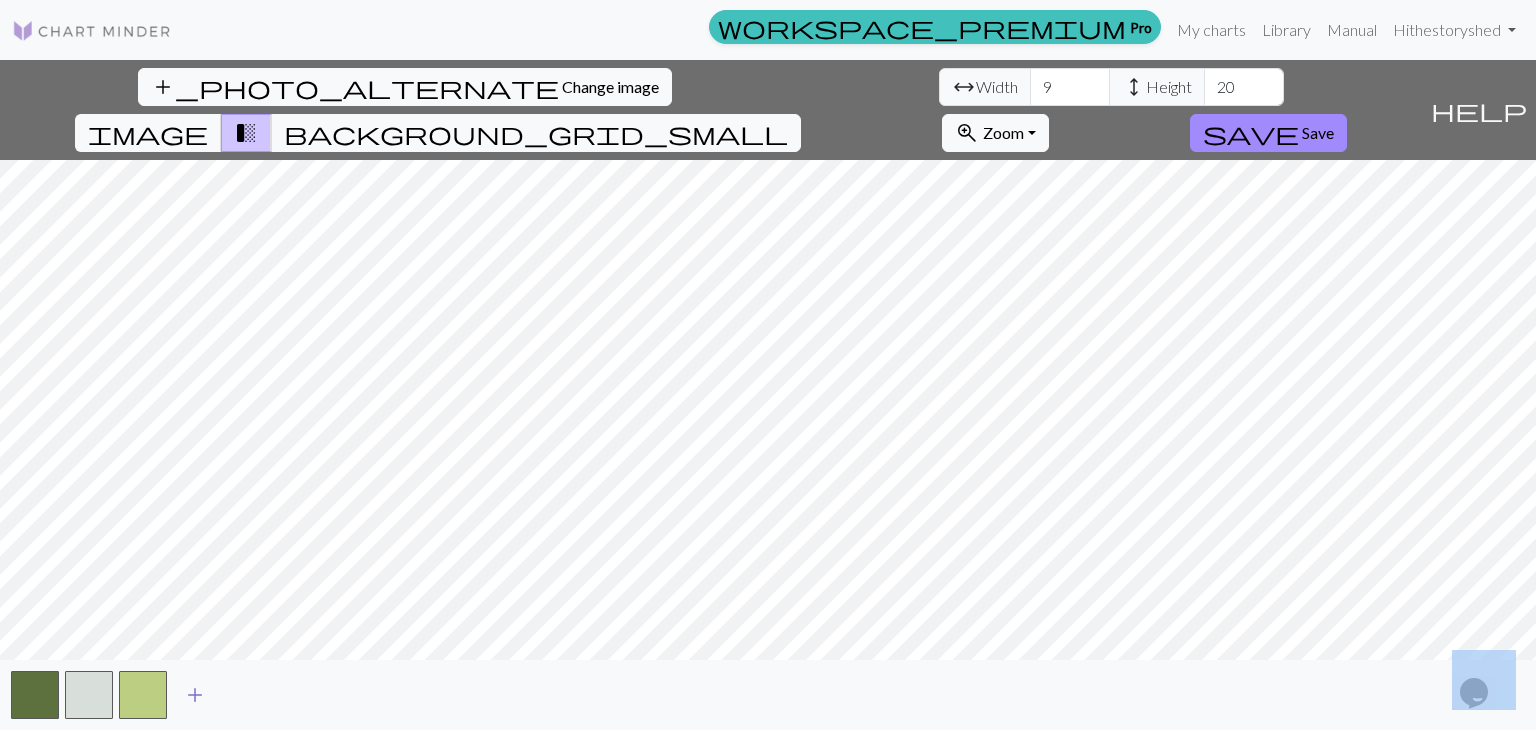 click at bounding box center (143, 695) 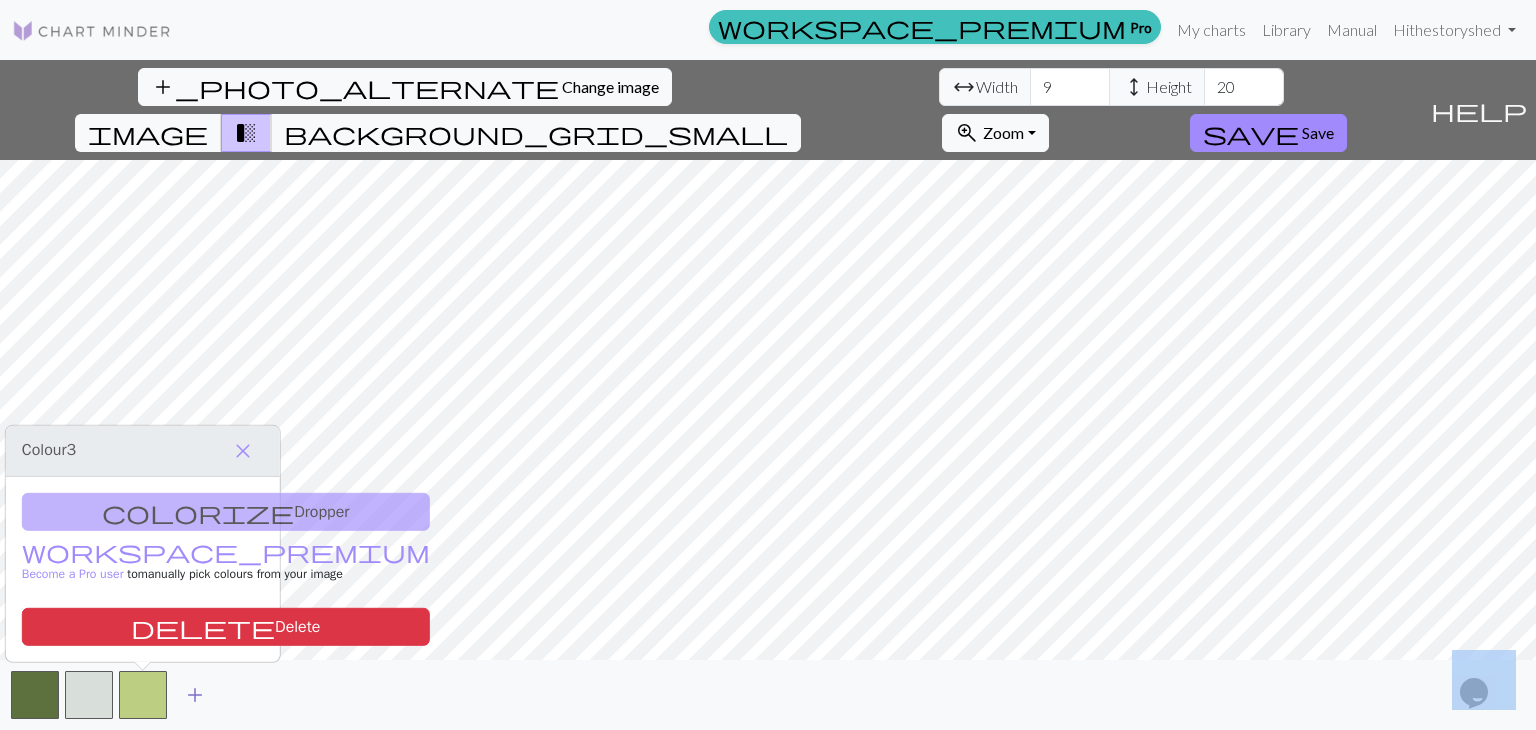 click on "add" at bounding box center [195, 695] 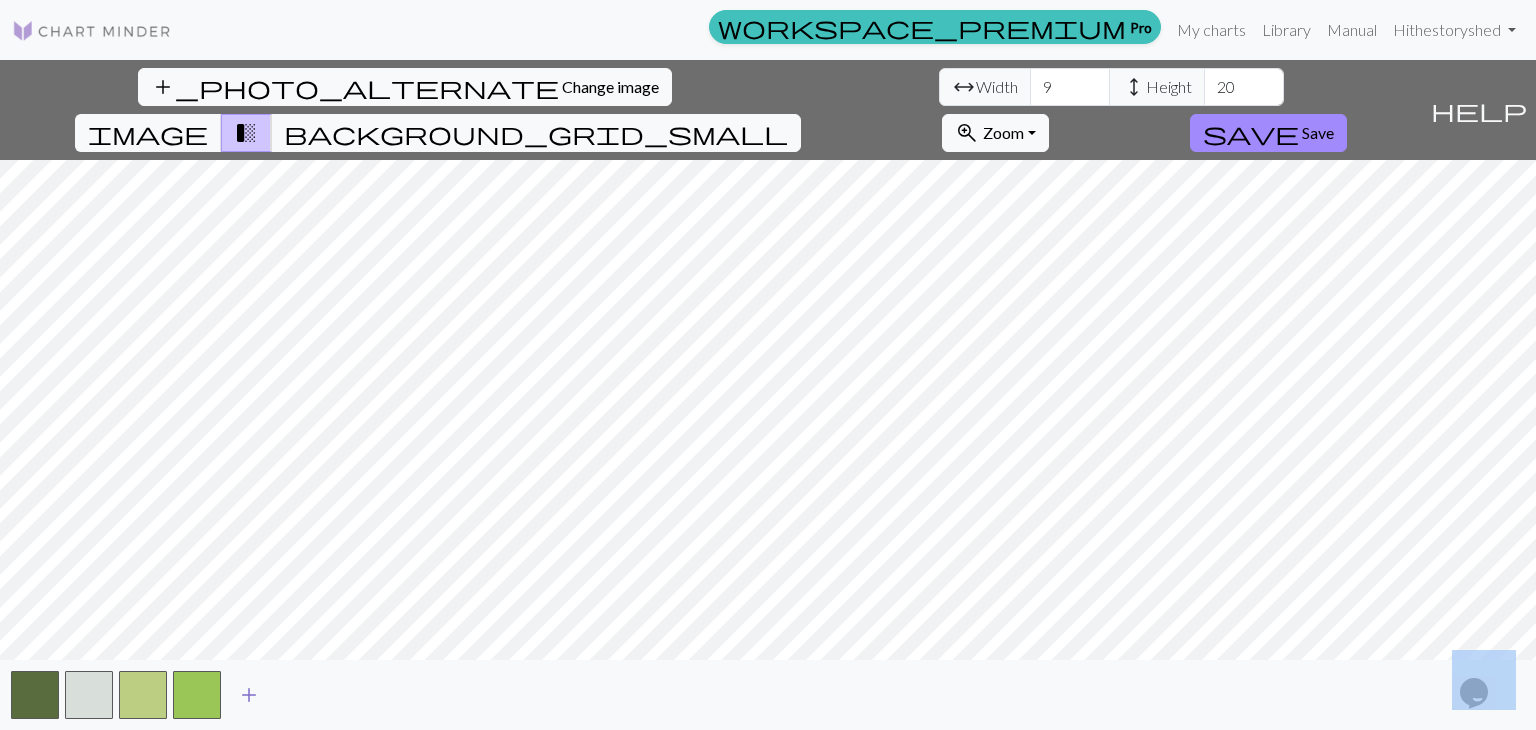 click on "add" at bounding box center (249, 695) 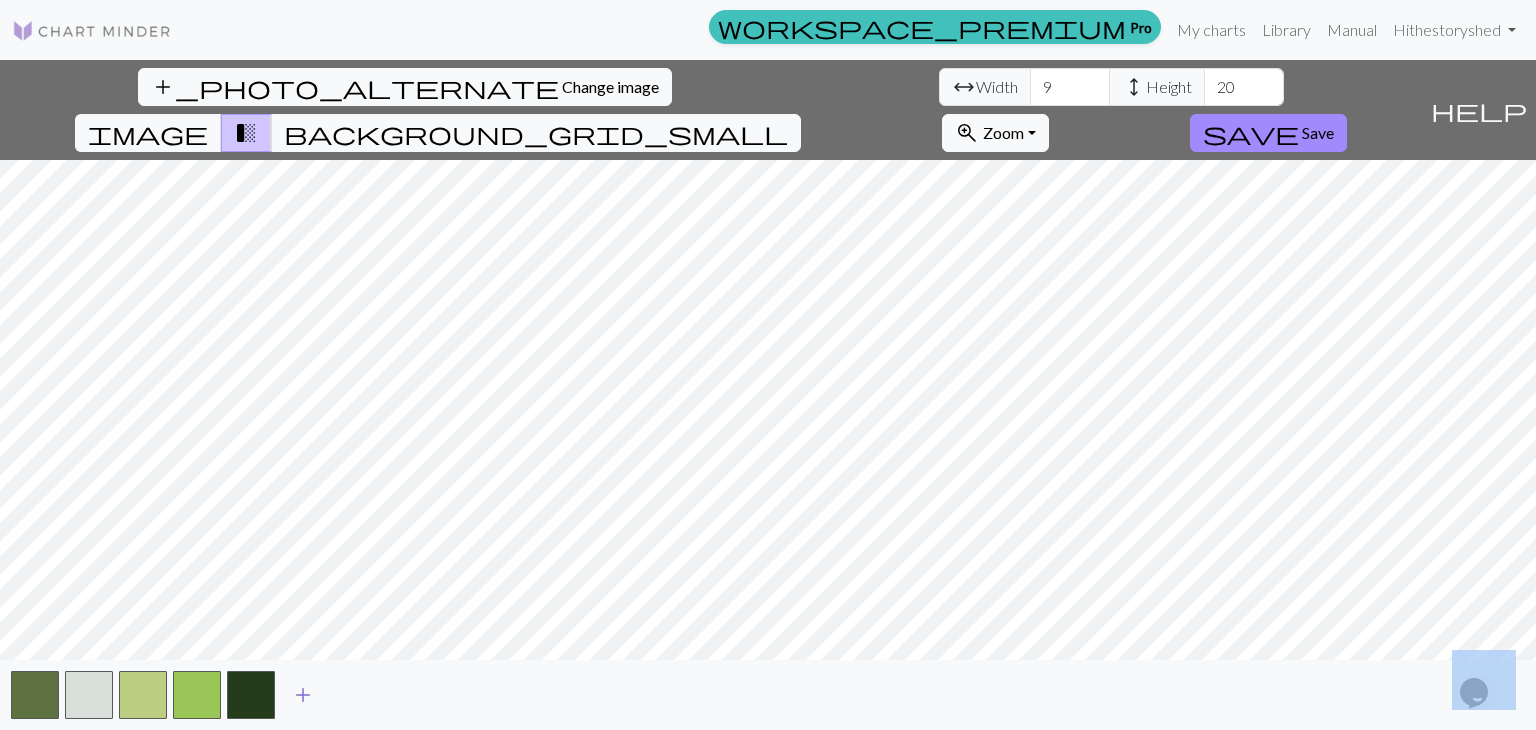 click on "add" at bounding box center (303, 695) 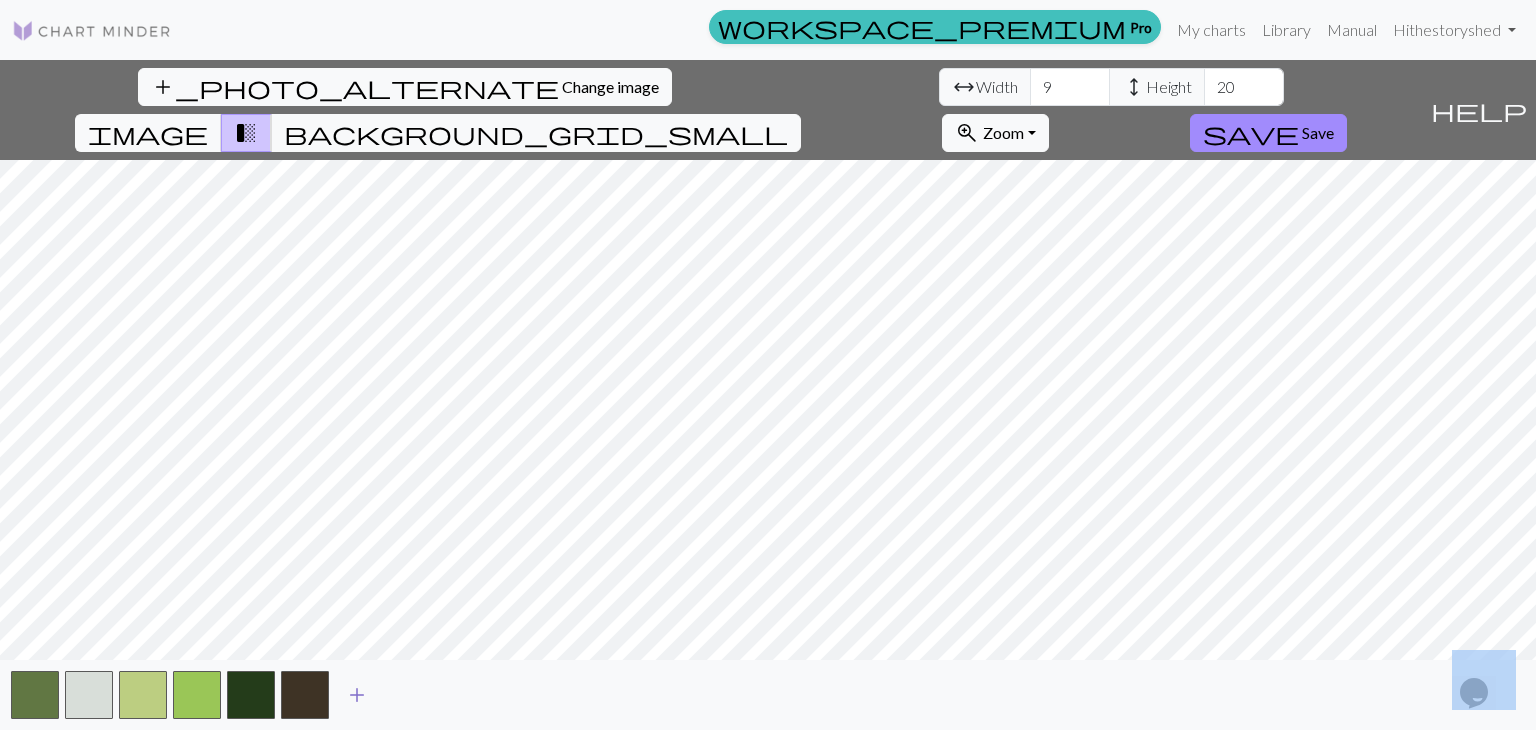 click on "add" at bounding box center [357, 695] 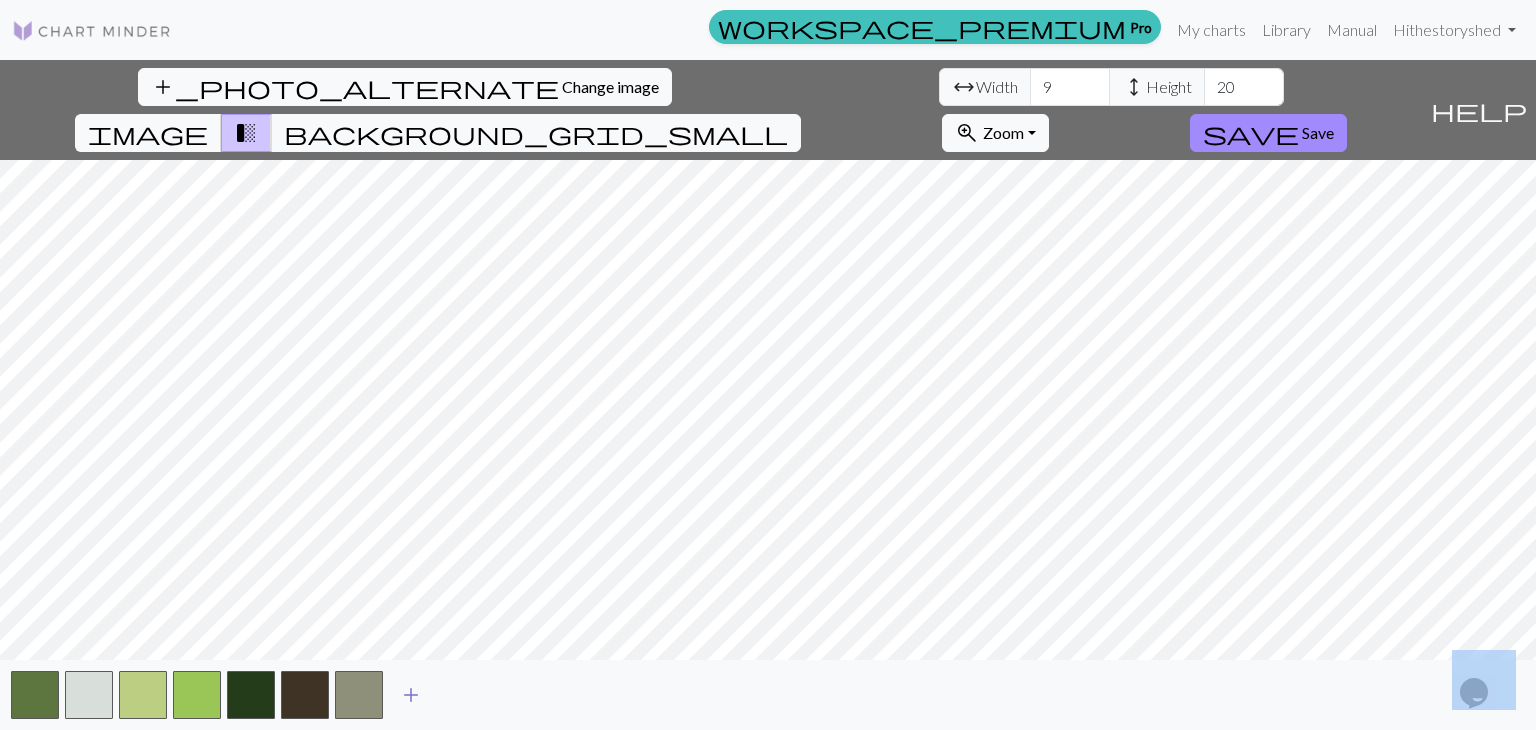 click on "add" at bounding box center [411, 695] 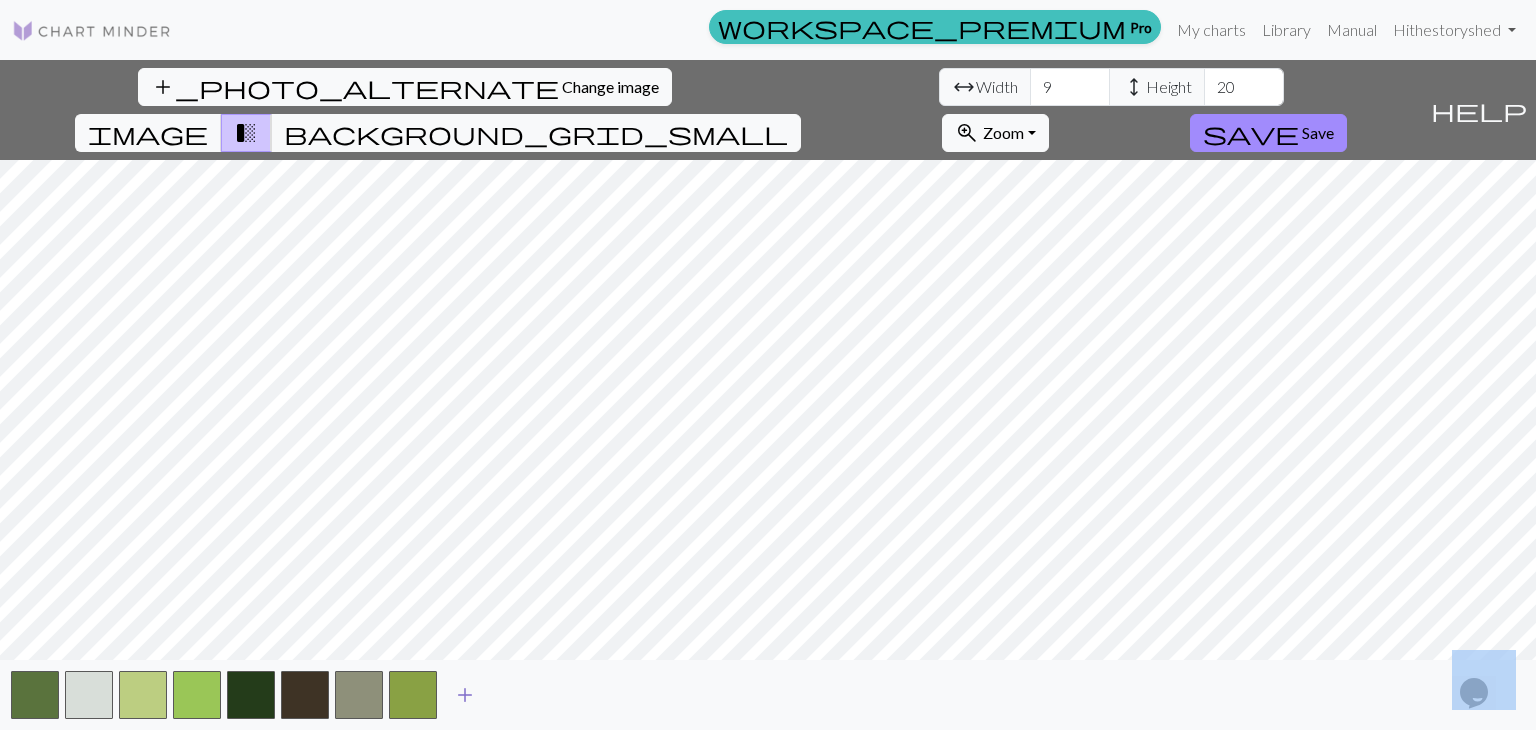click on "add" at bounding box center (465, 695) 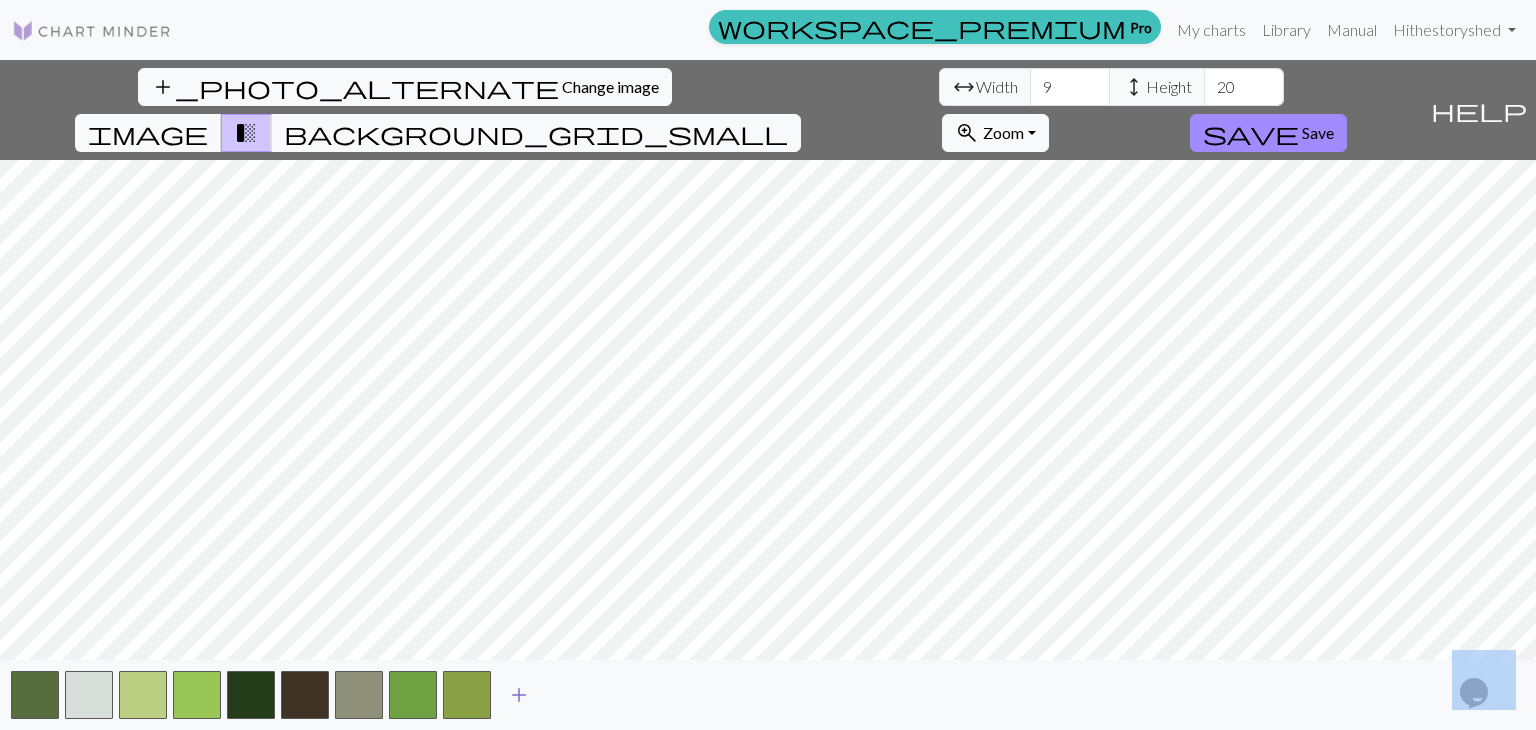 click on "add" at bounding box center (519, 695) 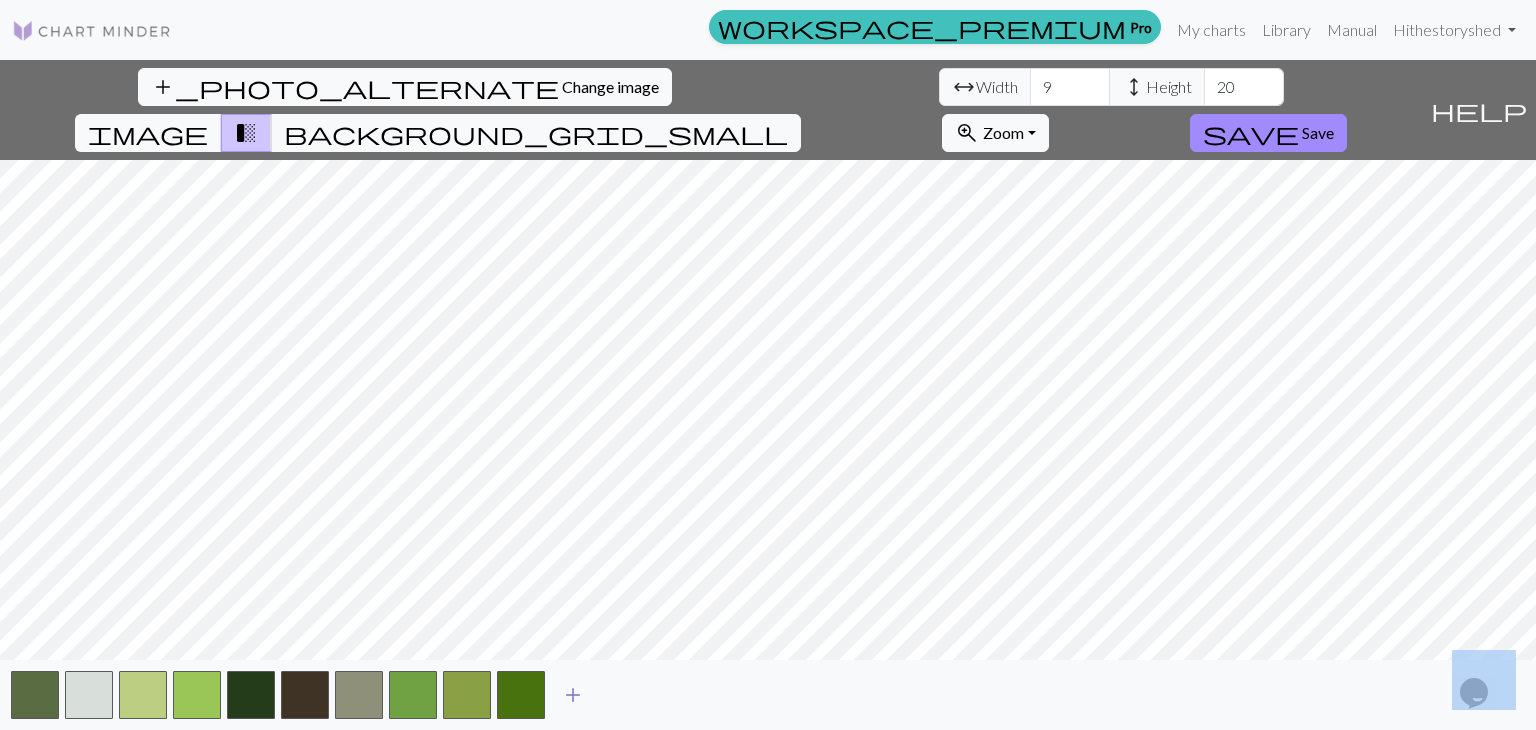 click on "add" at bounding box center [573, 695] 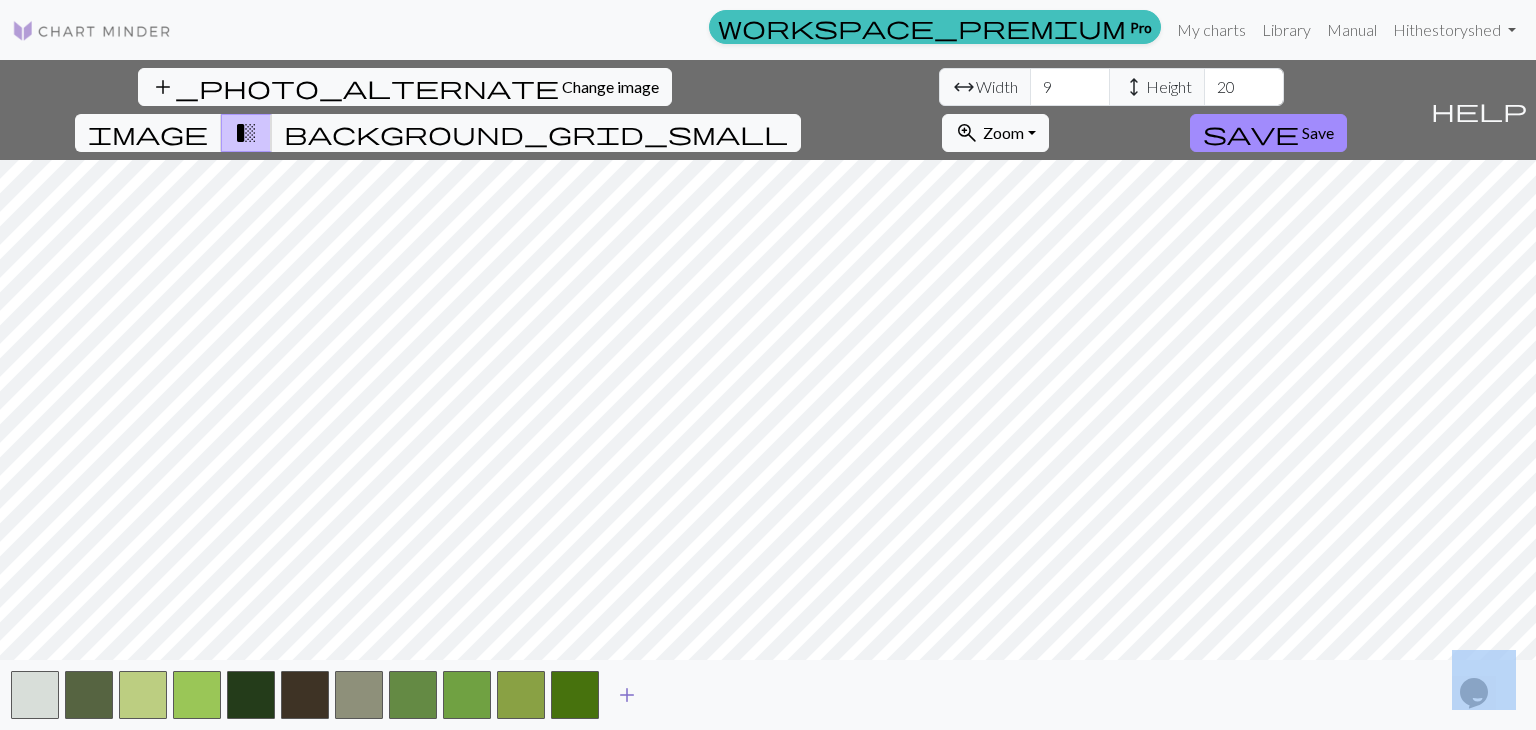click at bounding box center (575, 695) 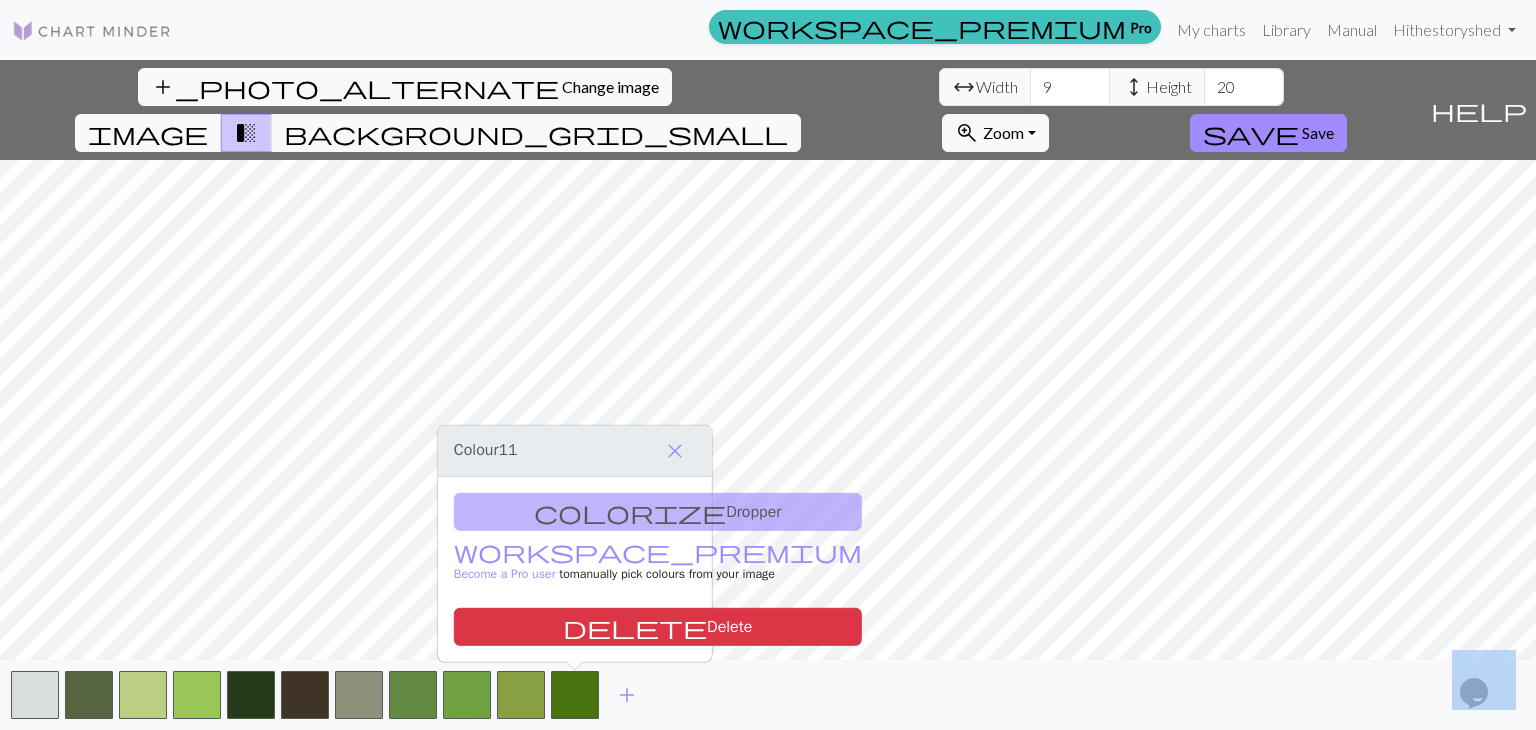 click on "add_photo_alternate   Change image arrow_range   Width 9 height   Height 20 image transition_fade background_grid_small zoom_in Zoom Zoom Fit all Fit width Fit height 50% 100% 150% 200% save   Save help Show me around add" at bounding box center (768, 395) 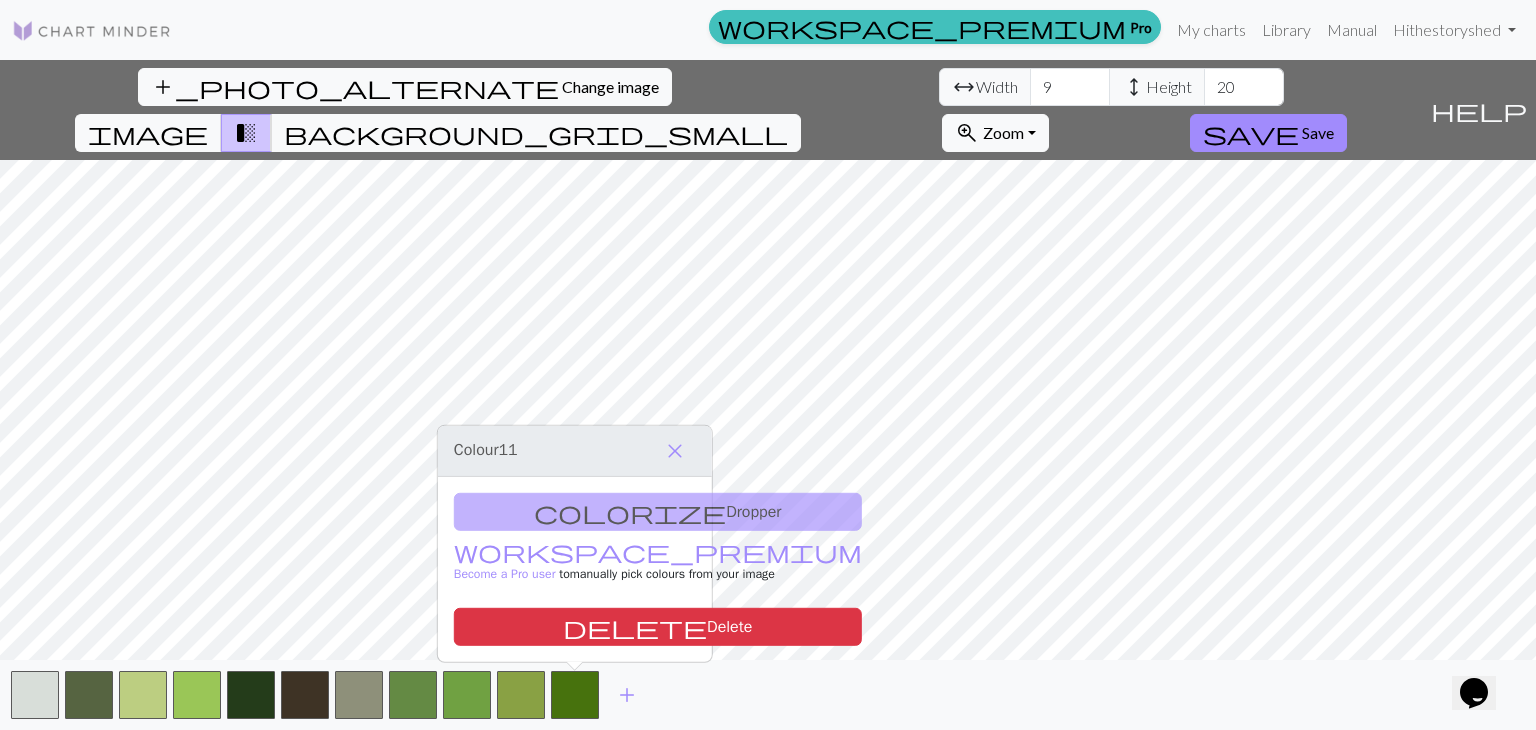 click on "add_photo_alternate   Change image arrow_range   Width 9 height   Height 20 image transition_fade background_grid_small zoom_in Zoom Zoom Fit all Fit width Fit height 50% 100% 150% 200% save   Save" at bounding box center (711, 110) 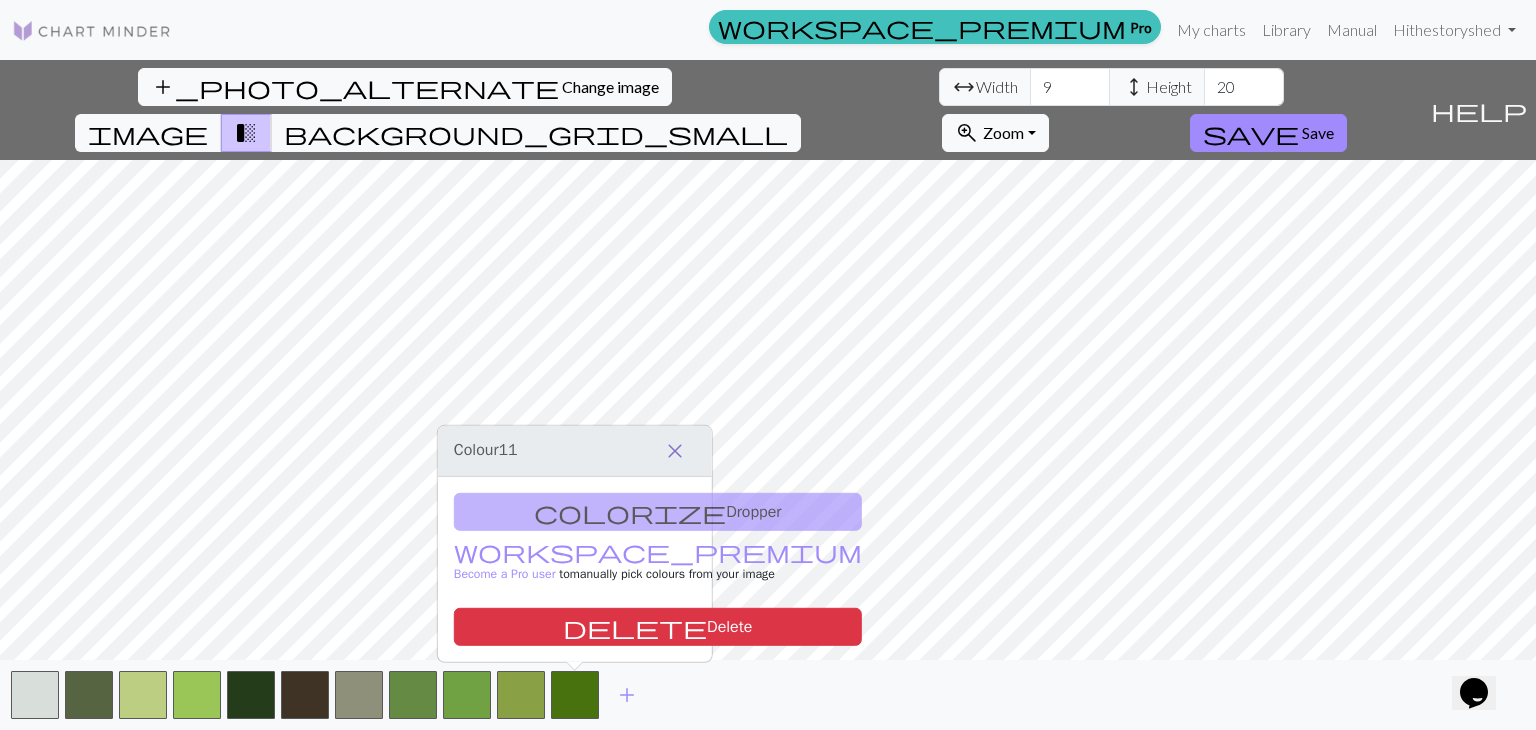 click on "close" at bounding box center [675, 451] 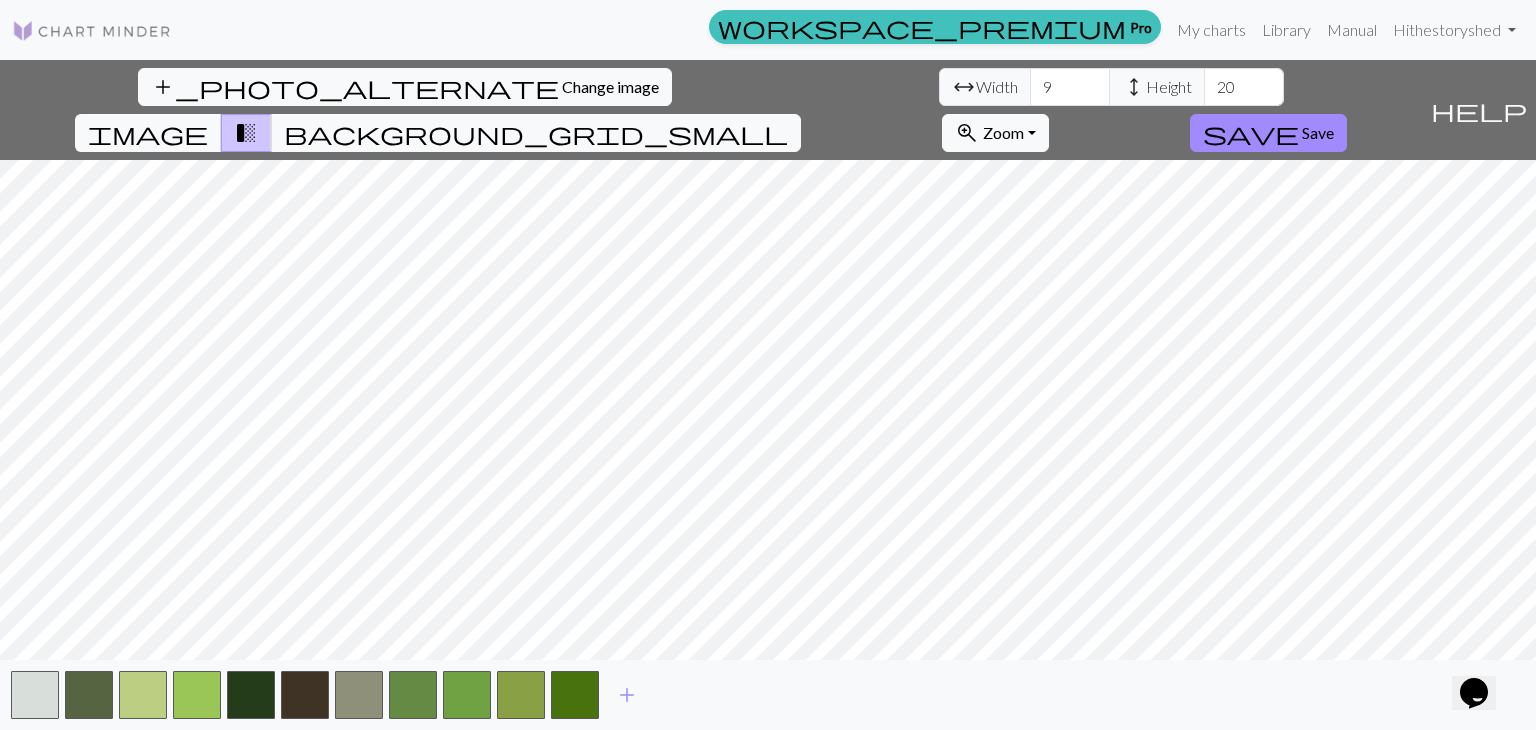 click on "add" at bounding box center (768, 695) 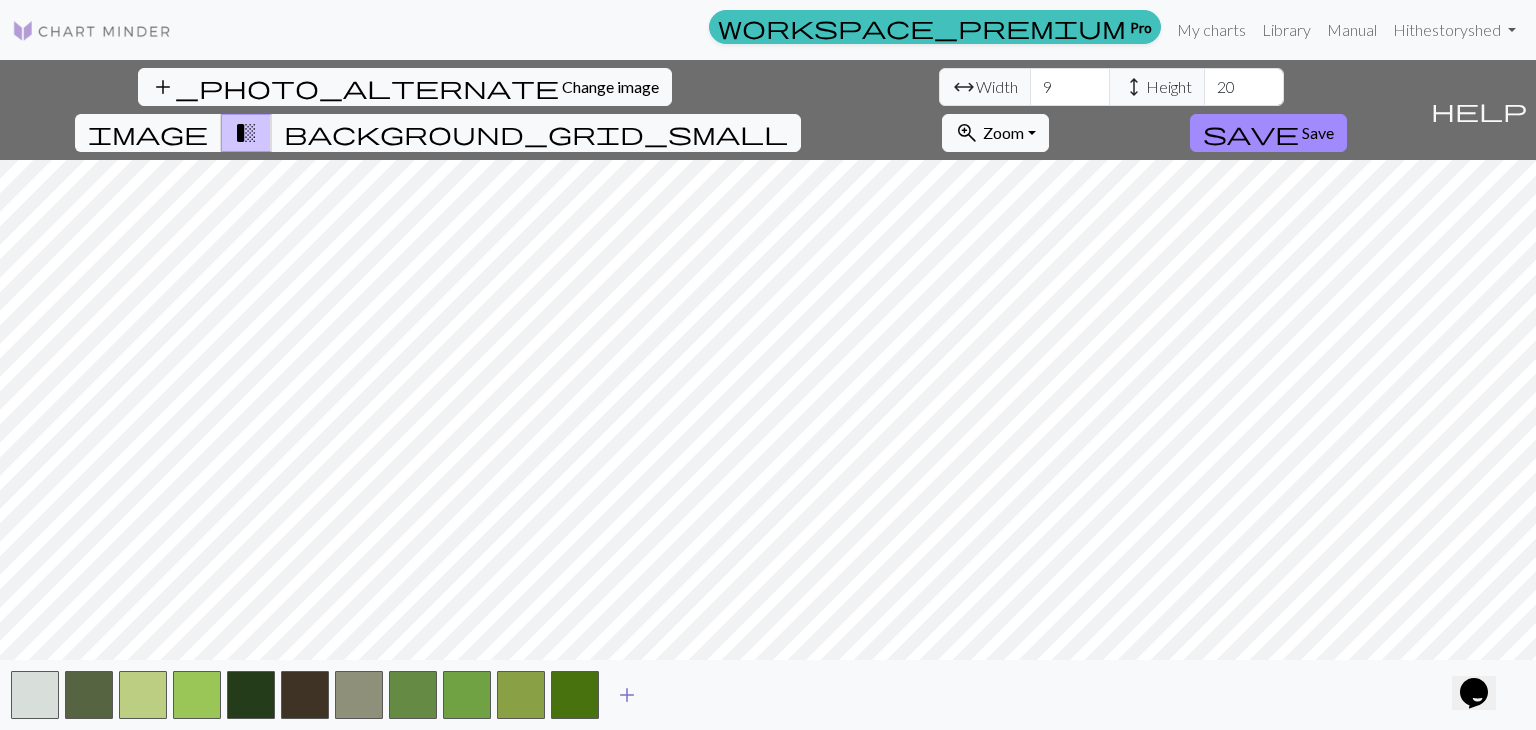 click on "add" at bounding box center (627, 695) 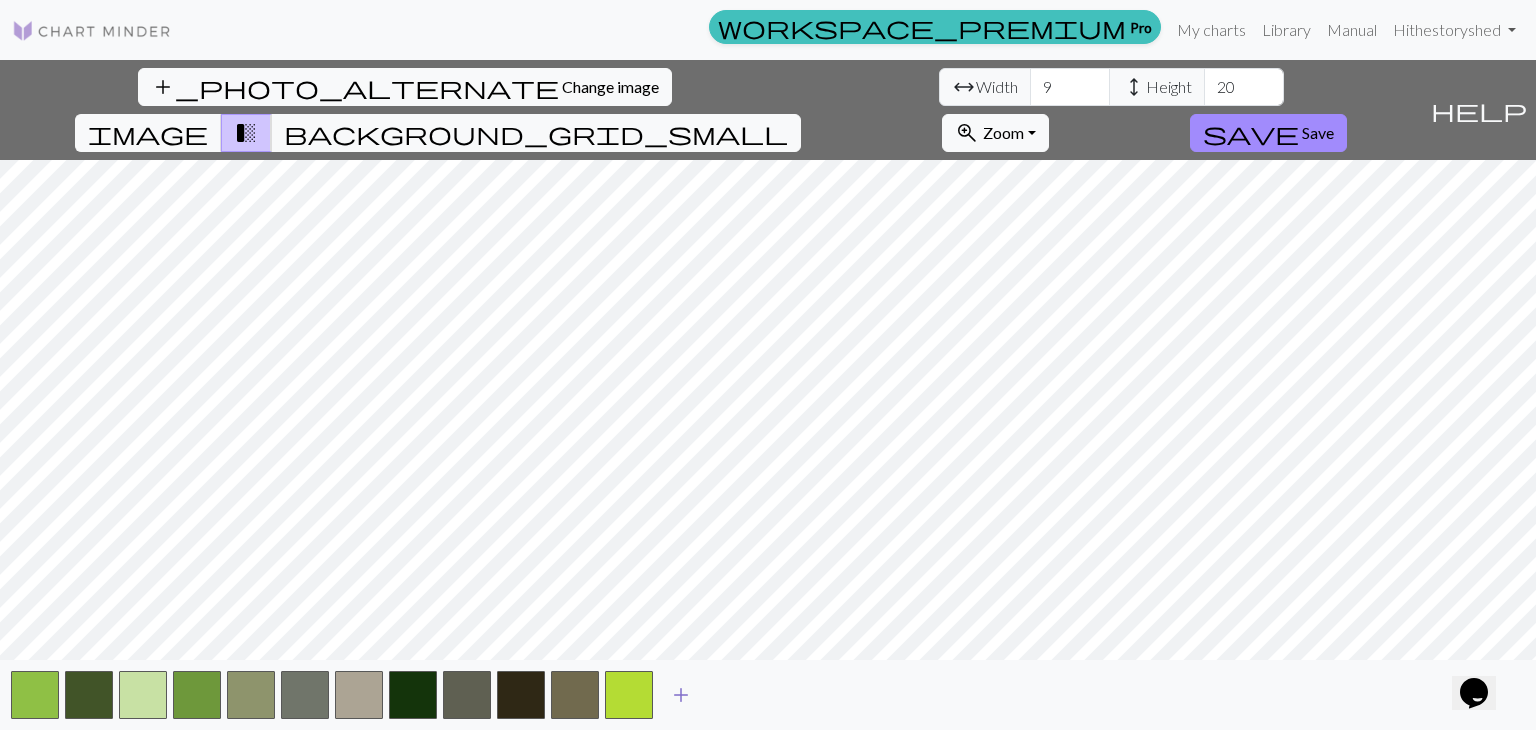 click on "add" at bounding box center (681, 695) 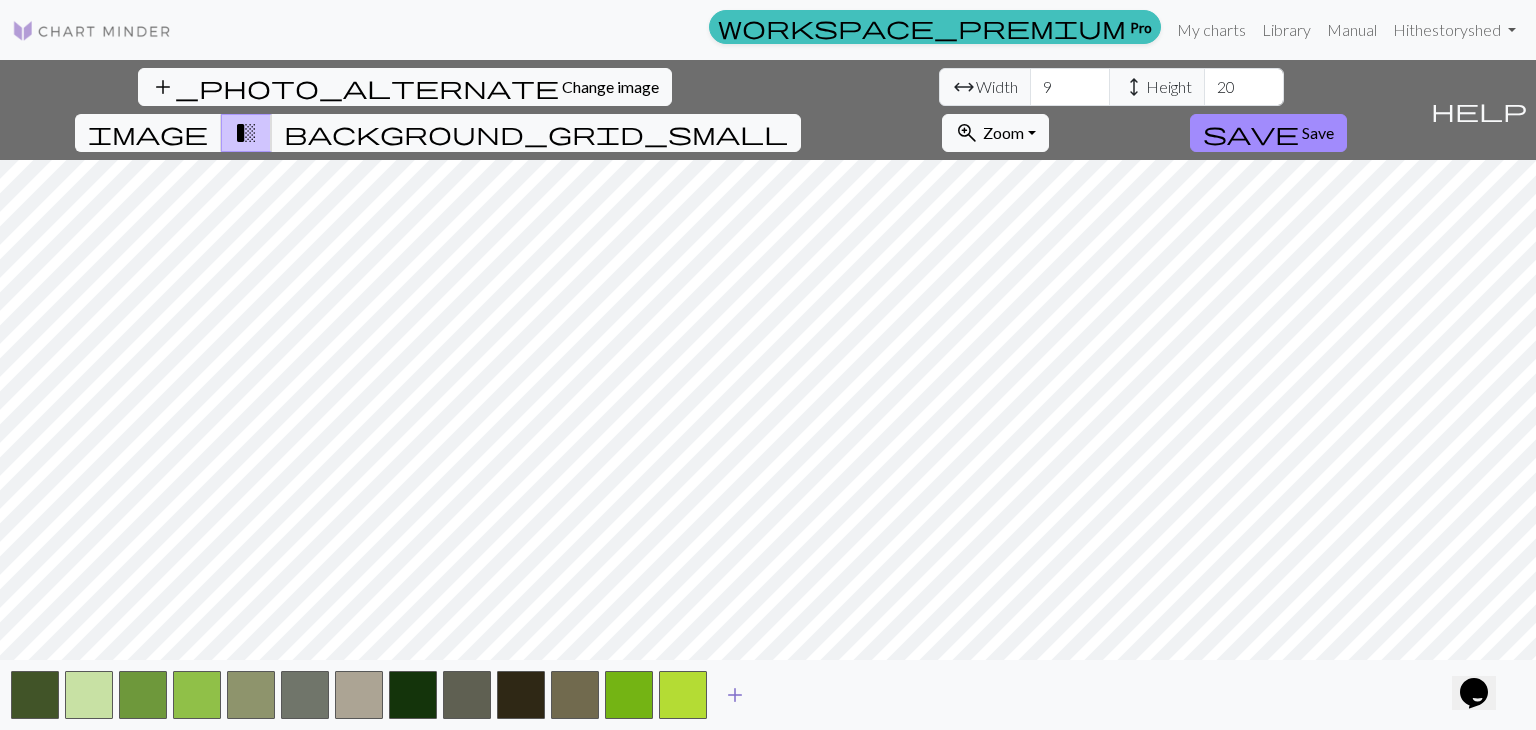 click on "add" at bounding box center [735, 695] 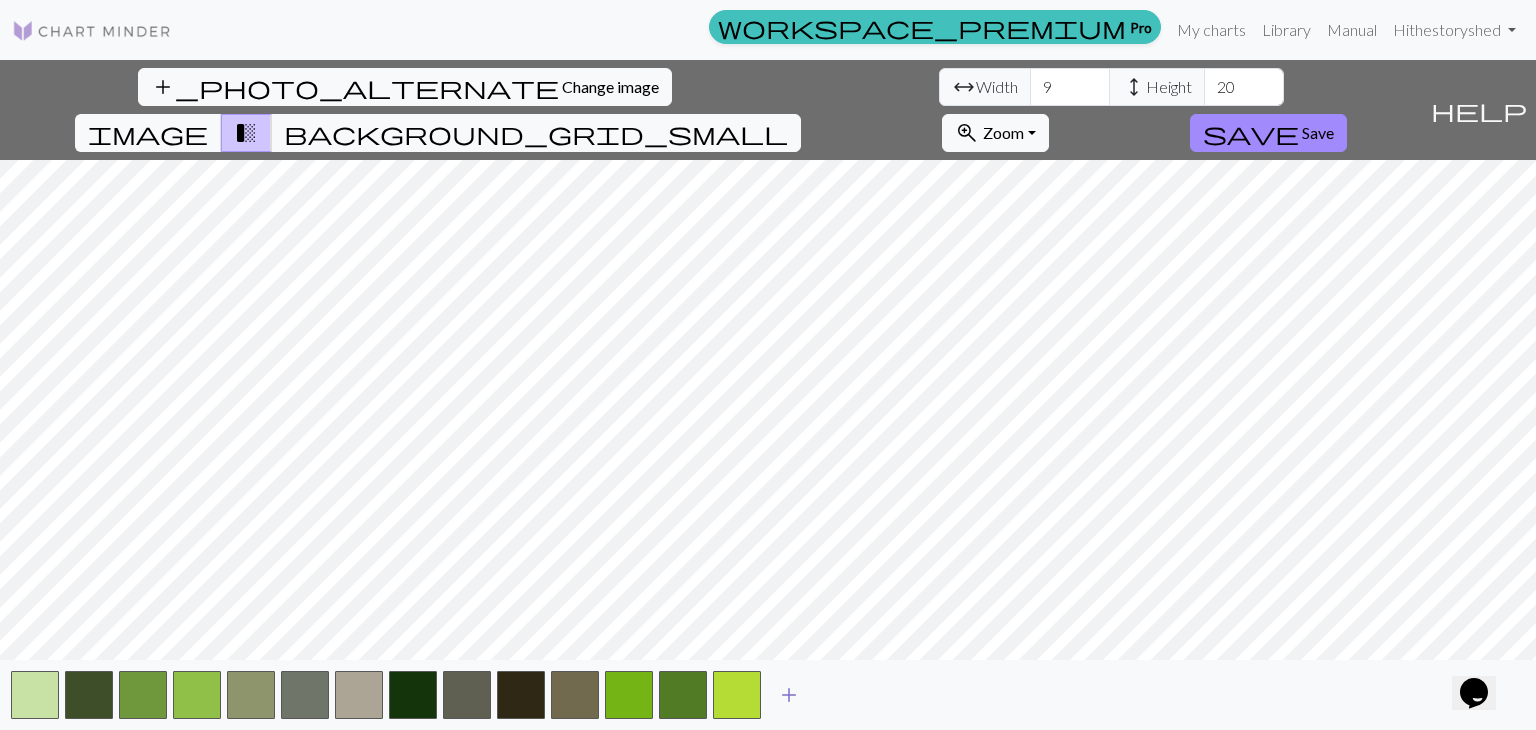 click on "add" at bounding box center [789, 695] 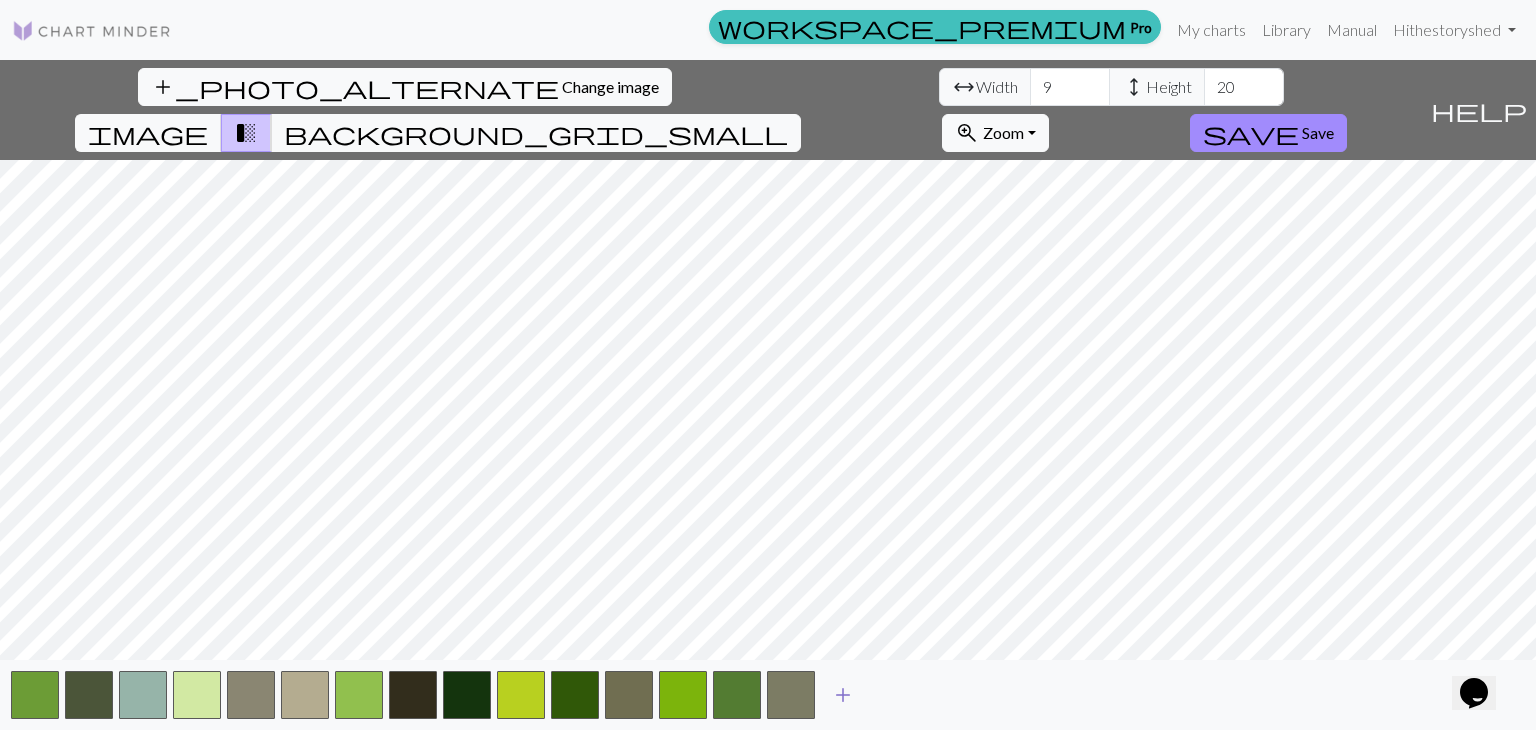 click at bounding box center [791, 695] 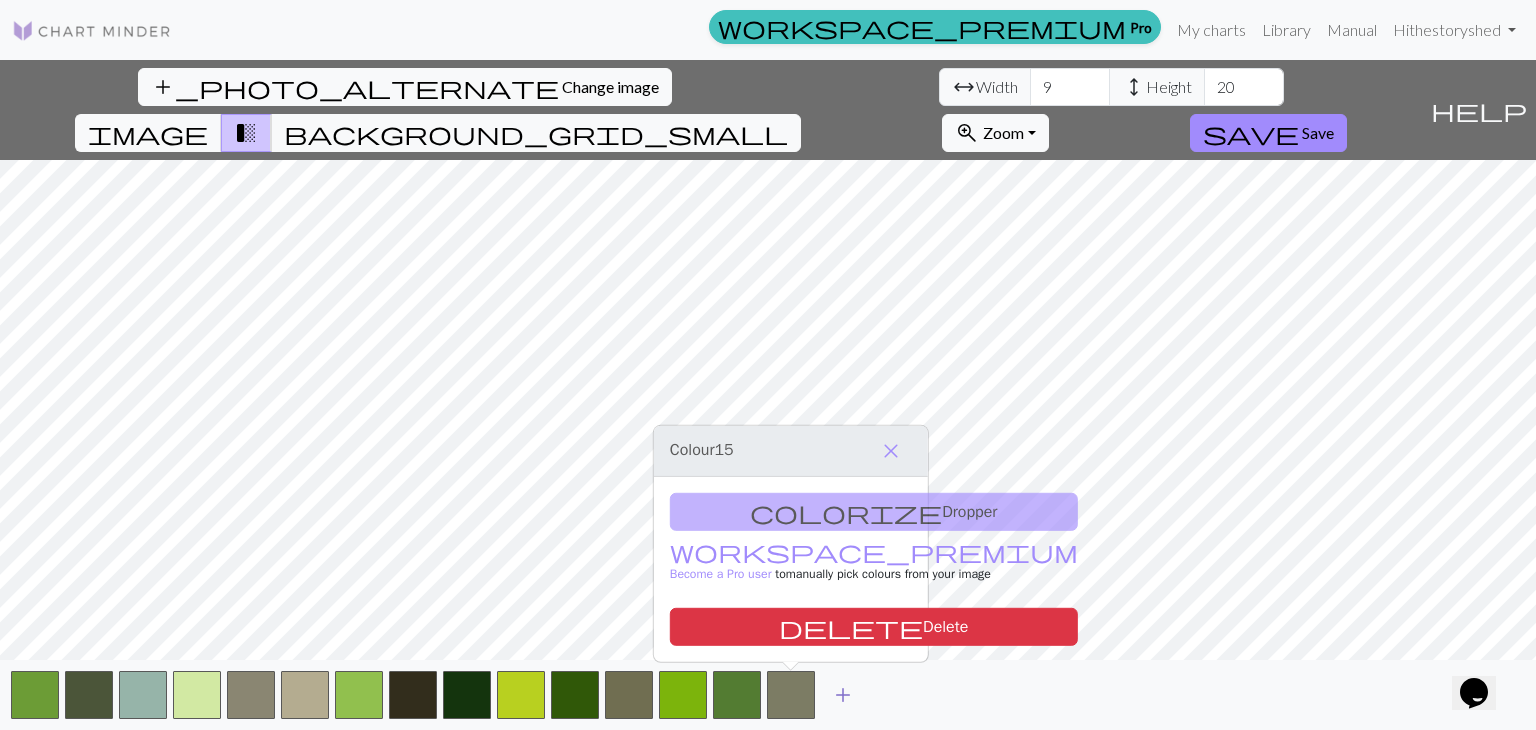click on "add" at bounding box center (843, 695) 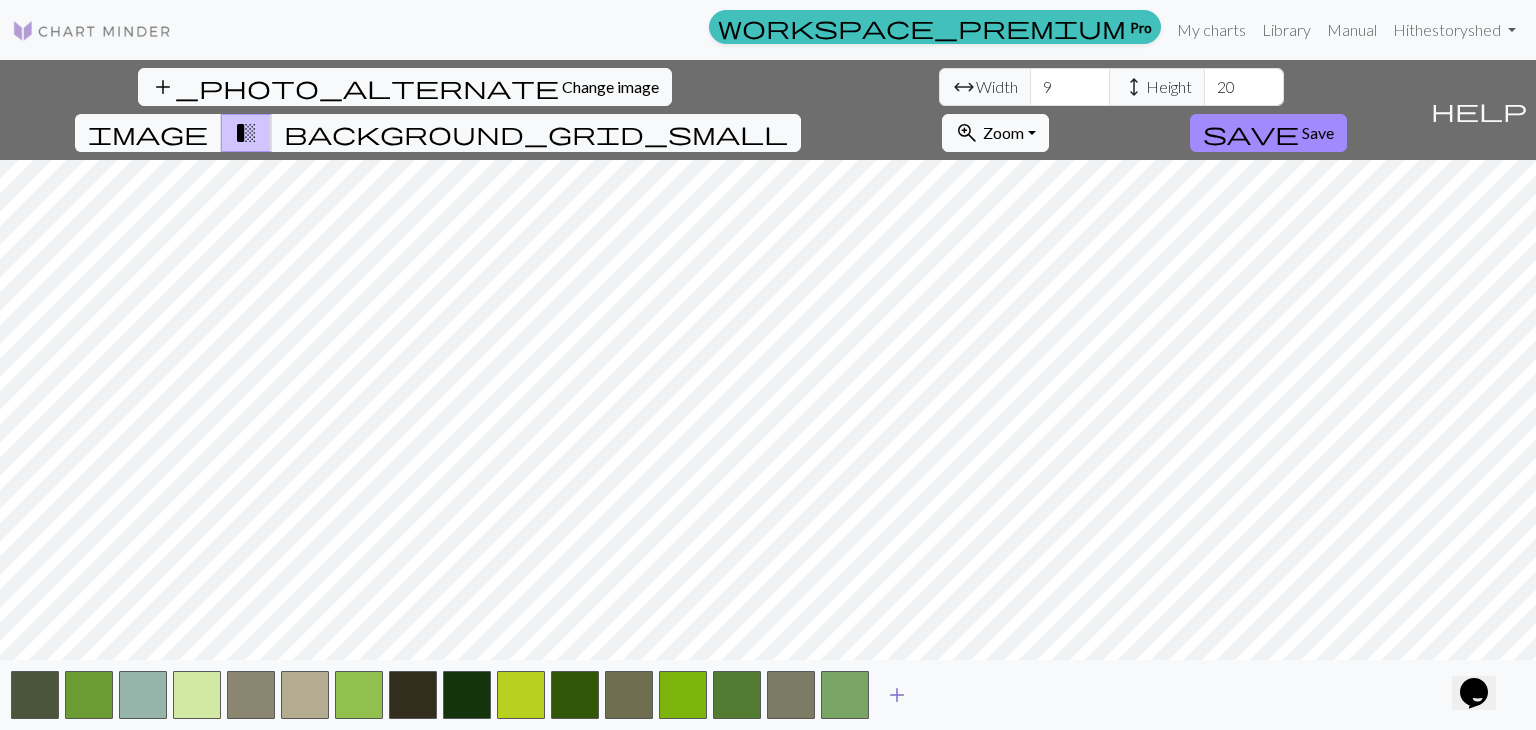 click on "add" at bounding box center (897, 695) 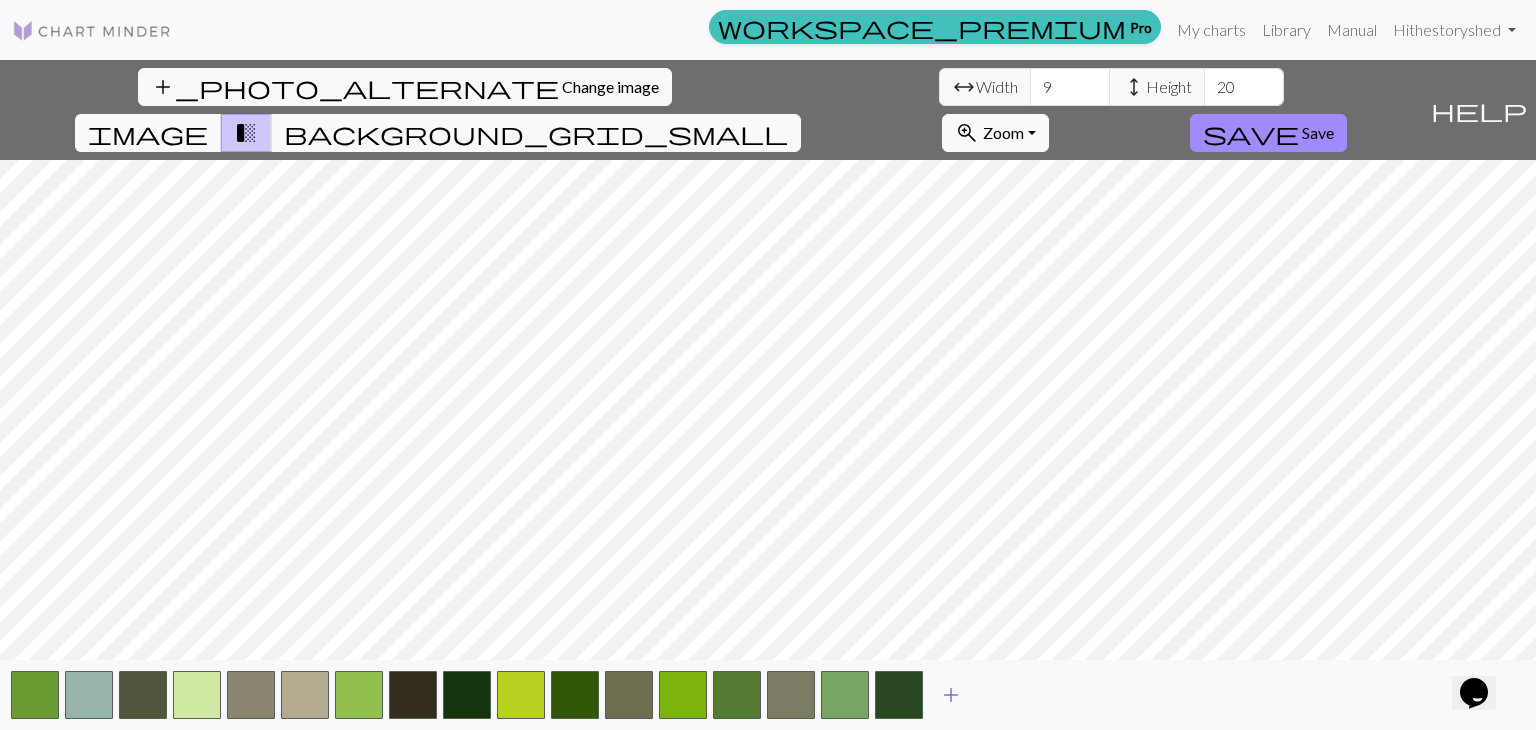 click on "add" at bounding box center [951, 695] 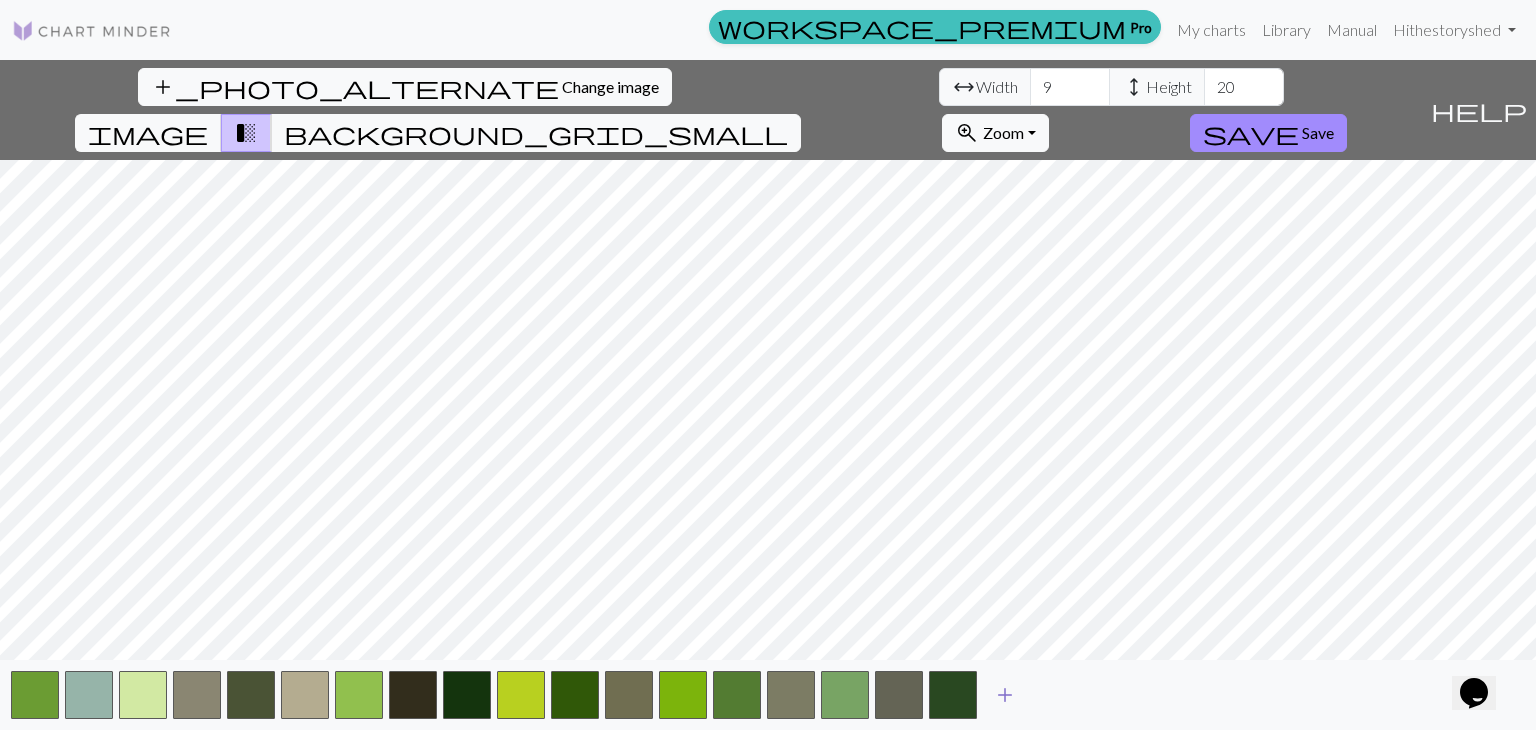 click on "add" at bounding box center (1005, 695) 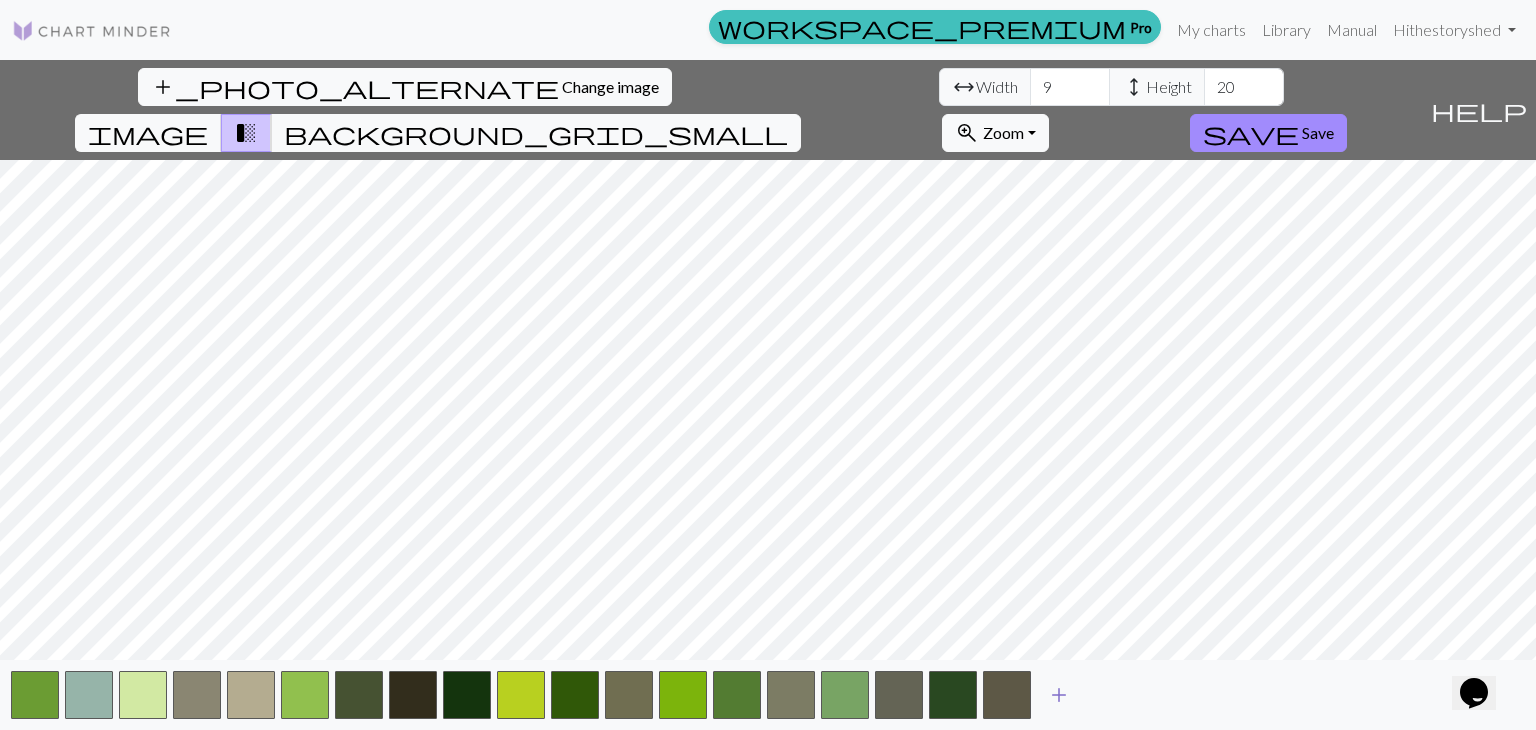 click on "add" at bounding box center (1059, 695) 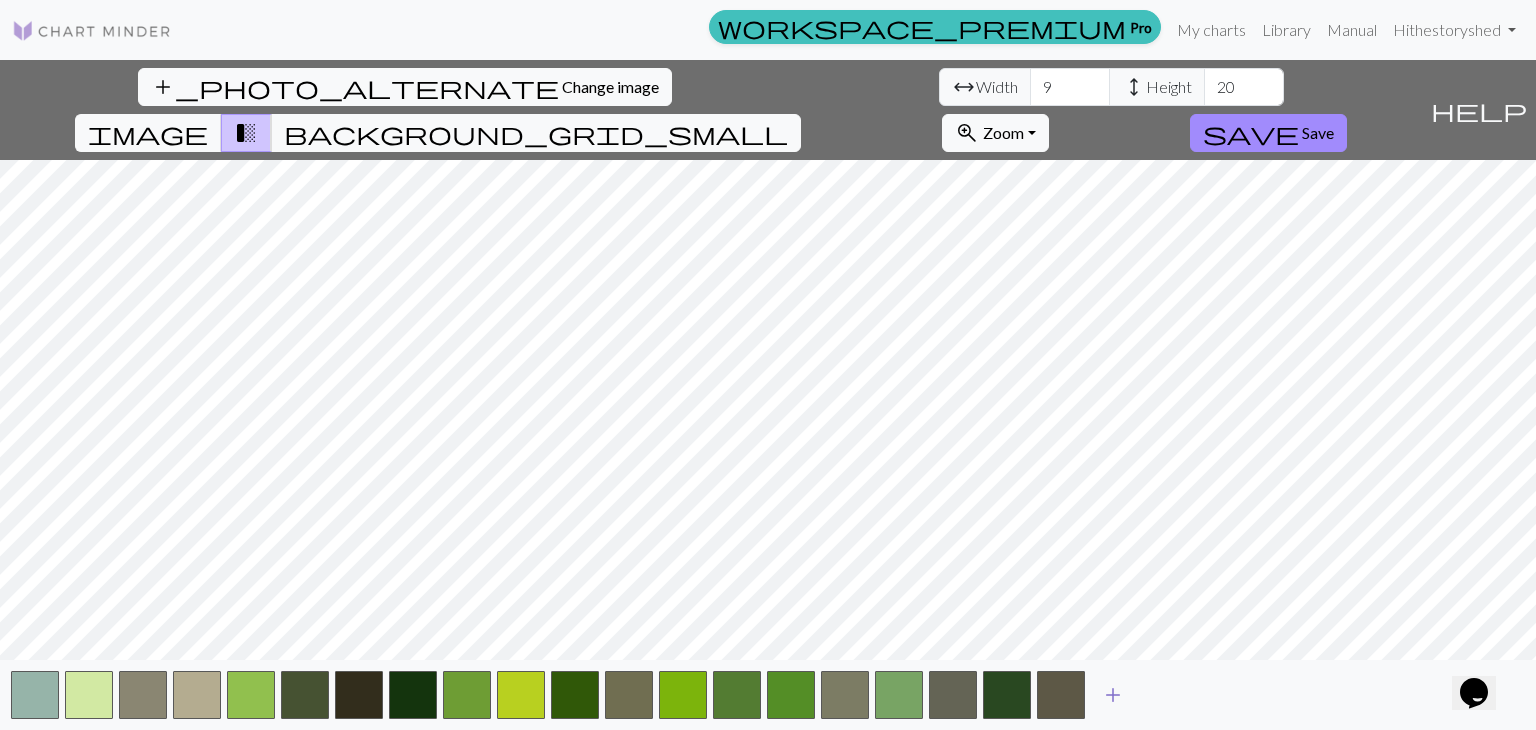 click on "add" at bounding box center [1113, 695] 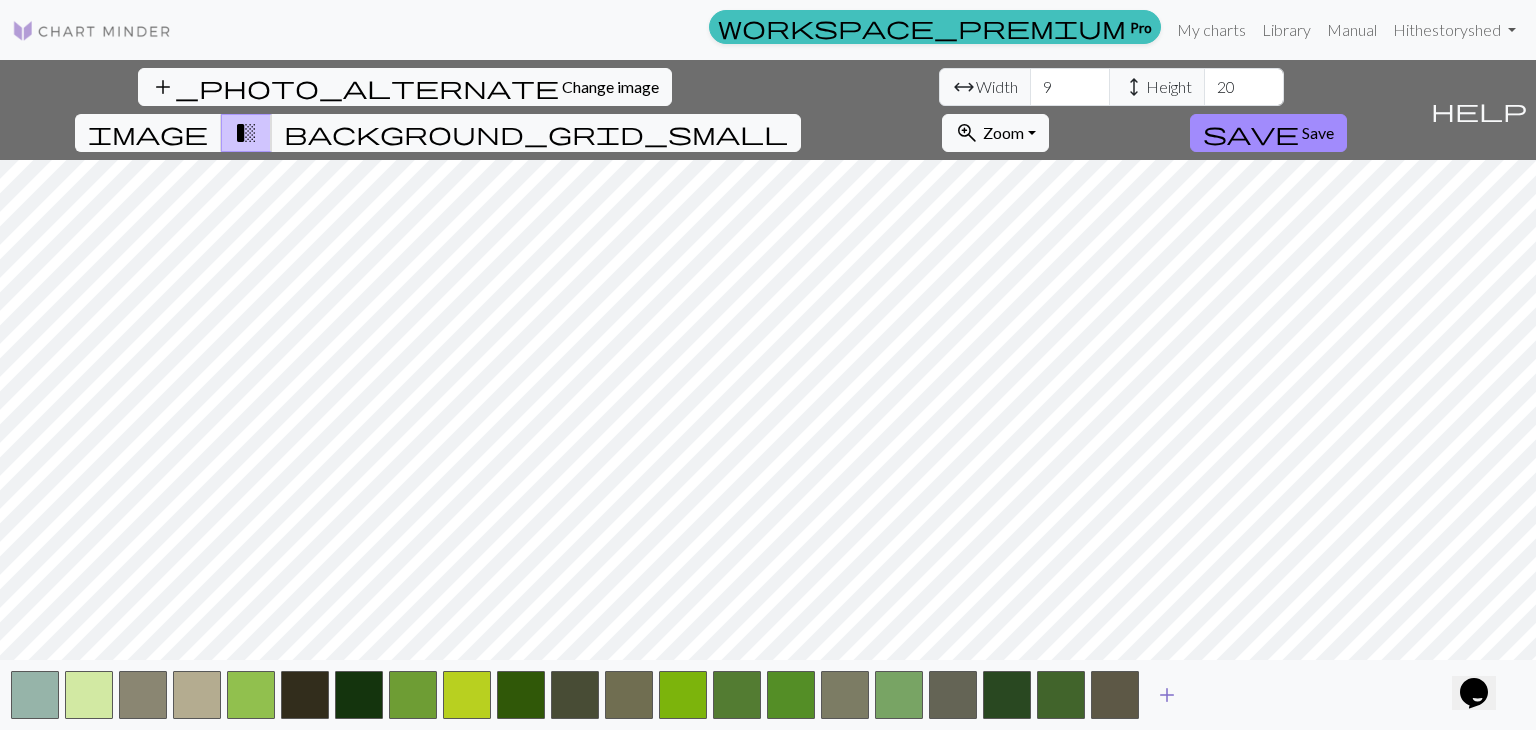 click on "add" at bounding box center [1167, 695] 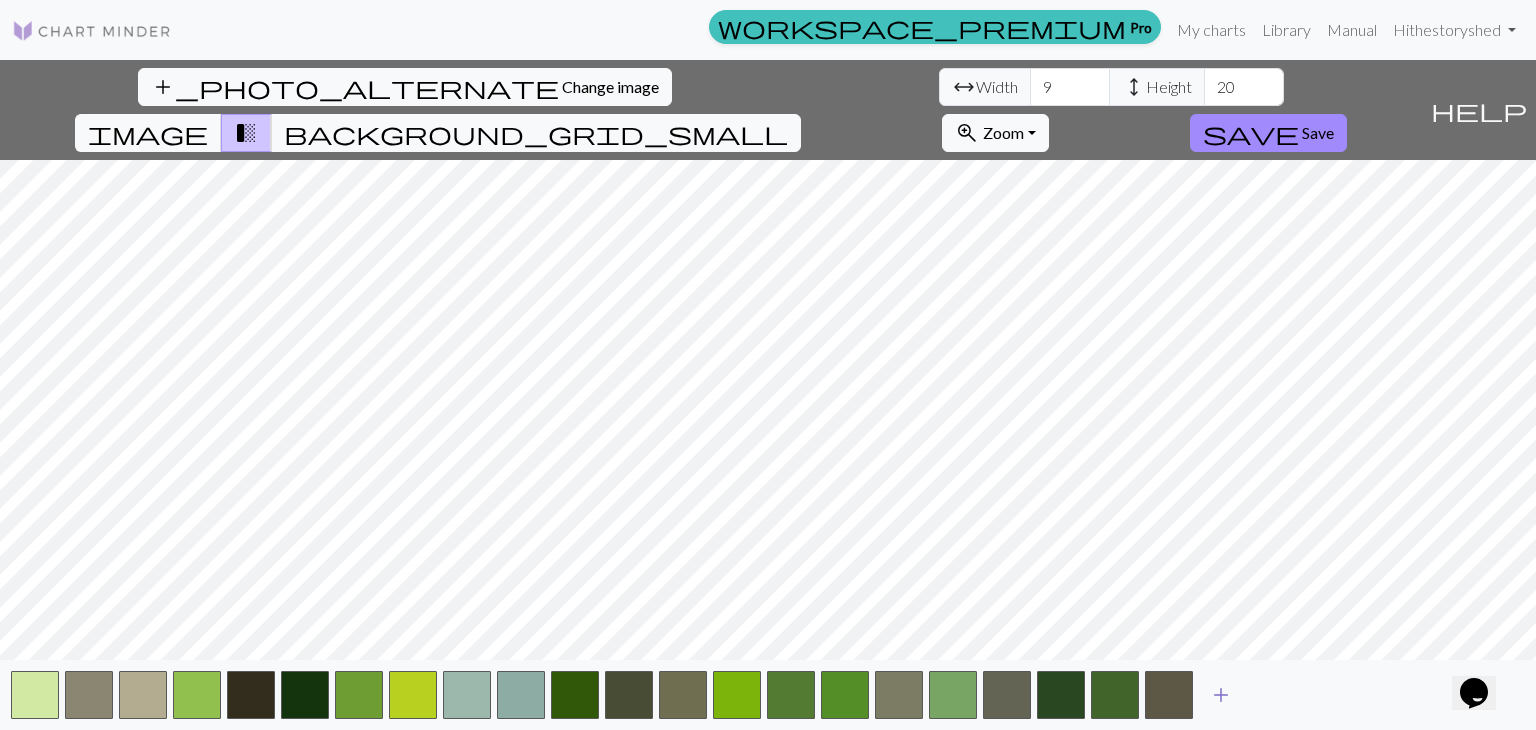 click at bounding box center (1169, 695) 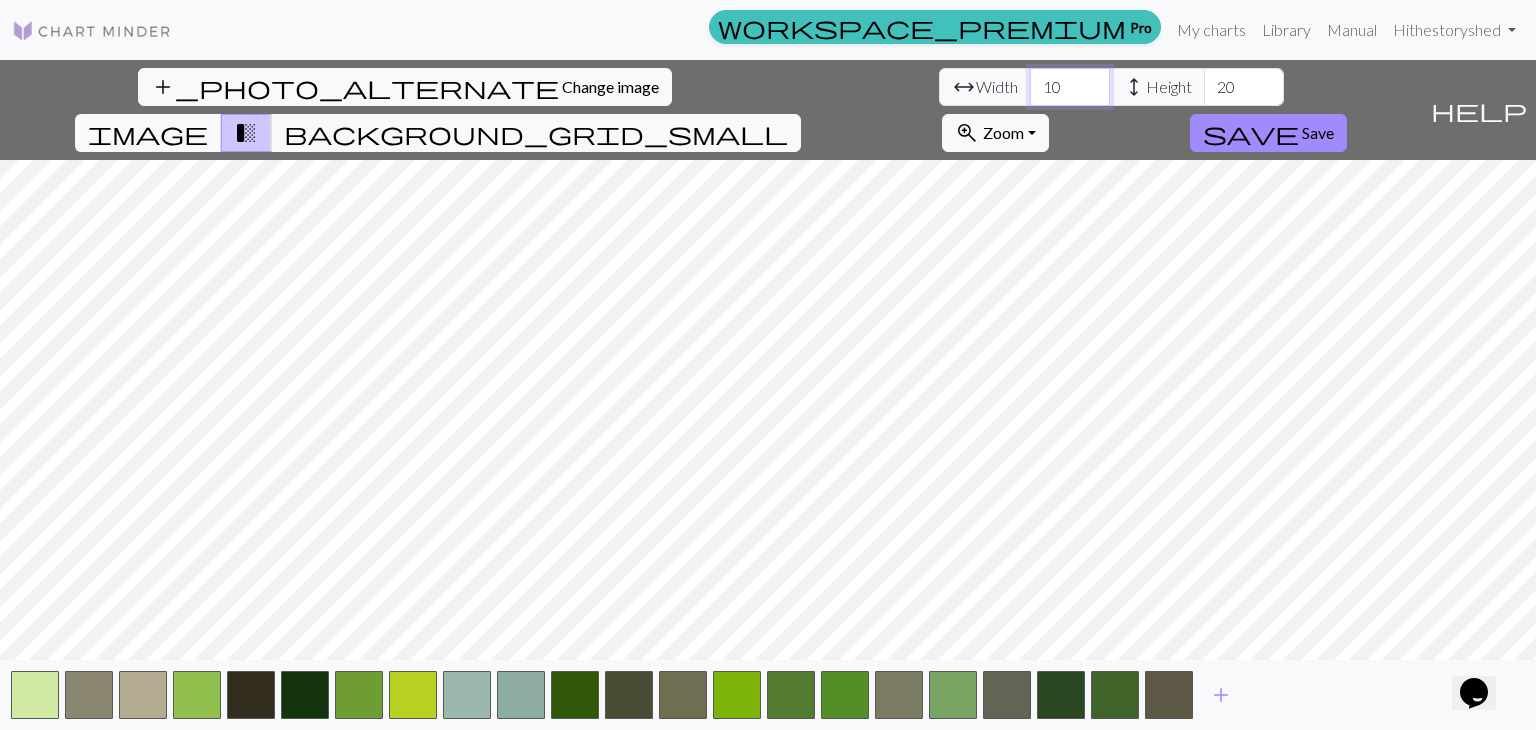 click on "10" at bounding box center (1070, 87) 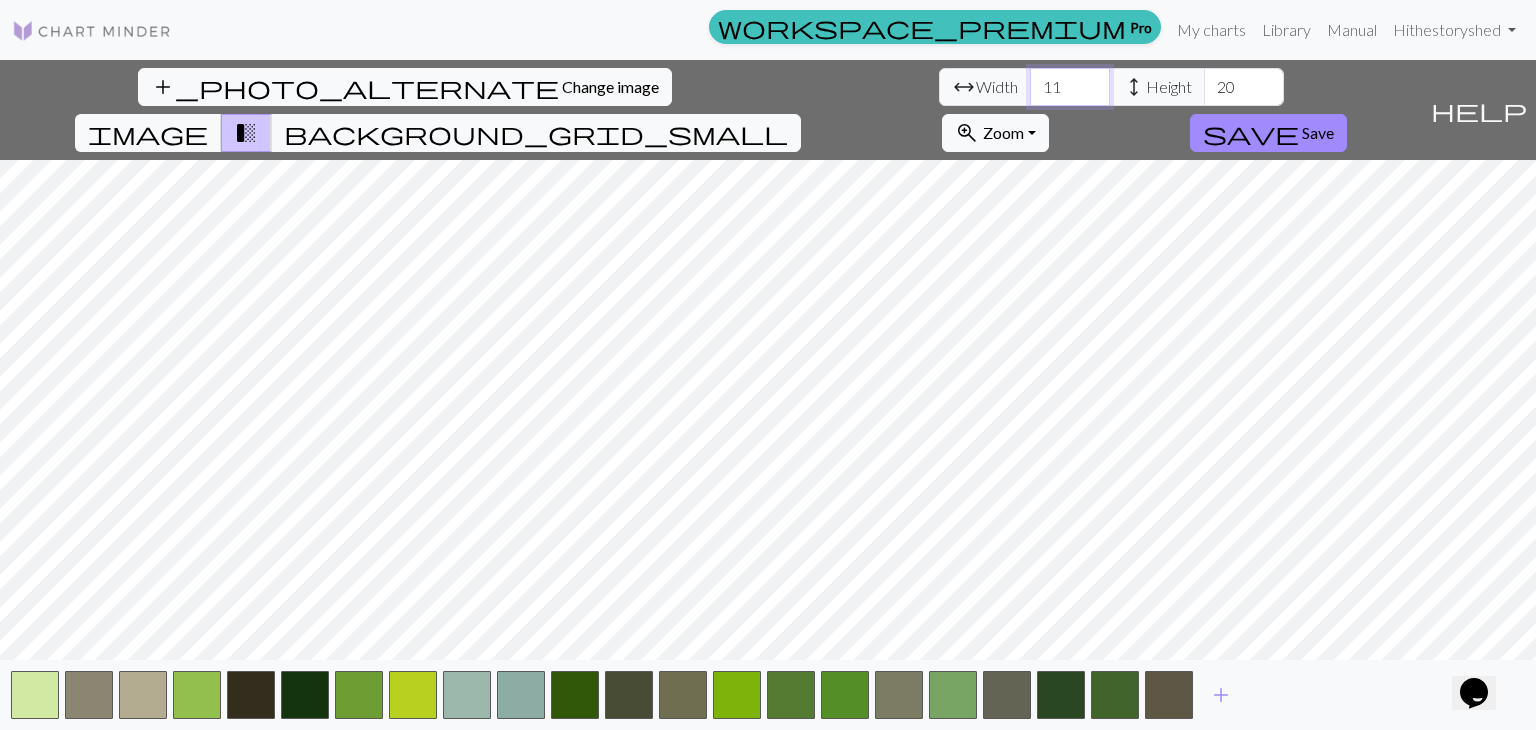 click on "11" at bounding box center [1070, 87] 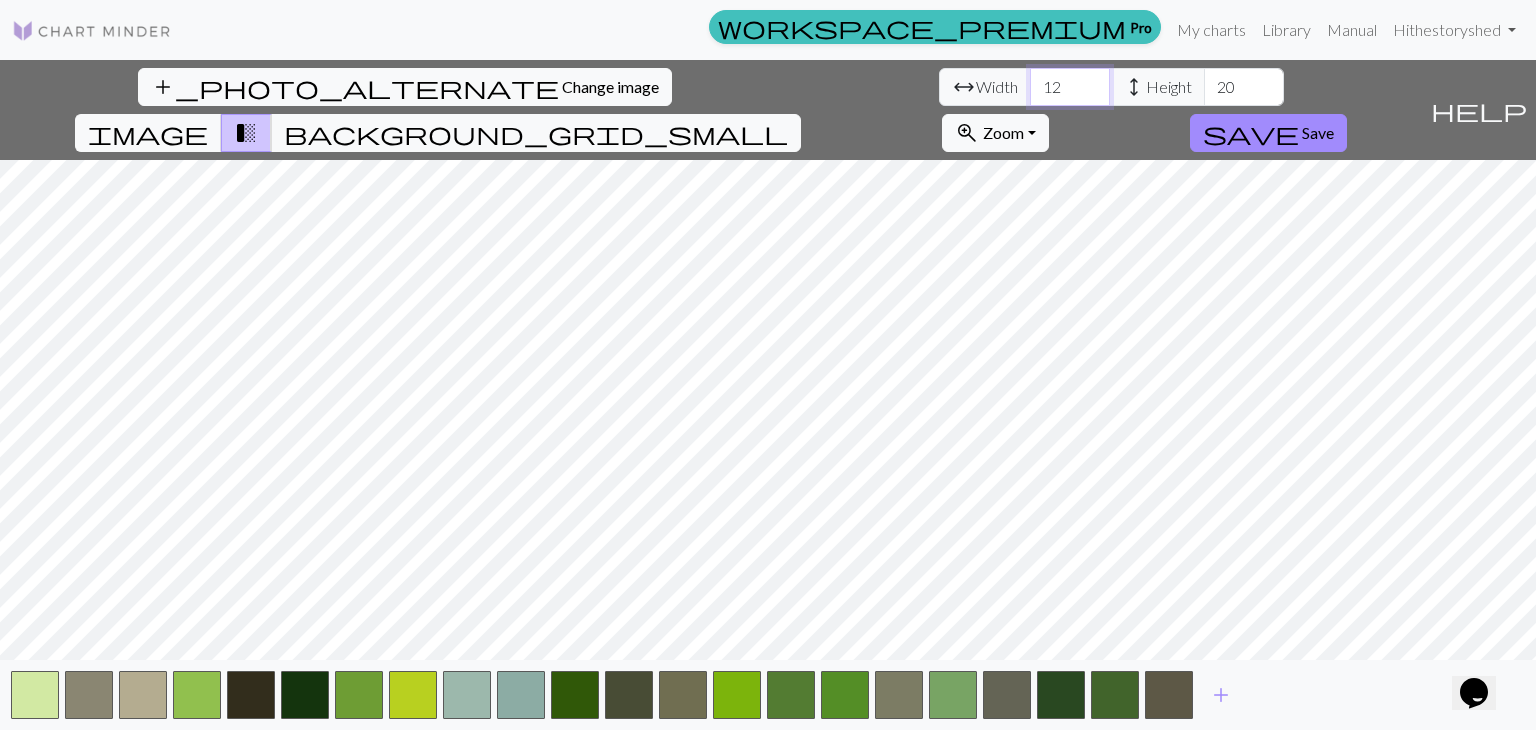 click on "12" at bounding box center [1070, 87] 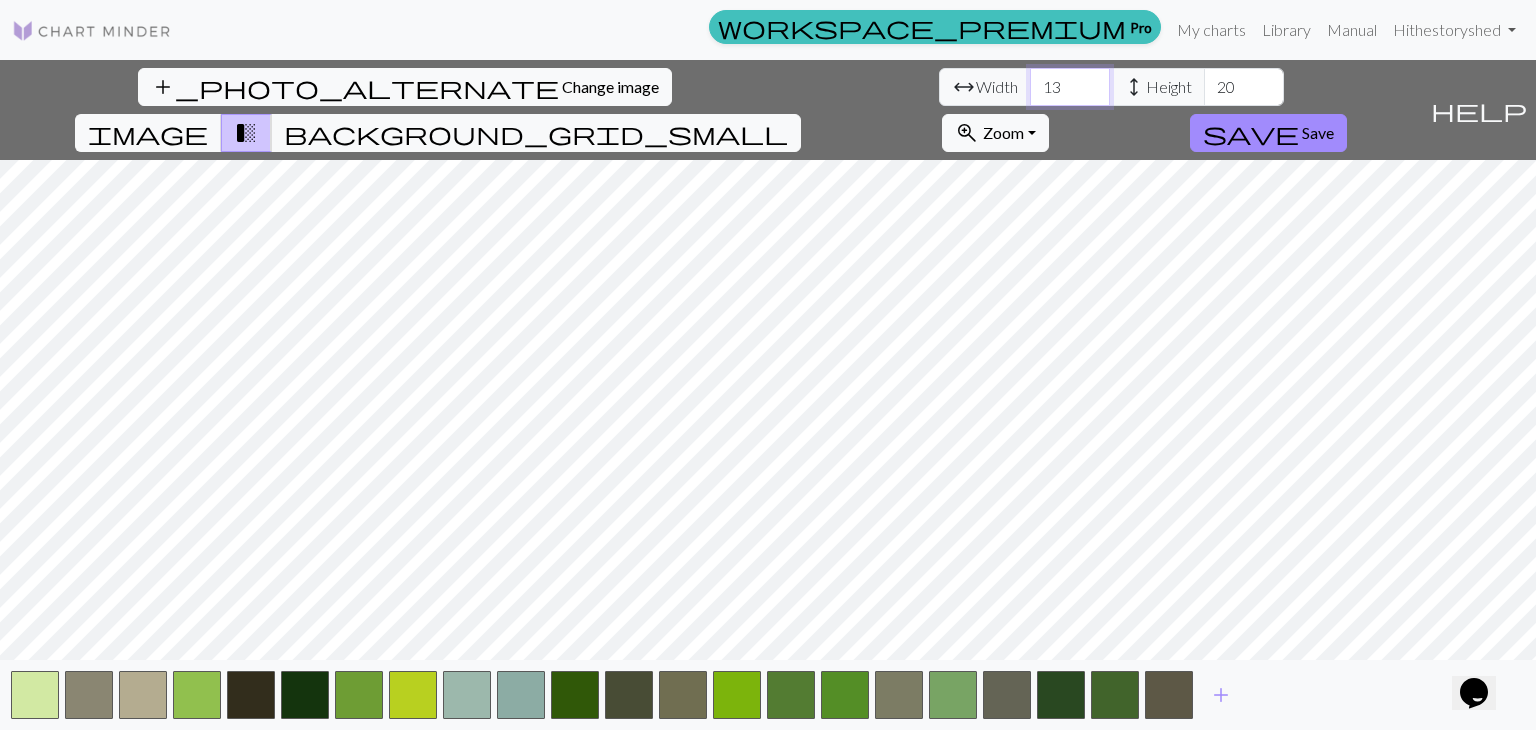 click on "13" at bounding box center [1070, 87] 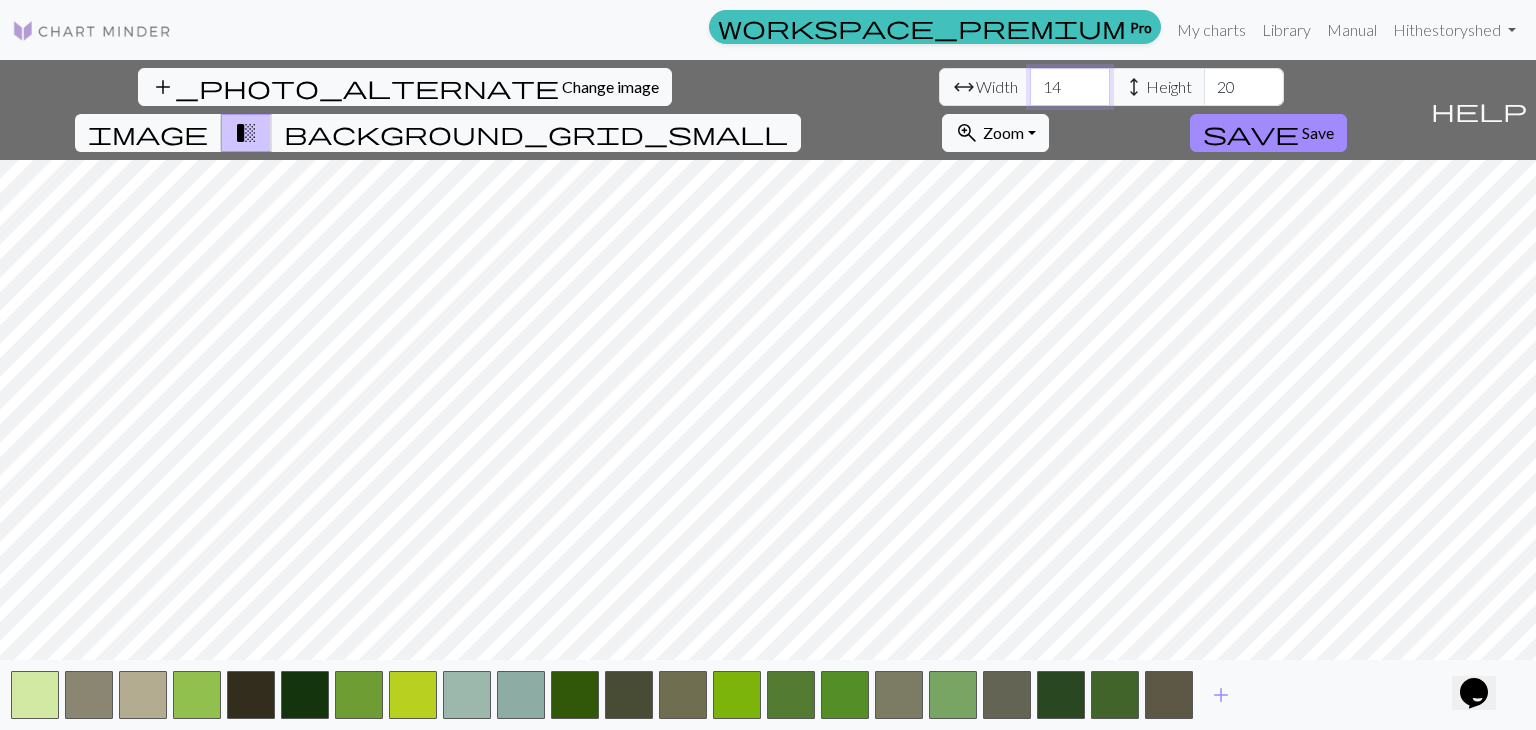 click on "14" at bounding box center [1070, 87] 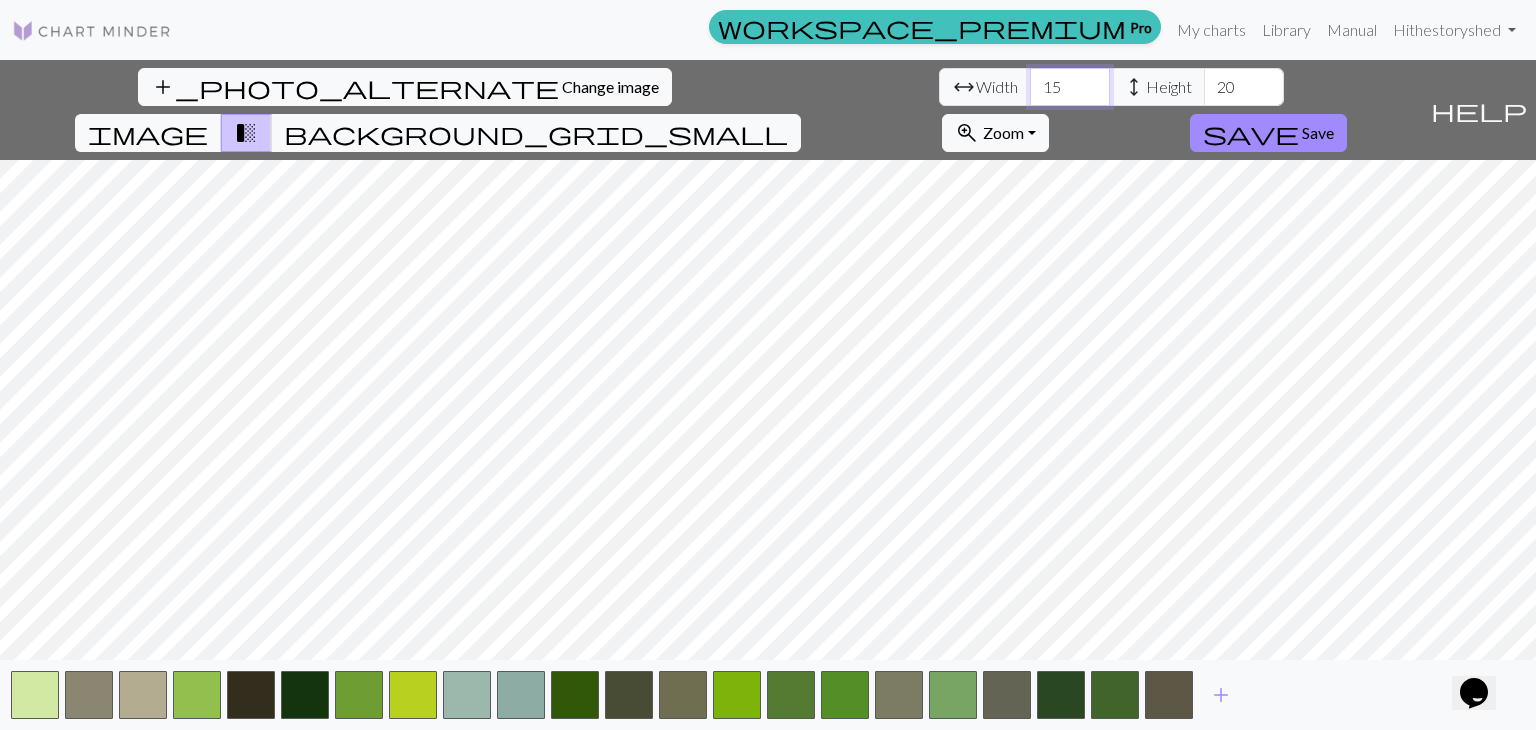 click on "15" at bounding box center [1070, 87] 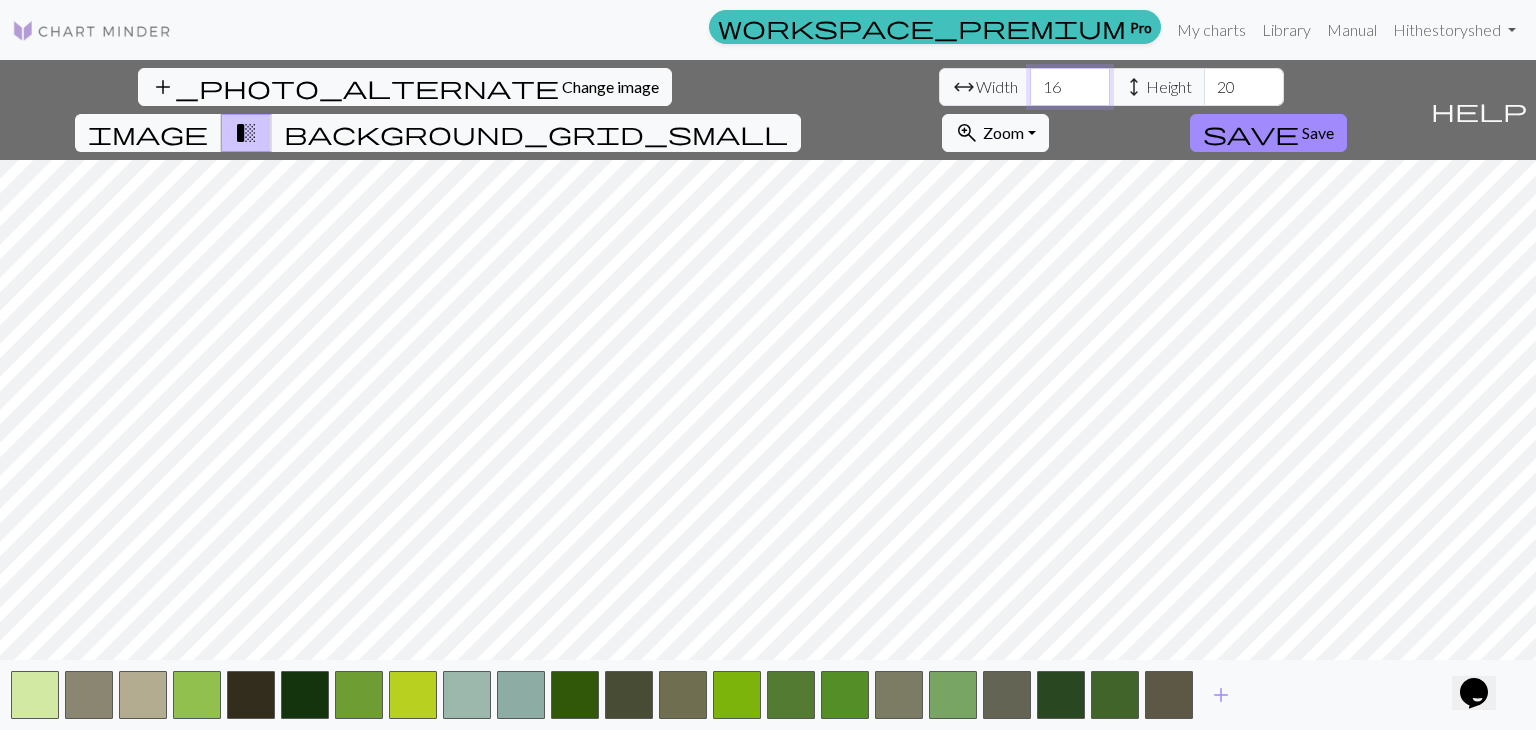 click on "16" at bounding box center (1070, 87) 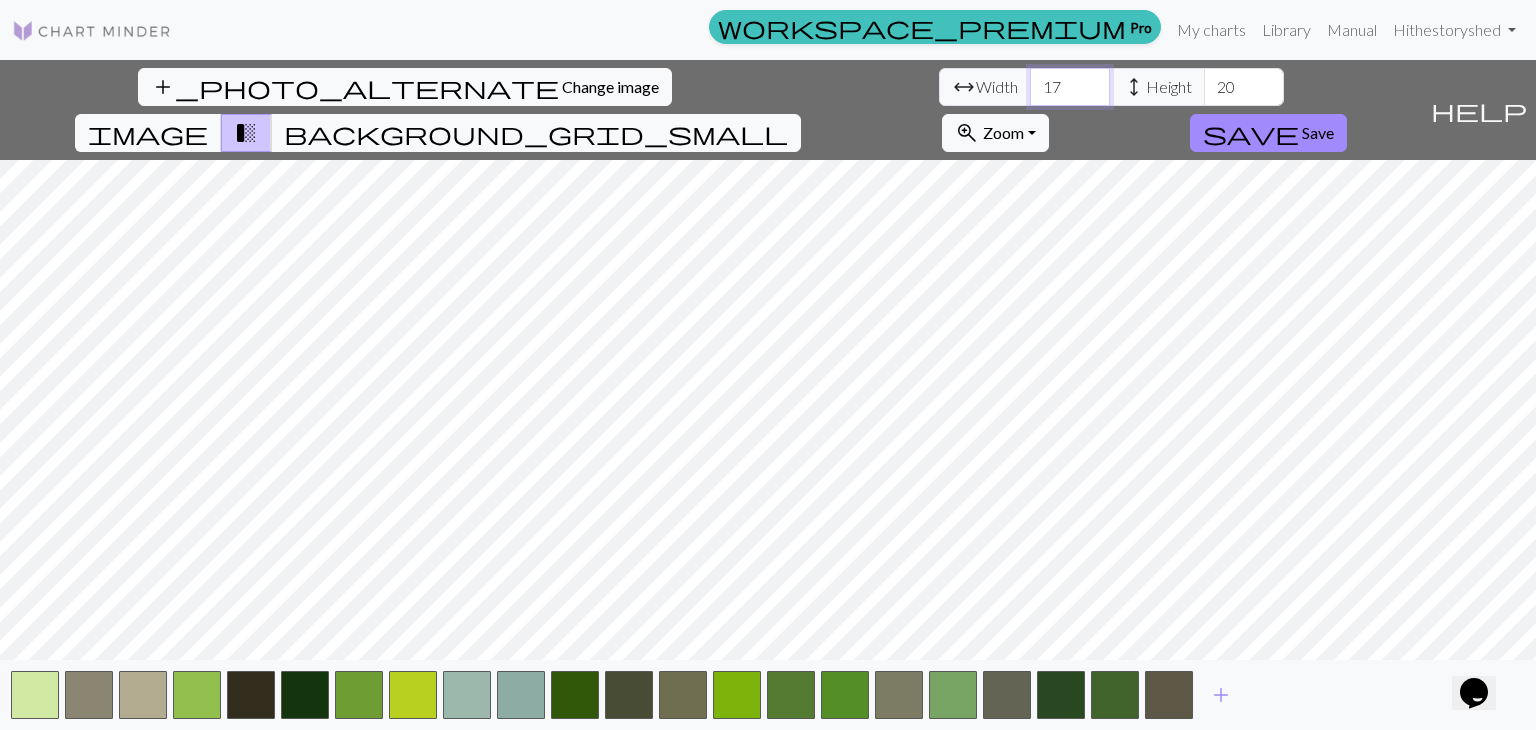click on "17" at bounding box center [1070, 87] 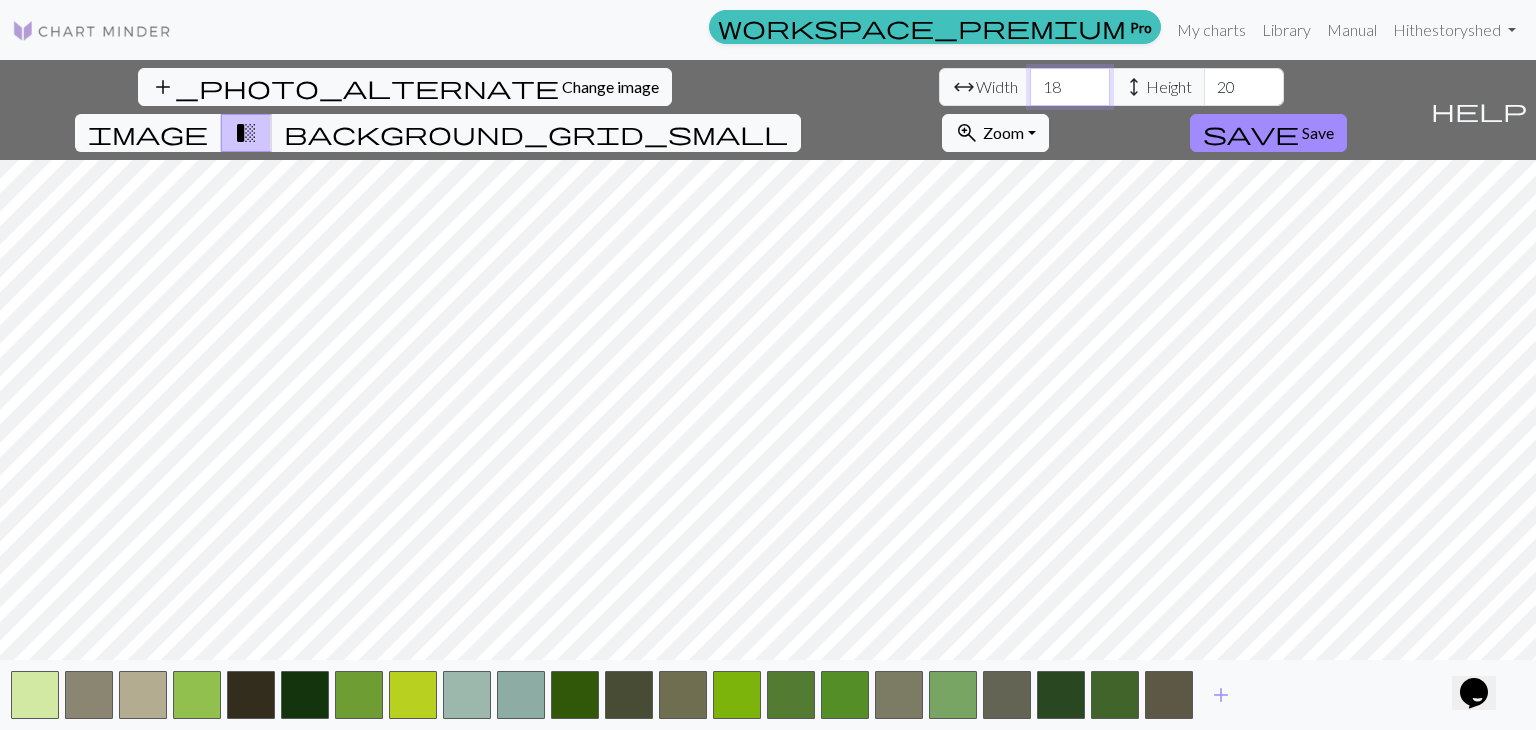 click on "18" at bounding box center (1070, 87) 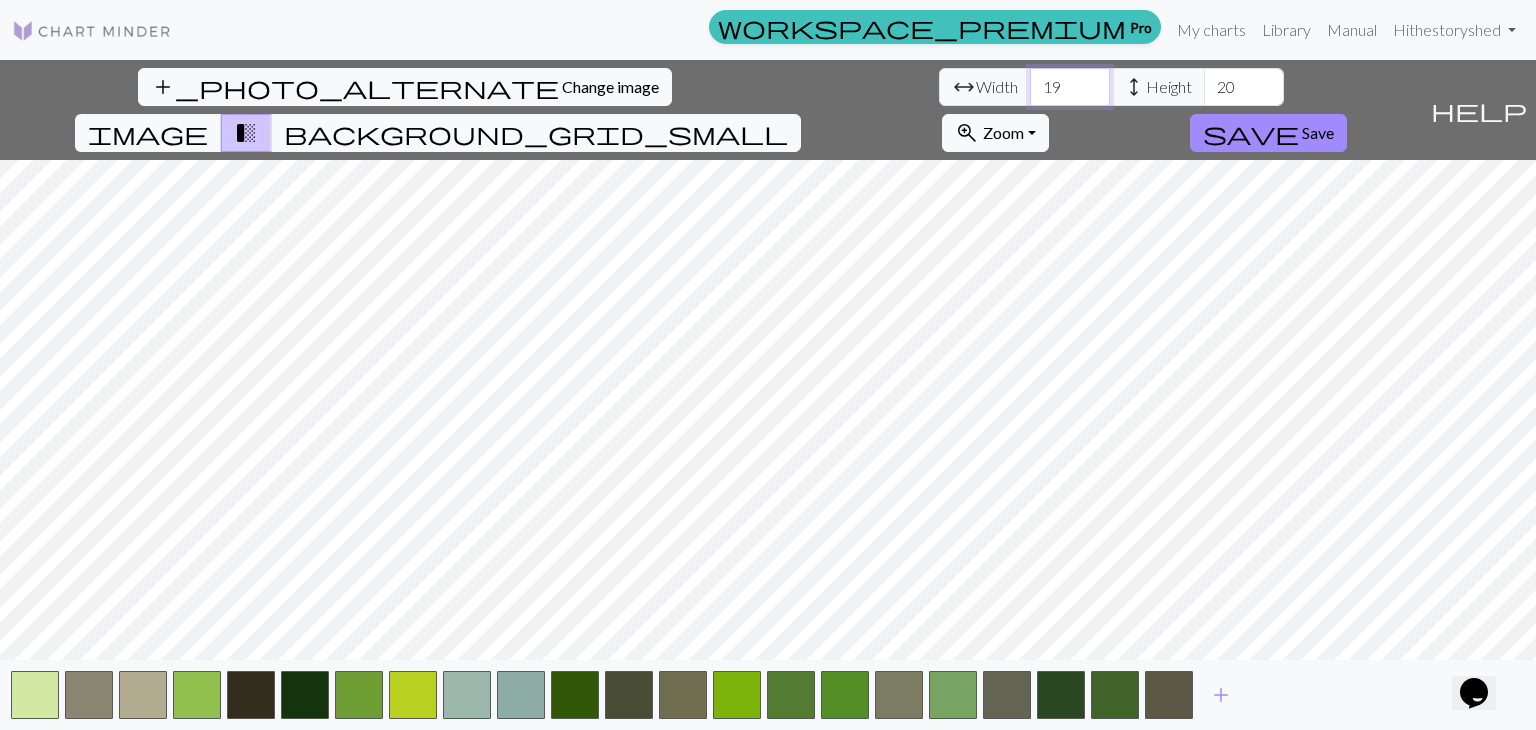click on "19" at bounding box center [1070, 87] 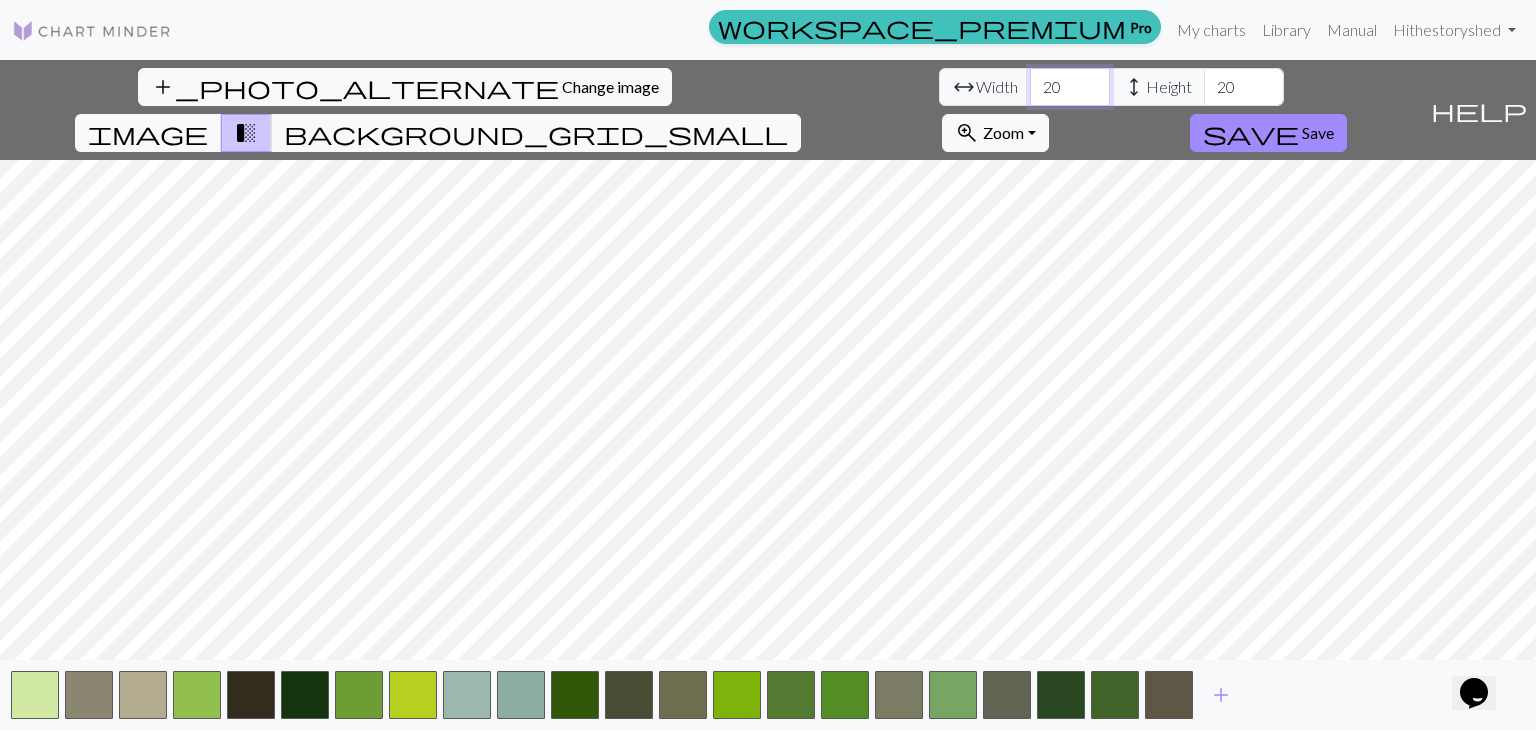 click on "20" at bounding box center [1070, 87] 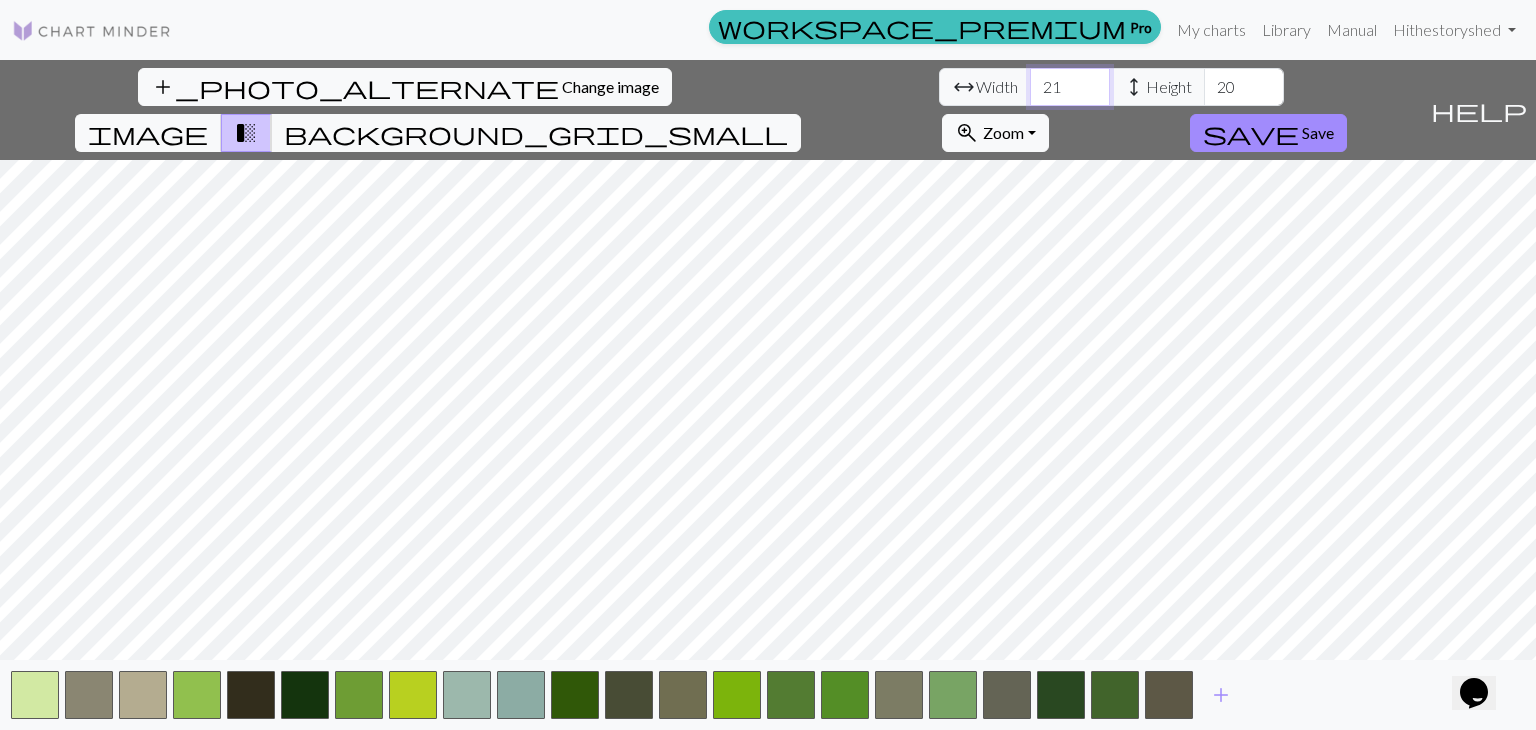 click on "21" at bounding box center (1070, 87) 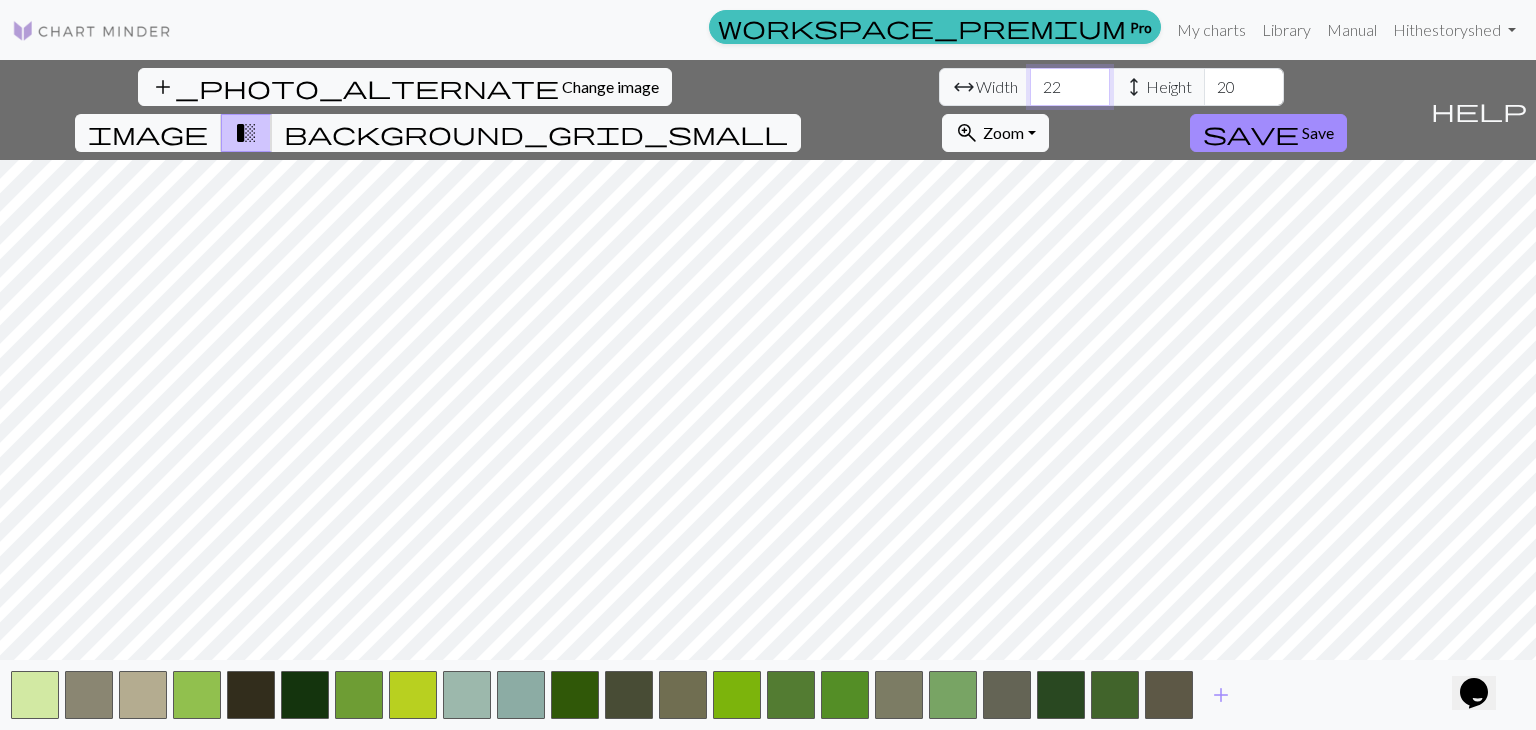 click on "22" at bounding box center (1070, 87) 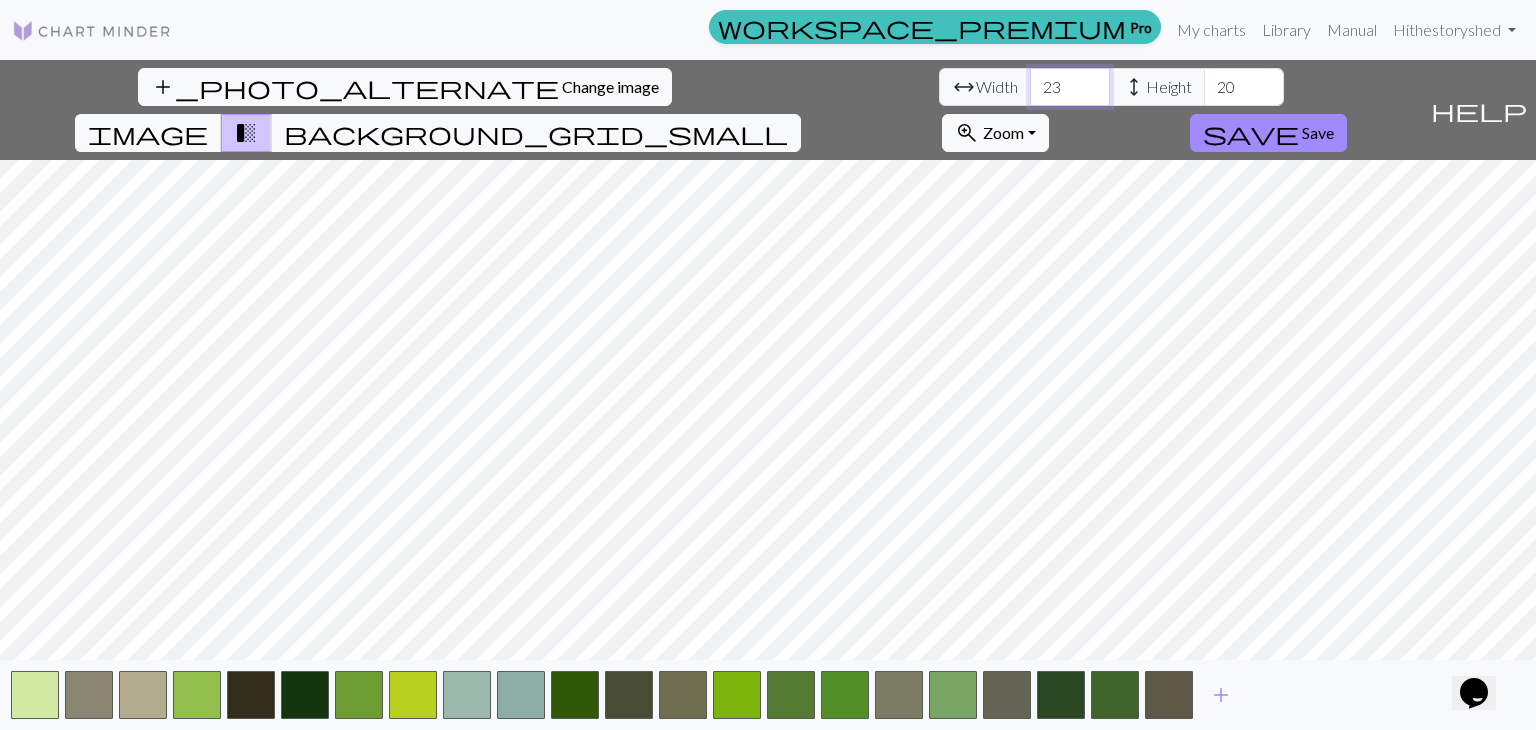 click on "23" at bounding box center [1070, 87] 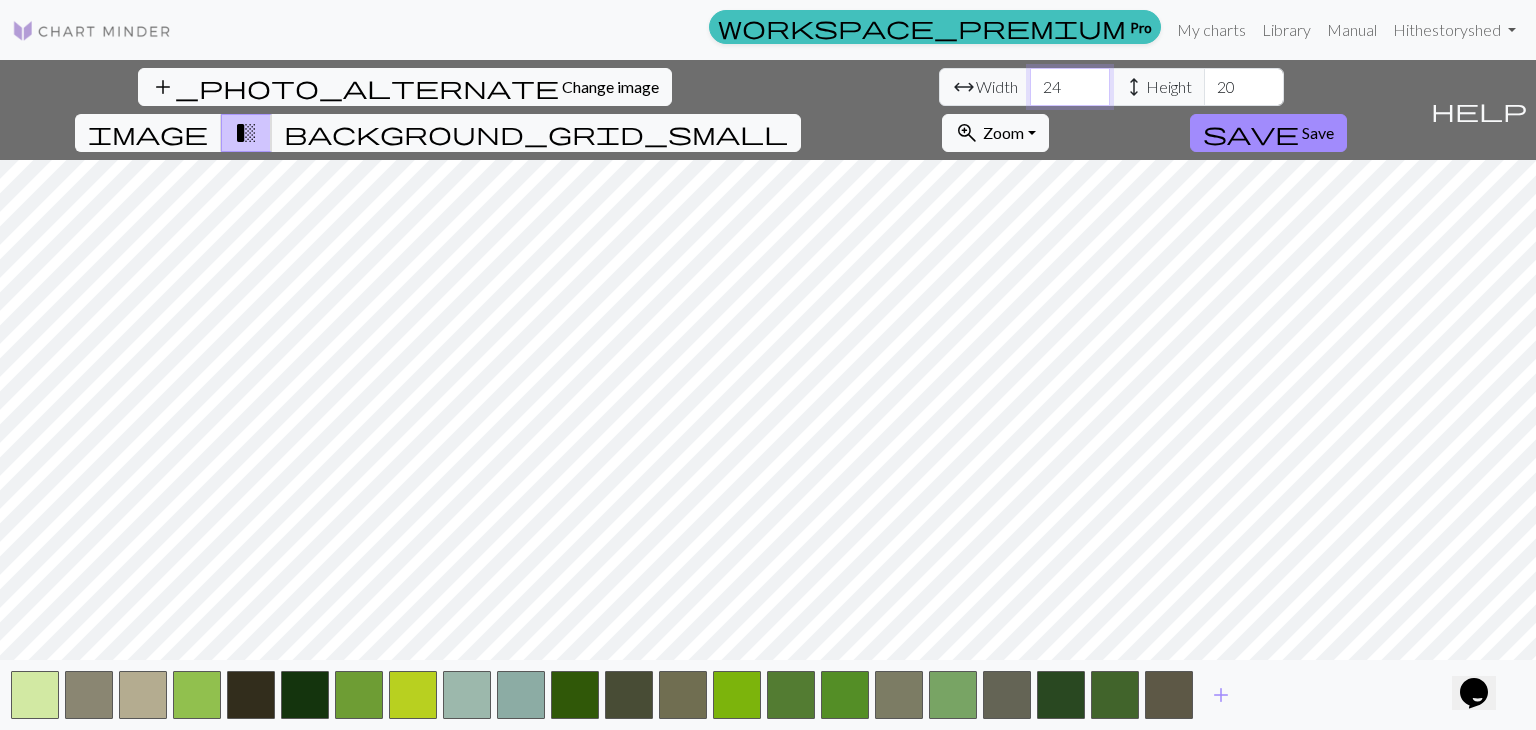 click on "24" at bounding box center [1070, 87] 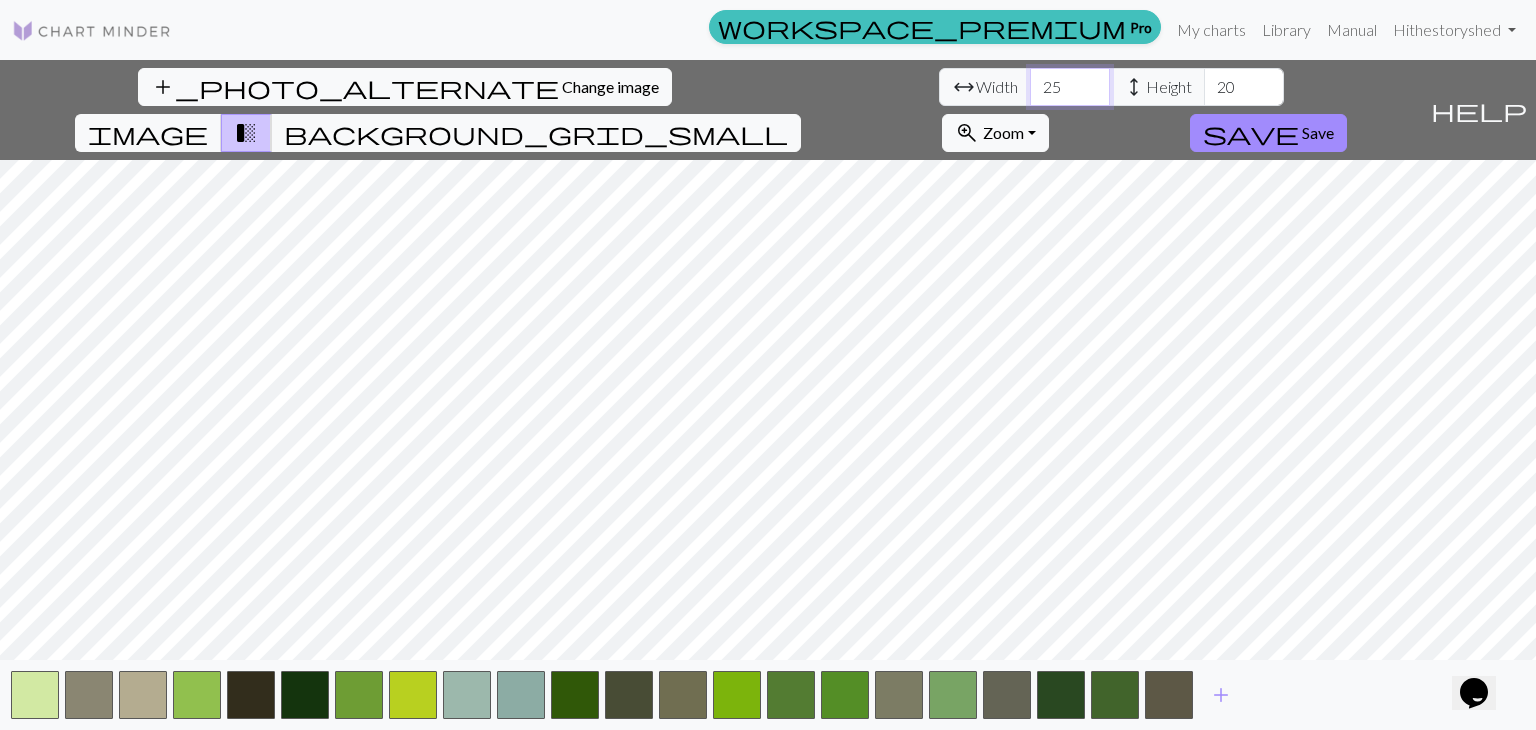 click on "25" at bounding box center [1070, 87] 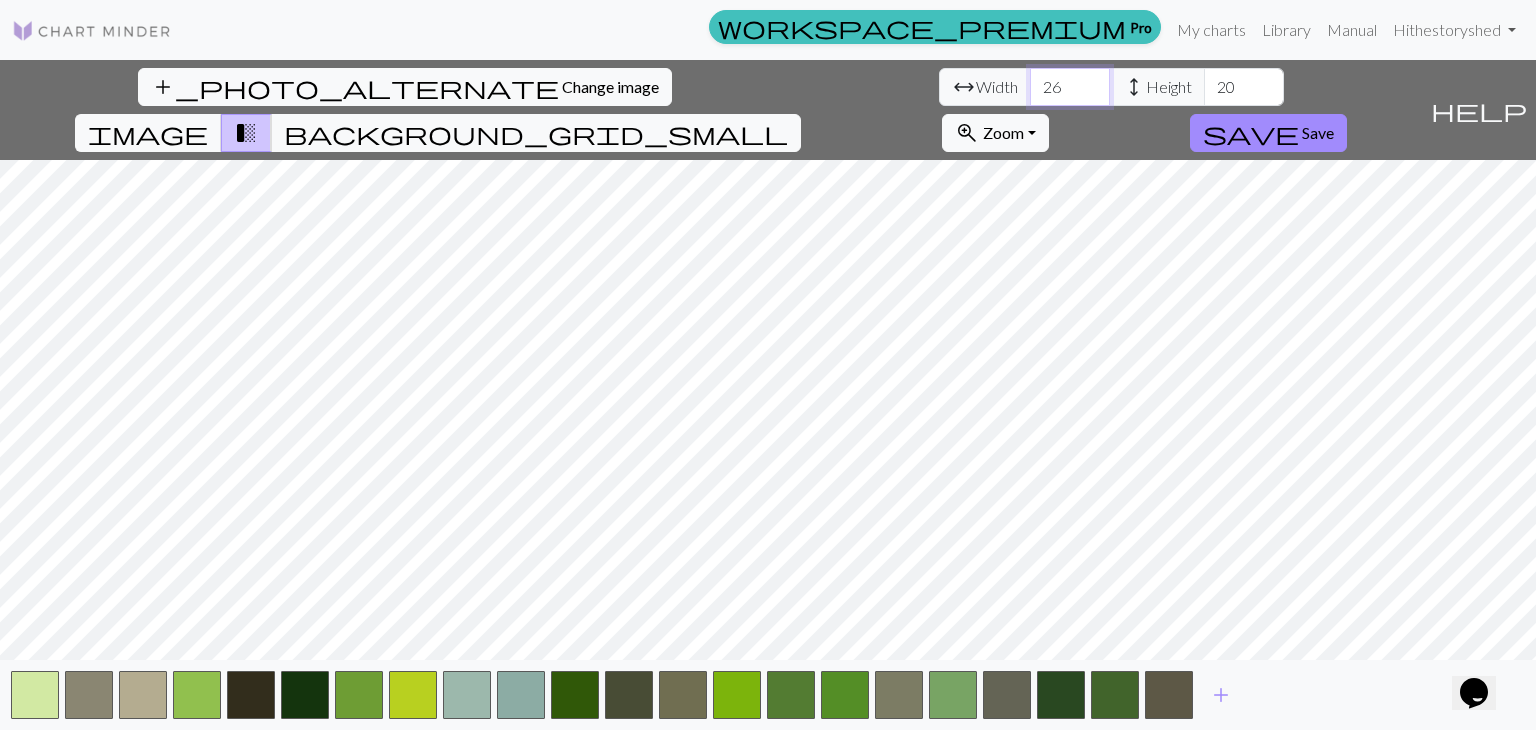click on "26" at bounding box center [1070, 87] 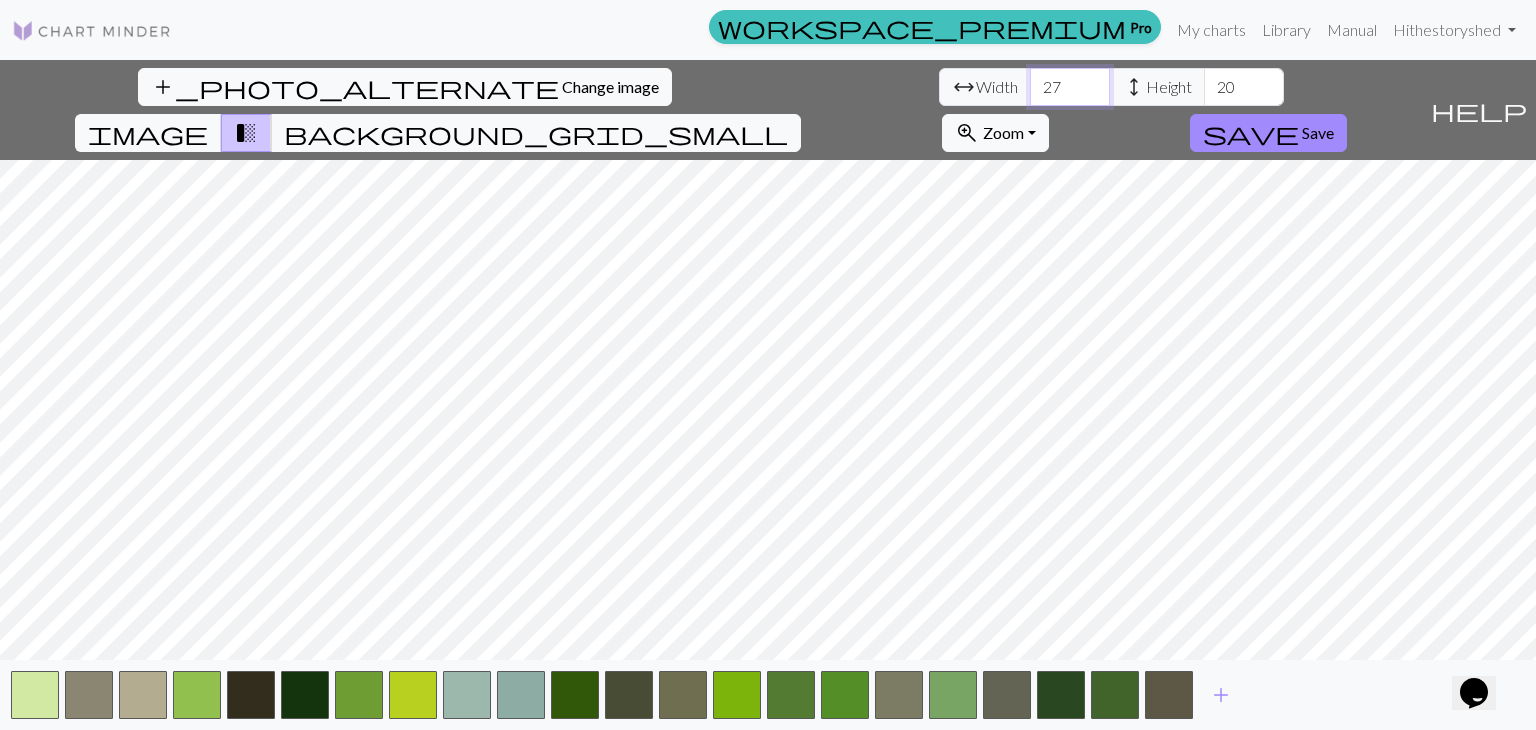 click on "27" at bounding box center (1070, 87) 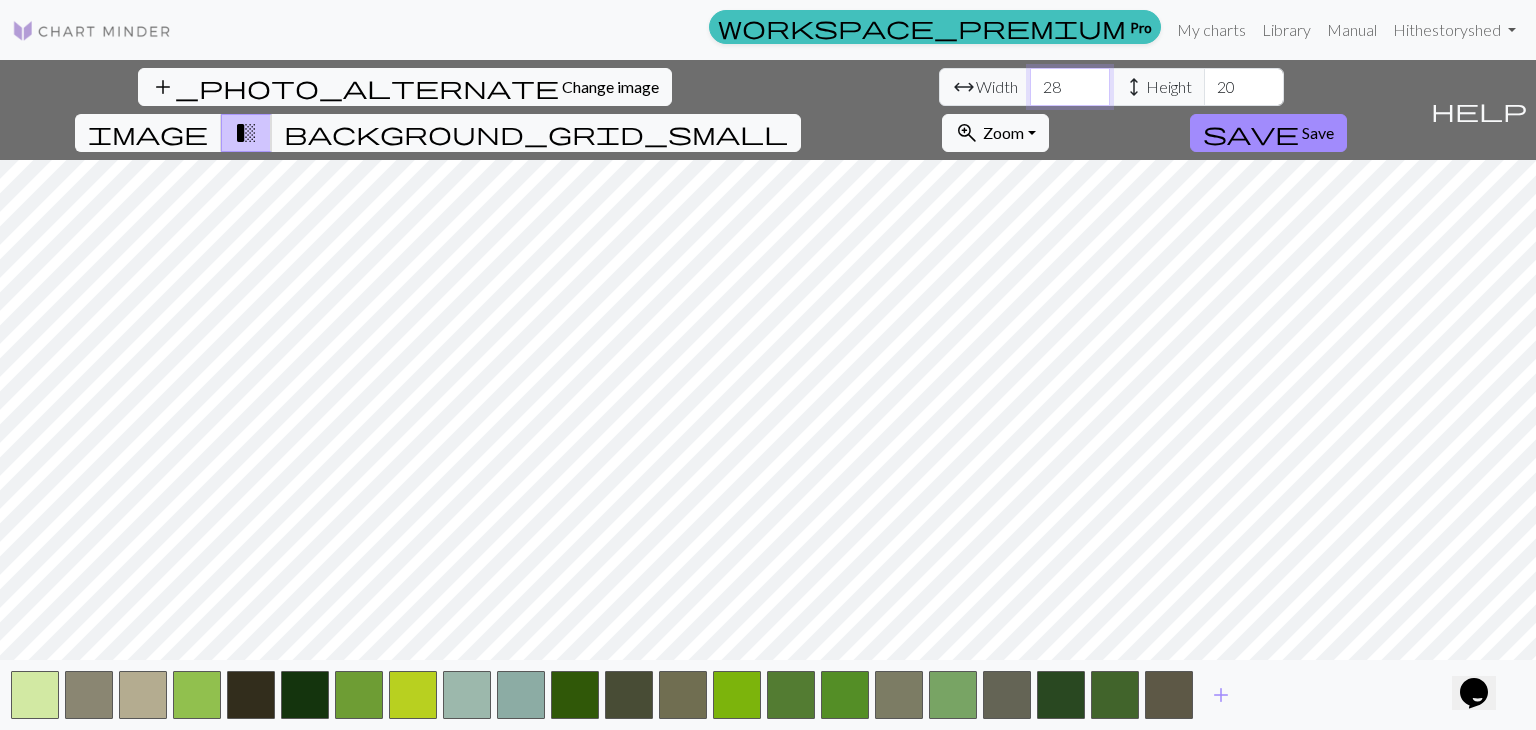 click on "28" at bounding box center (1070, 87) 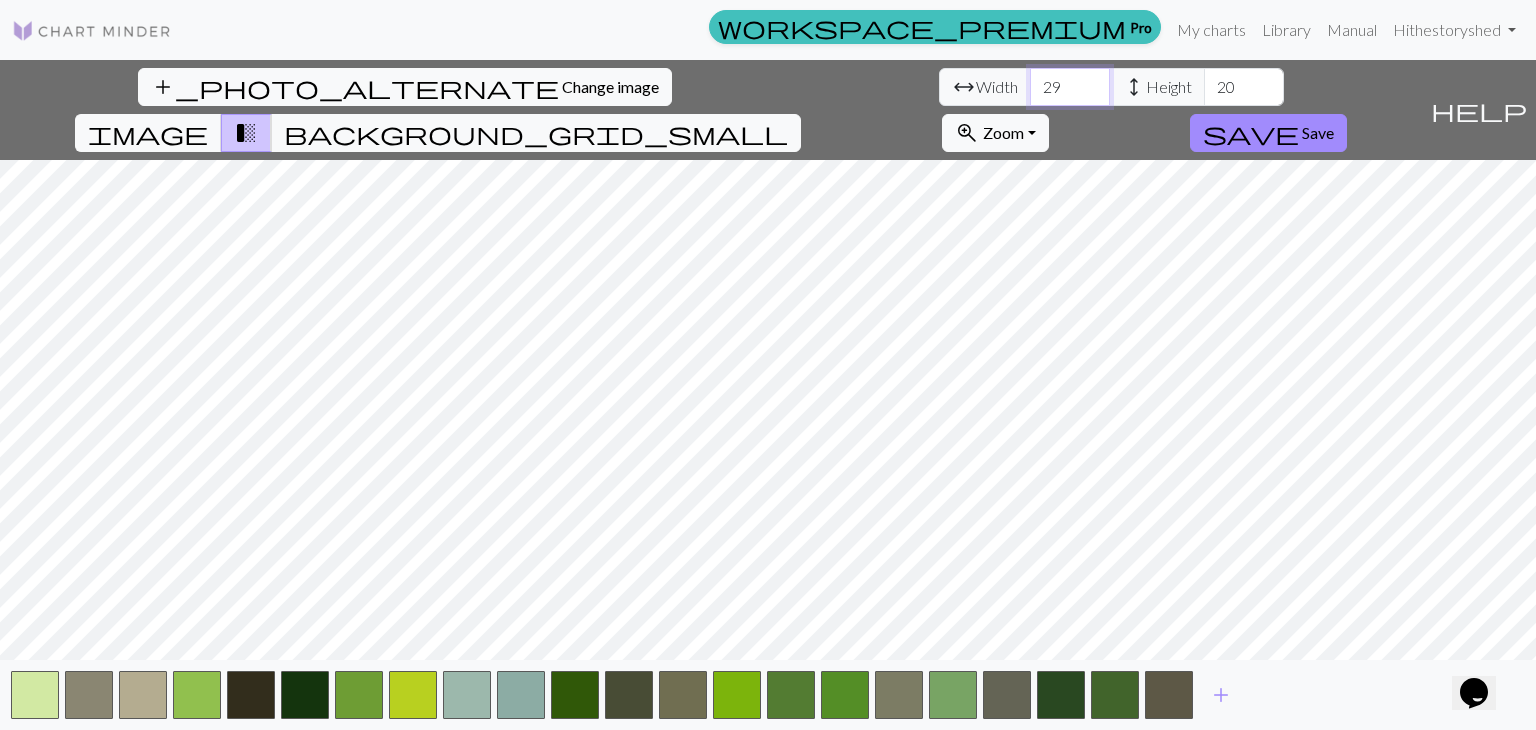 click on "29" at bounding box center (1070, 87) 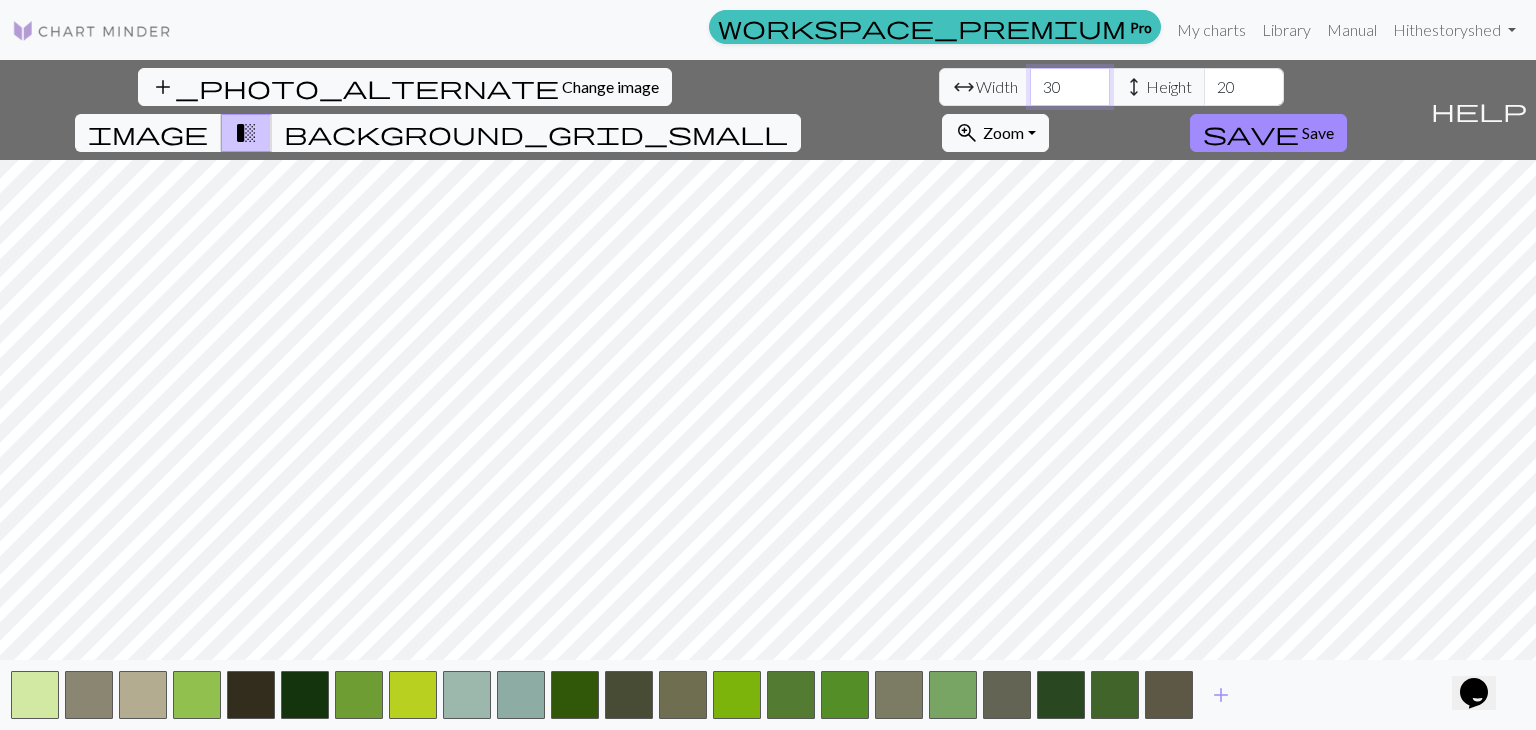 click on "30" at bounding box center [1070, 87] 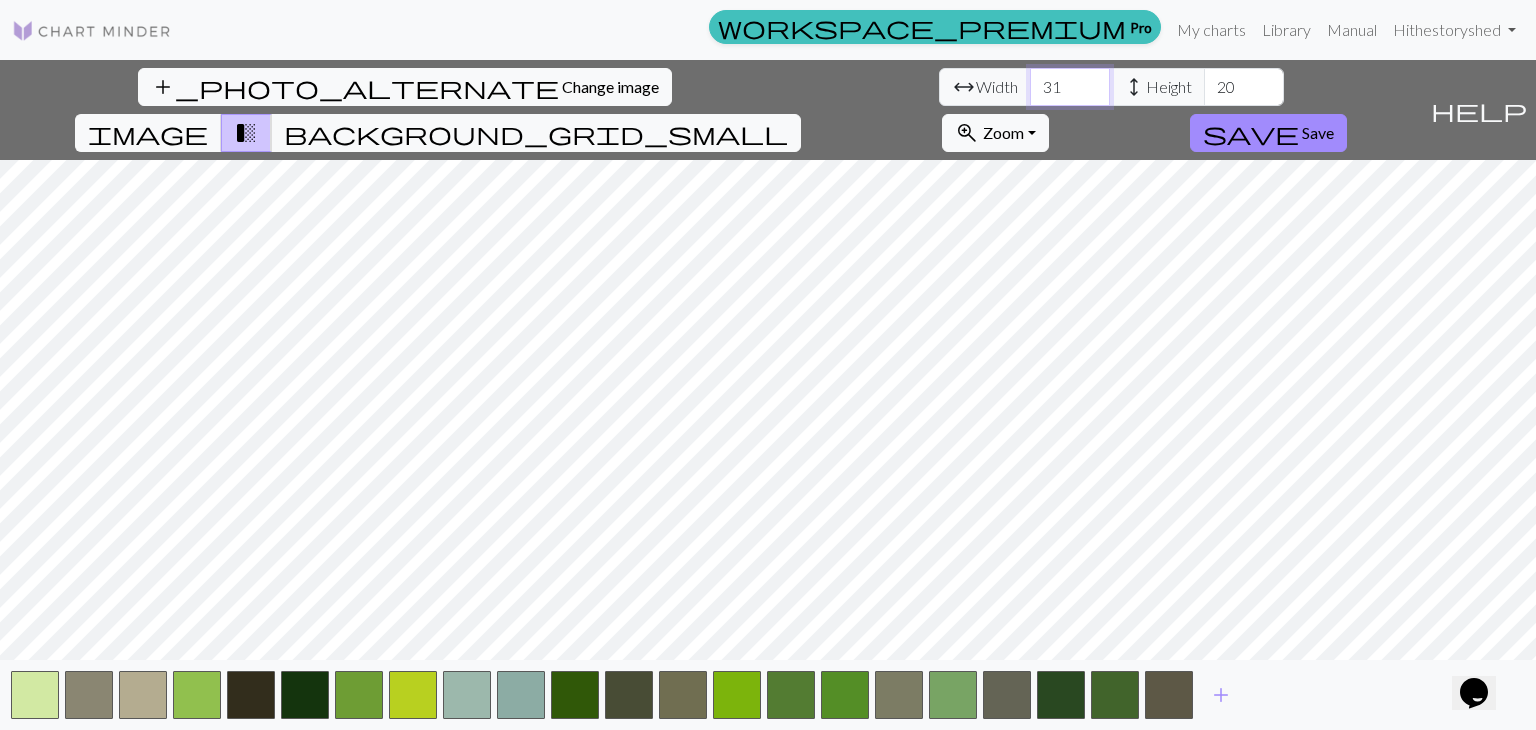 click on "31" at bounding box center (1070, 87) 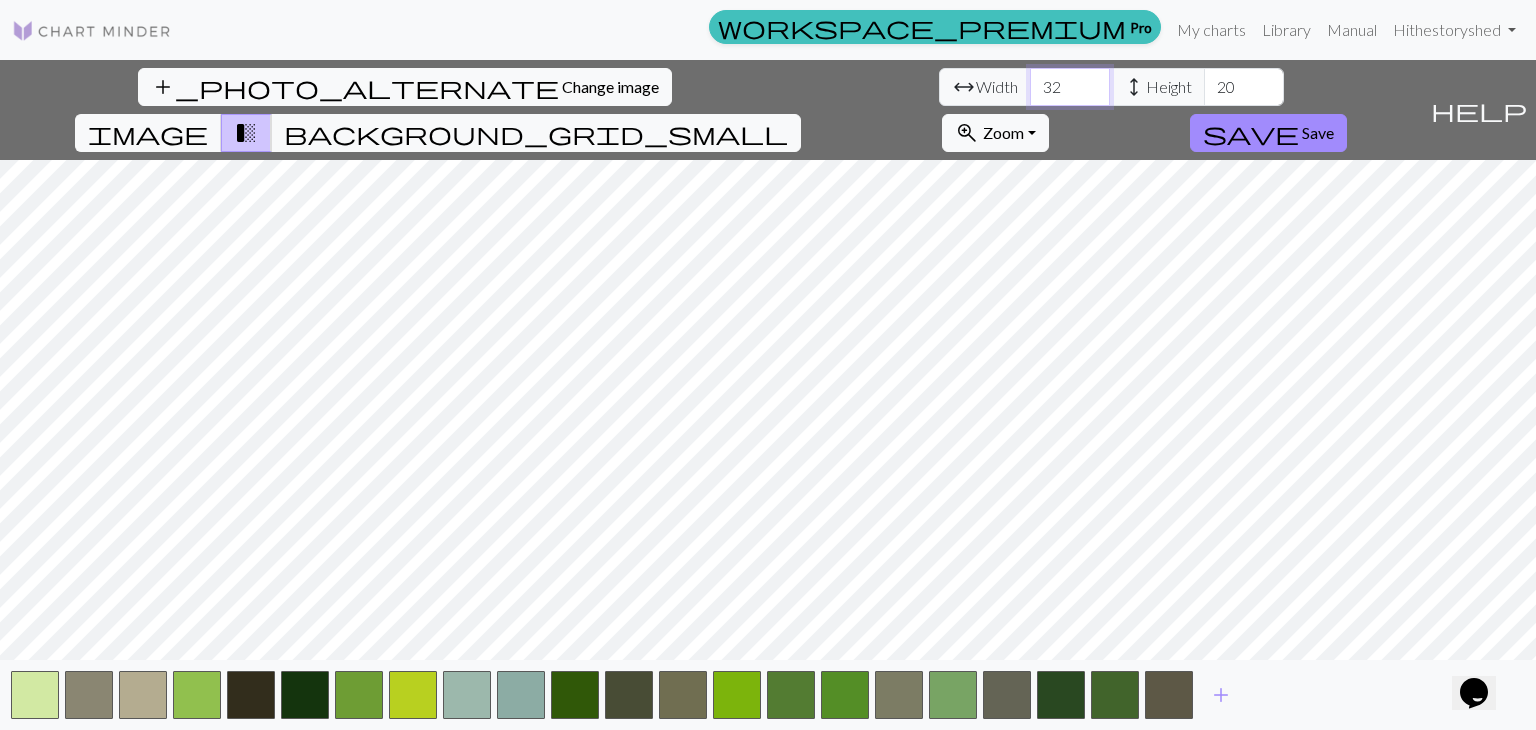 click on "32" at bounding box center (1070, 87) 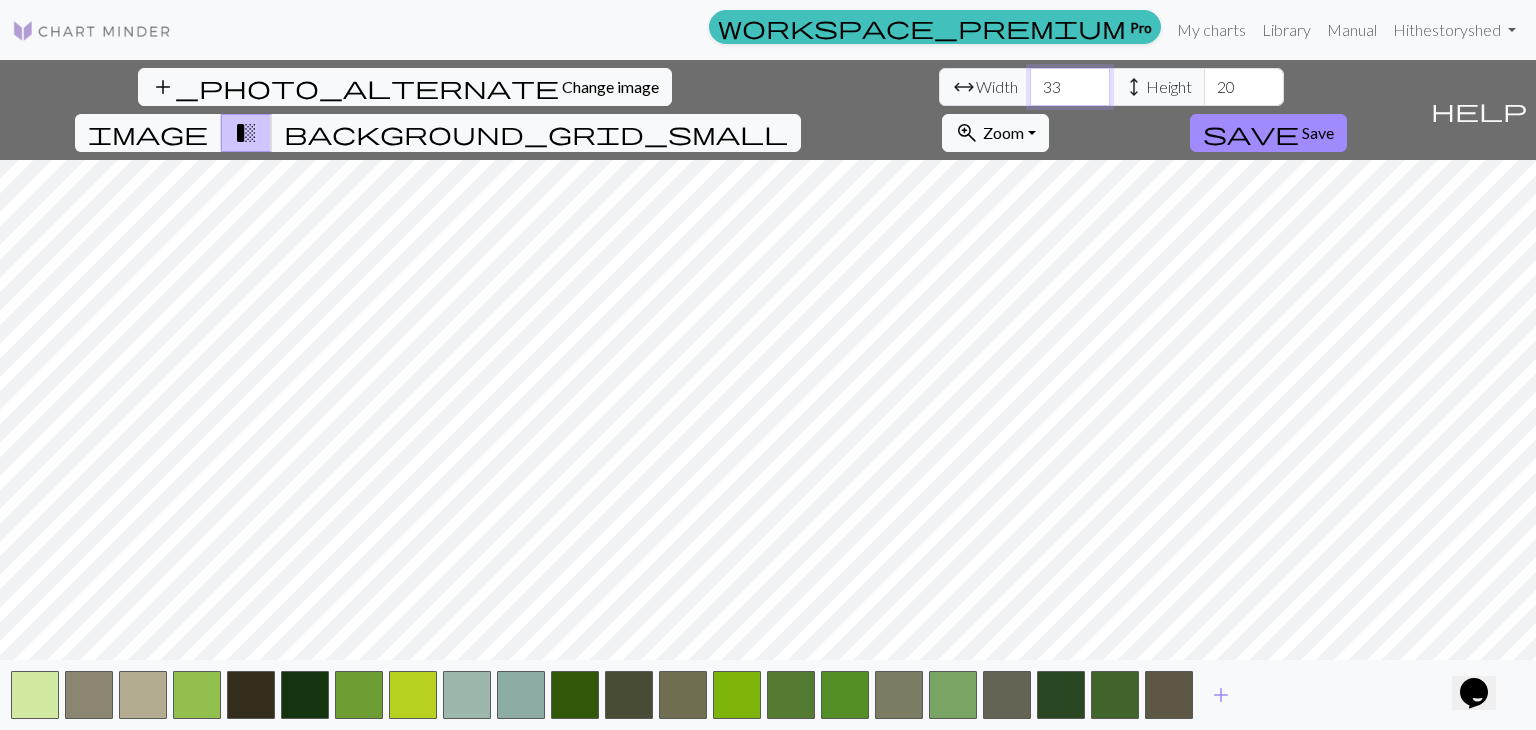 click on "33" at bounding box center [1070, 87] 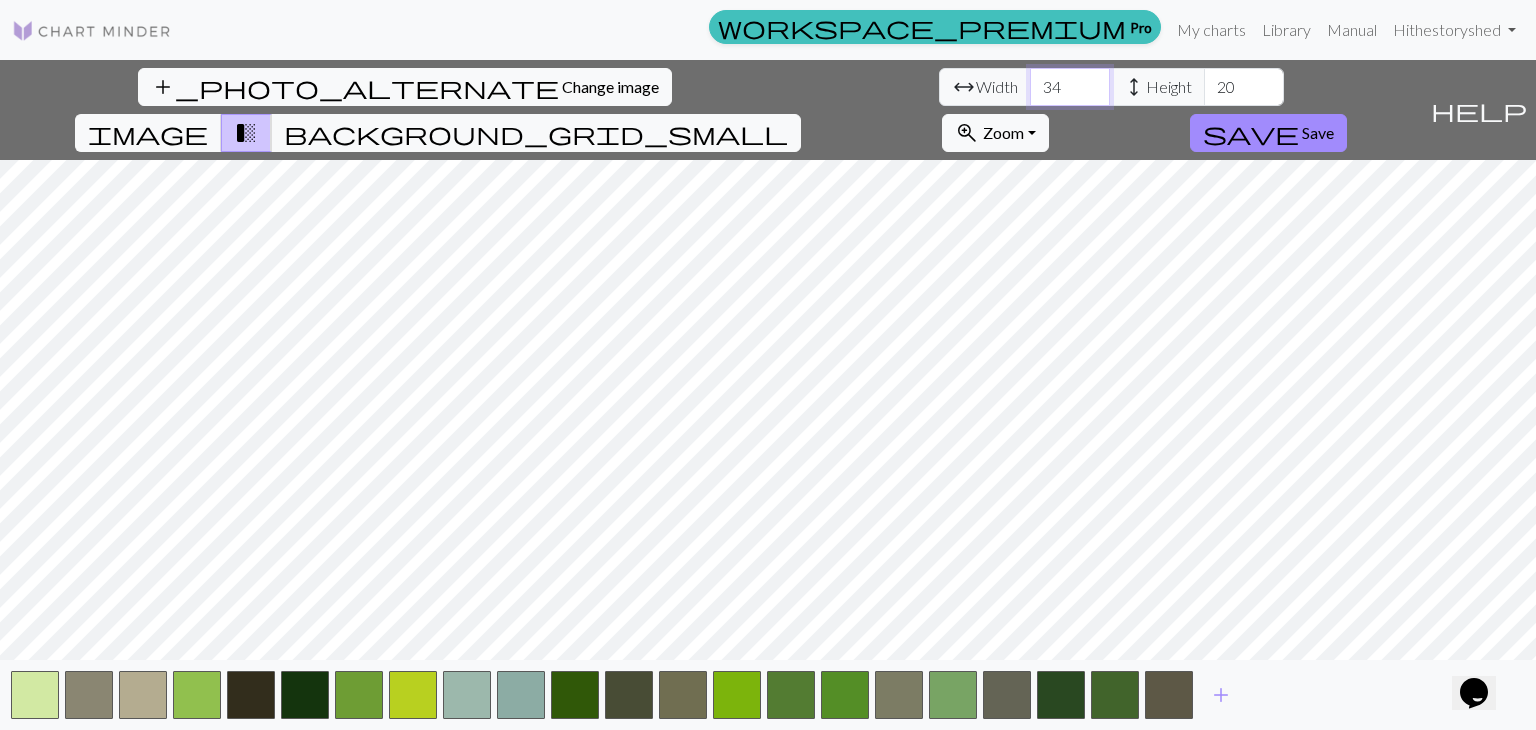click on "34" at bounding box center [1070, 87] 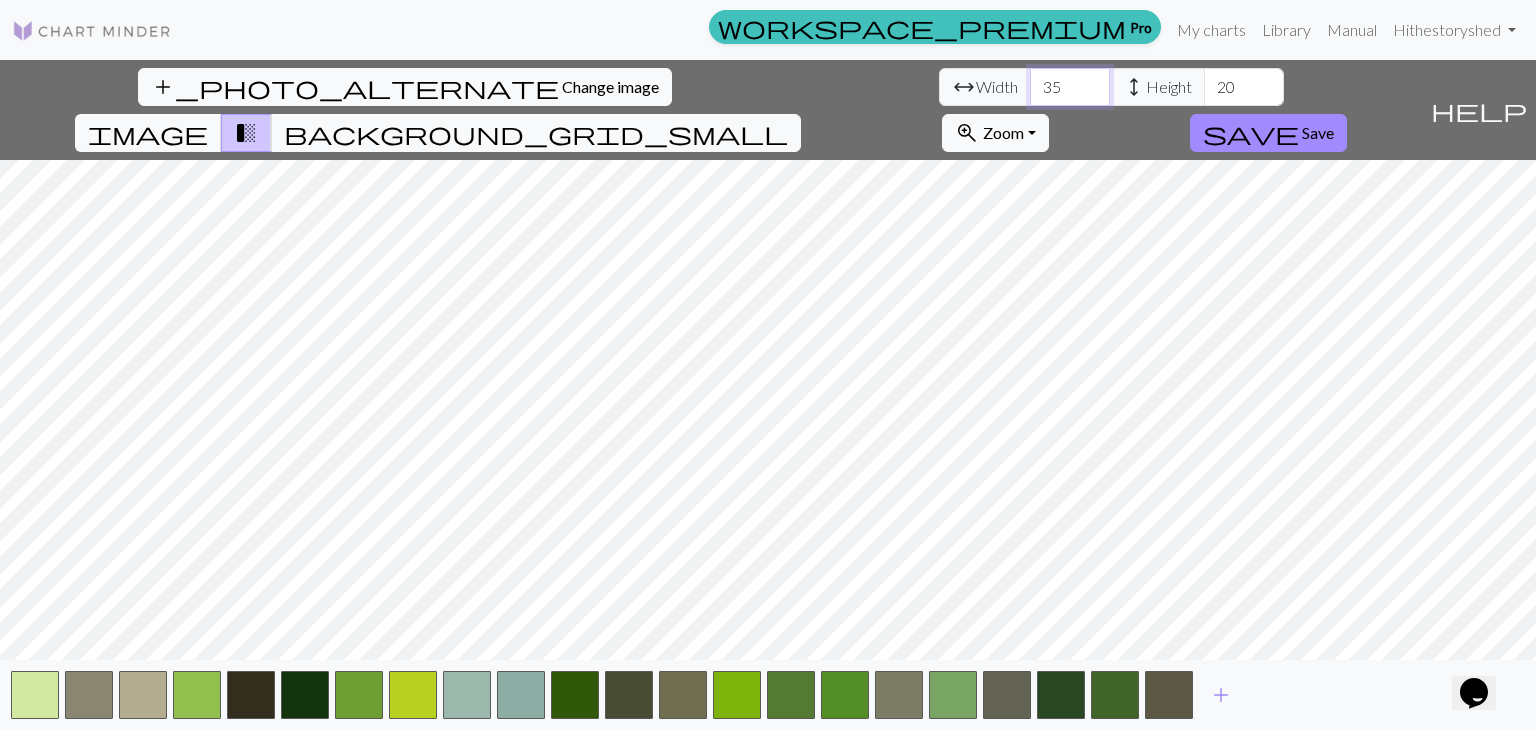 click on "35" at bounding box center (1070, 87) 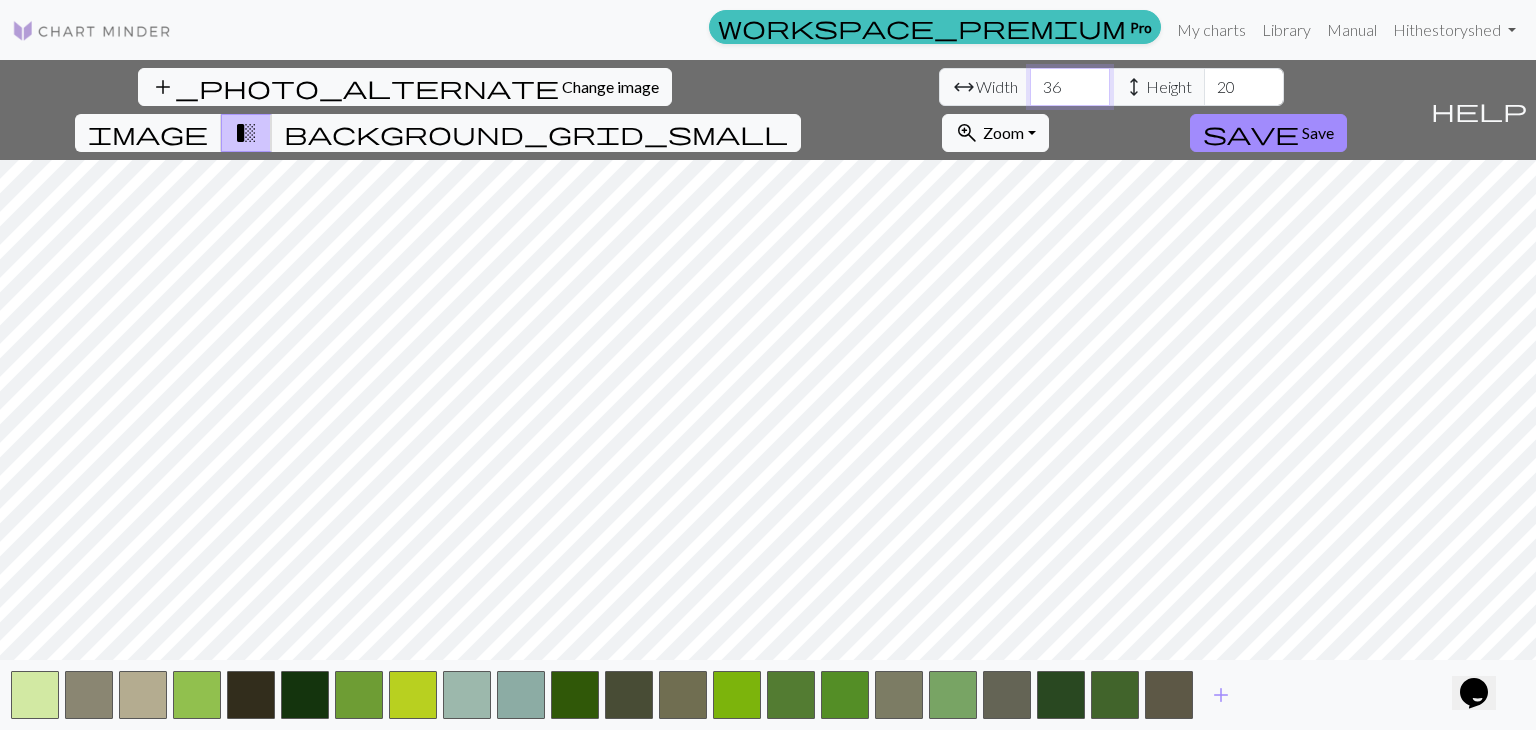 click on "36" at bounding box center (1070, 87) 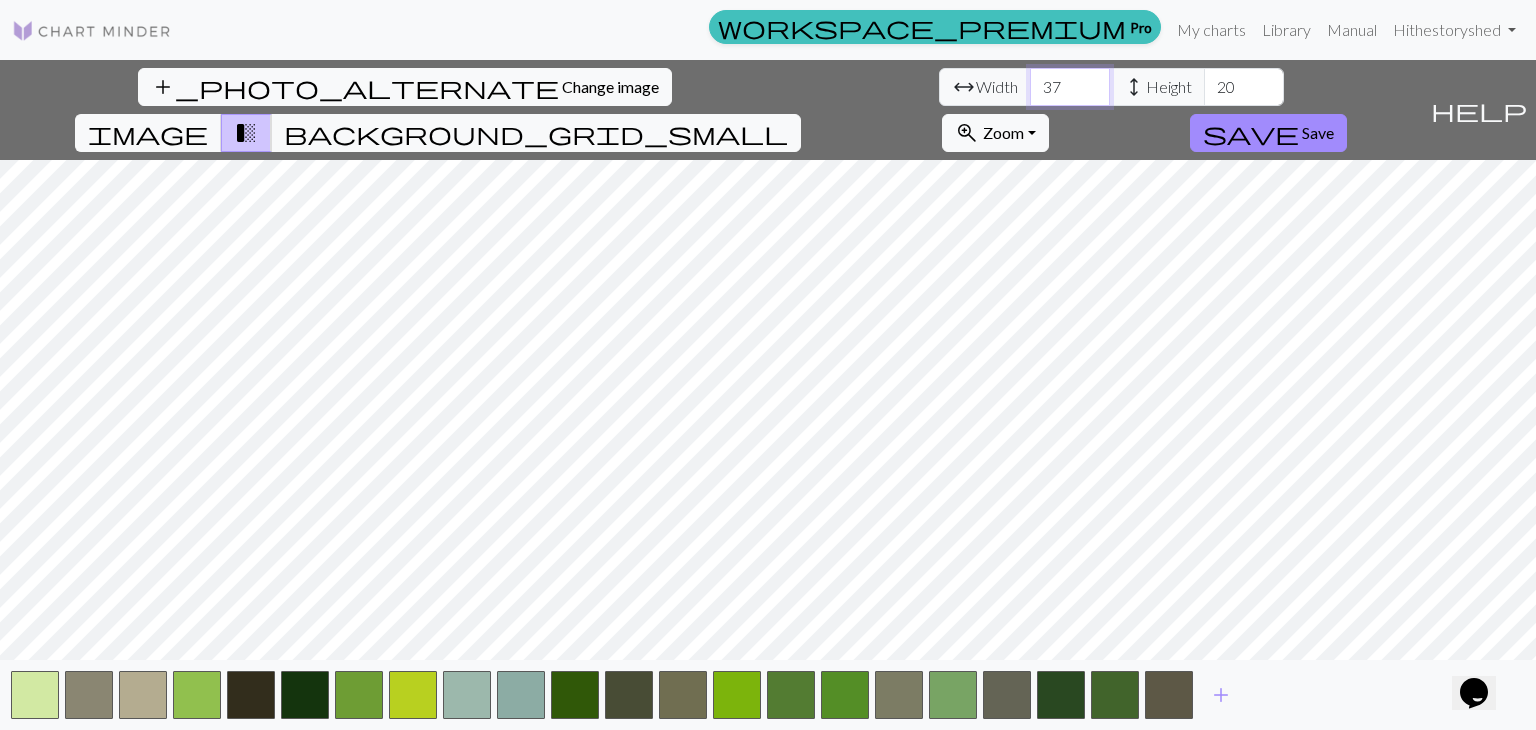 click on "37" at bounding box center [1070, 87] 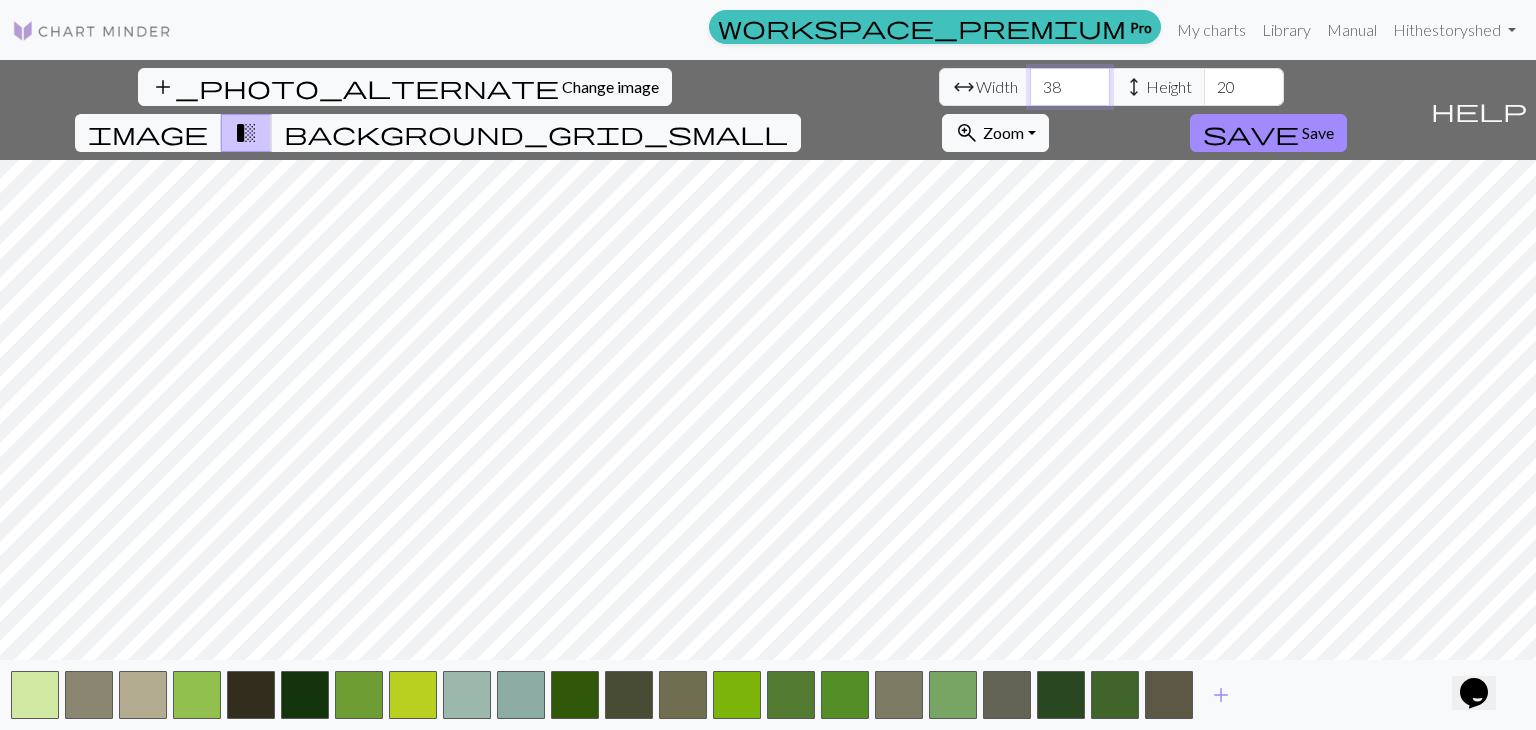type on "38" 